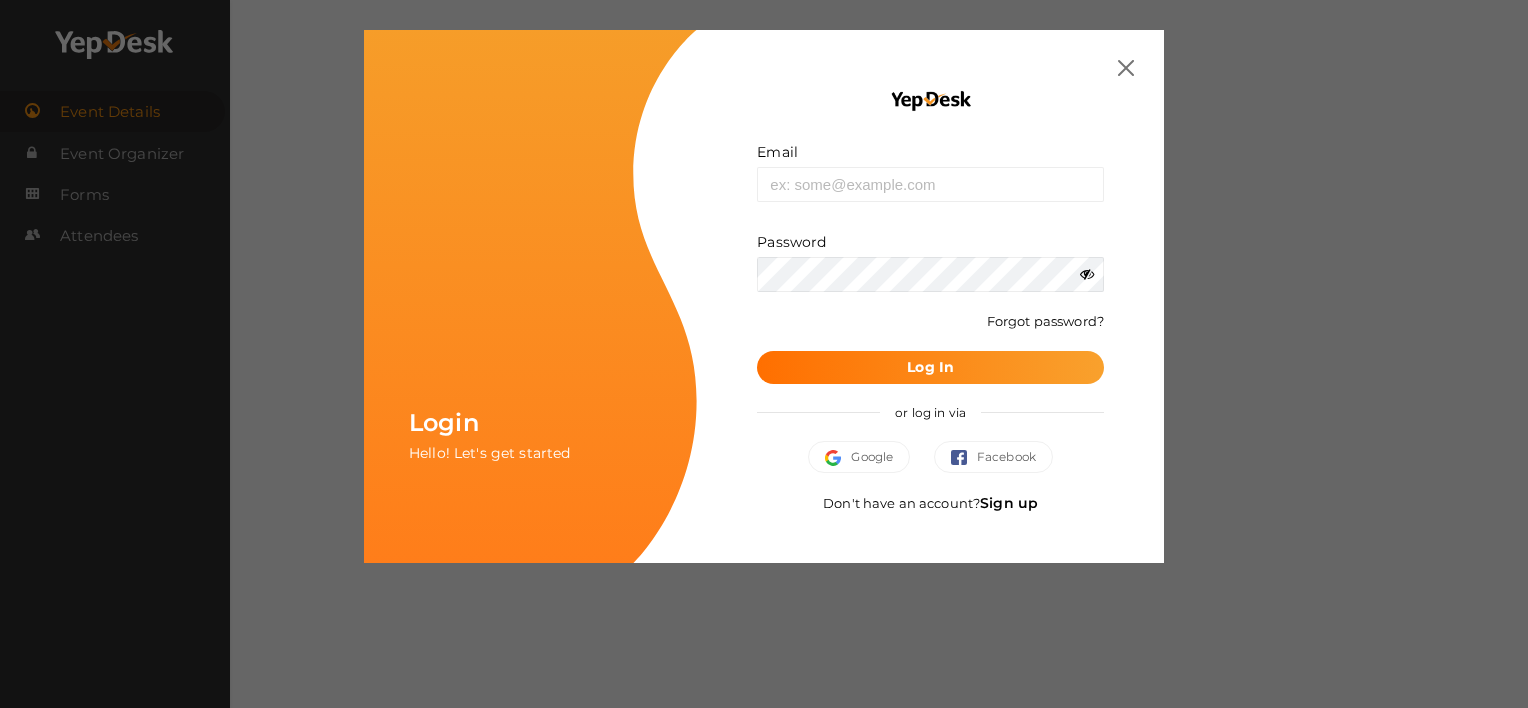 scroll, scrollTop: 0, scrollLeft: 0, axis: both 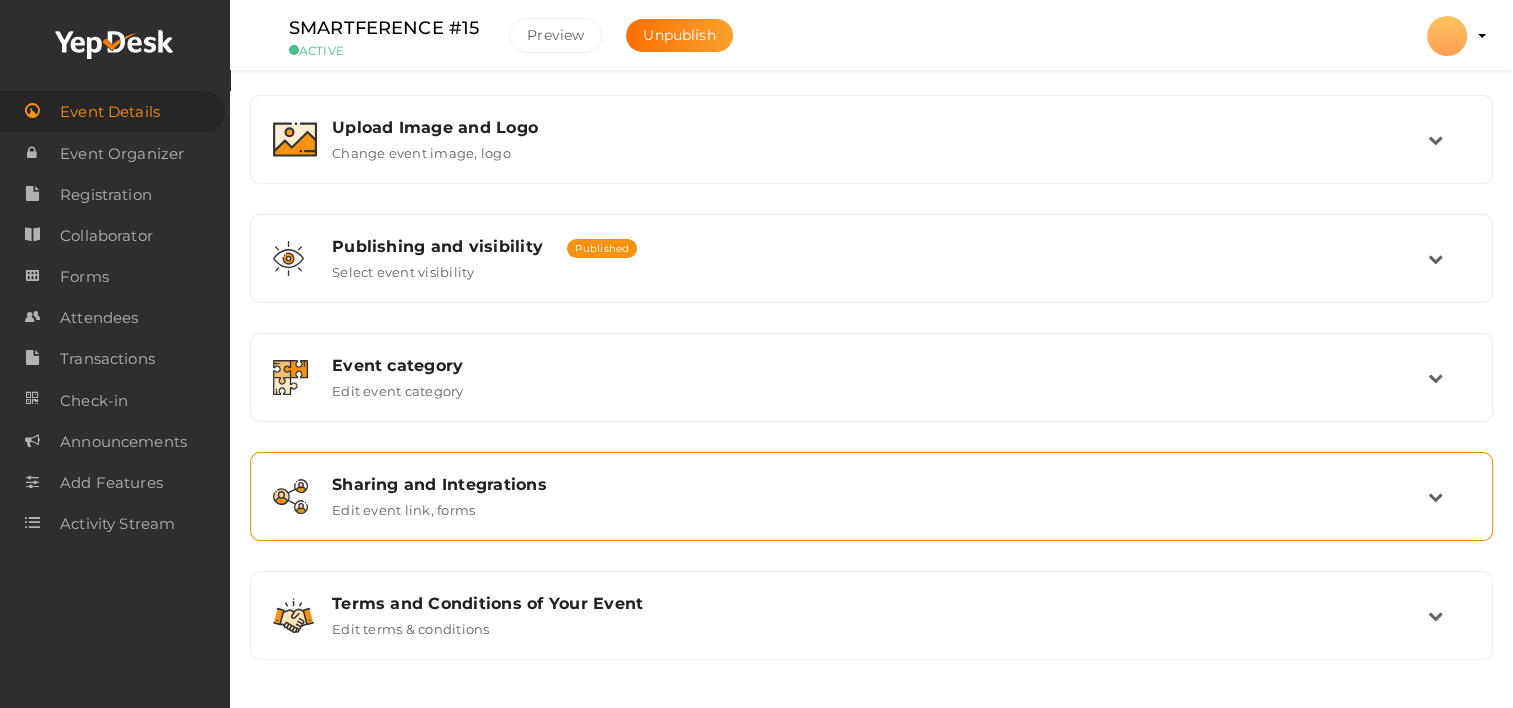 click on "Sharing and Integrations
Edit event link,
forms" at bounding box center (872, 496) 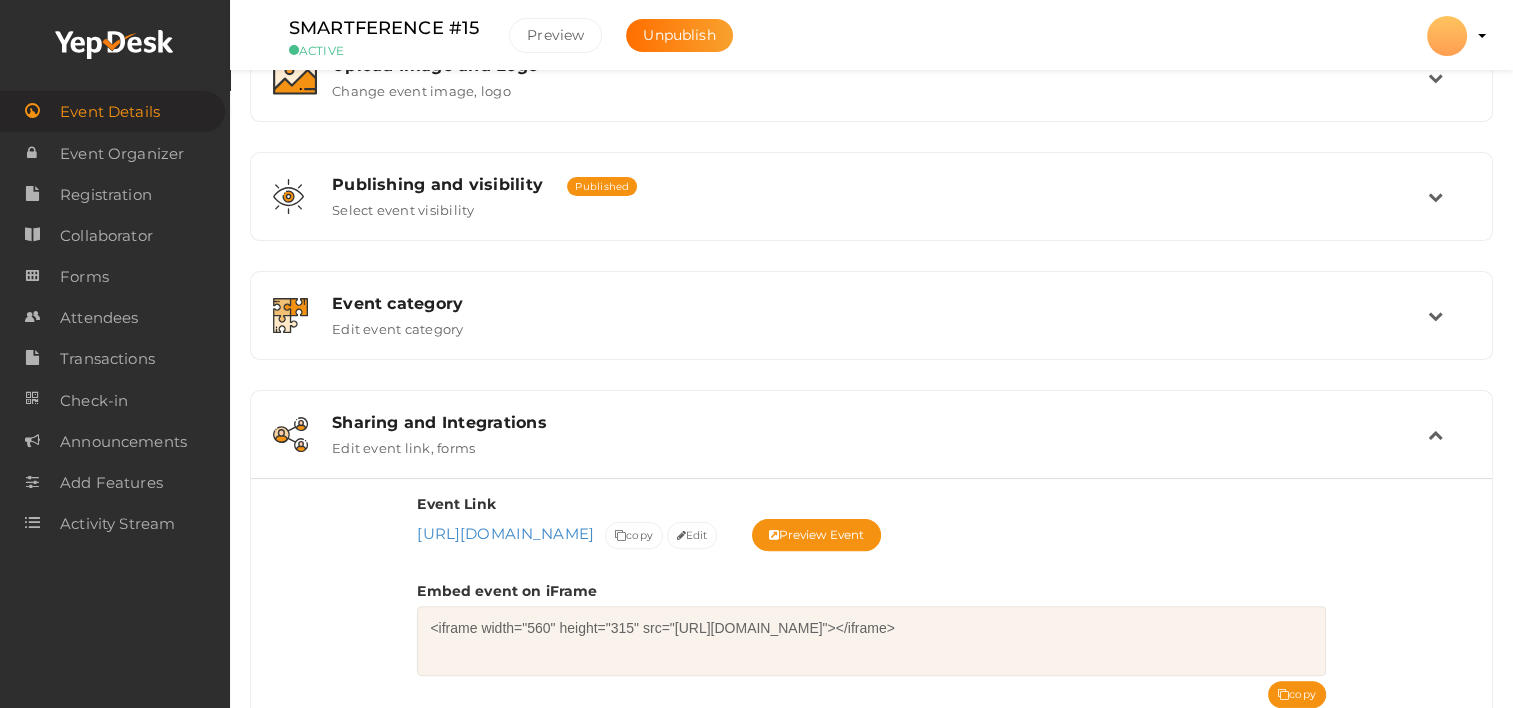 scroll, scrollTop: 327, scrollLeft: 0, axis: vertical 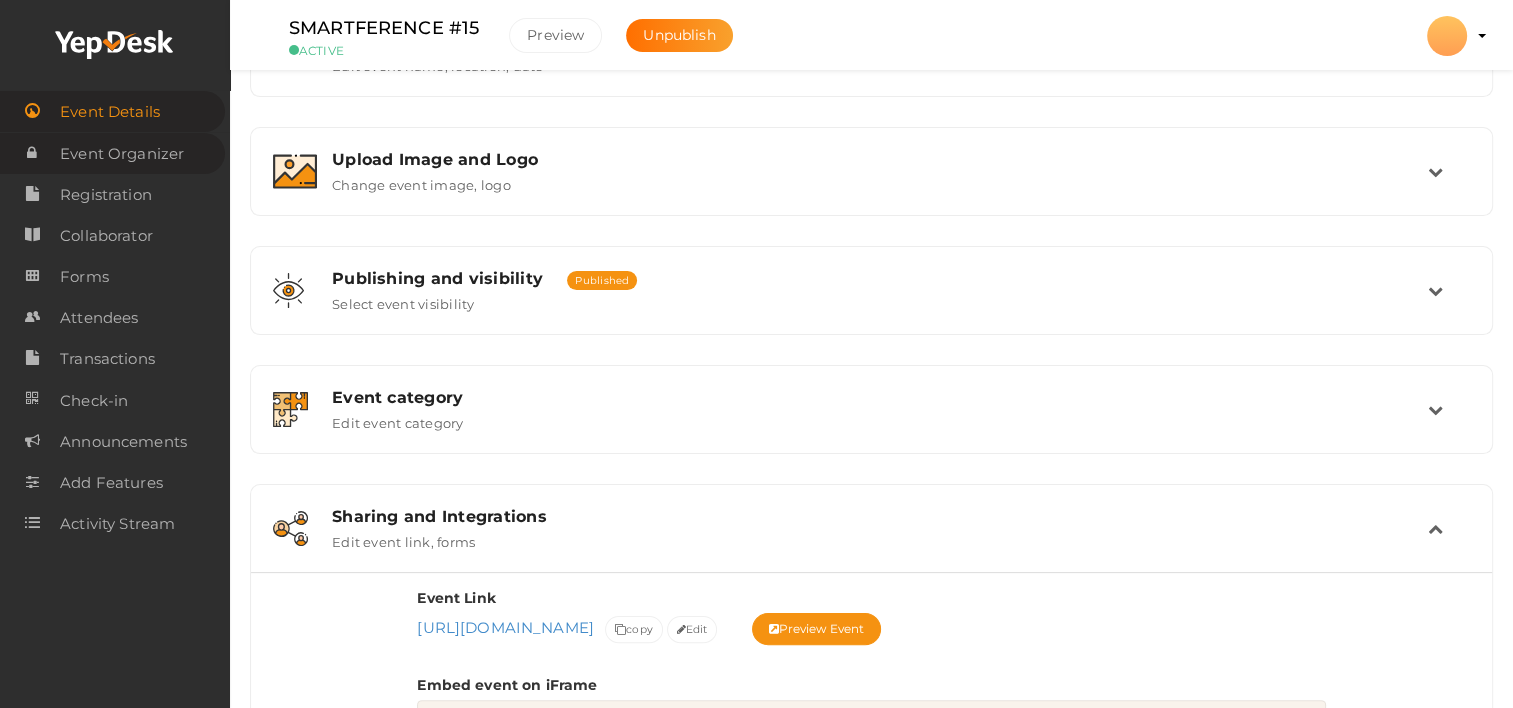 click on "Event Organizer" at bounding box center [122, 154] 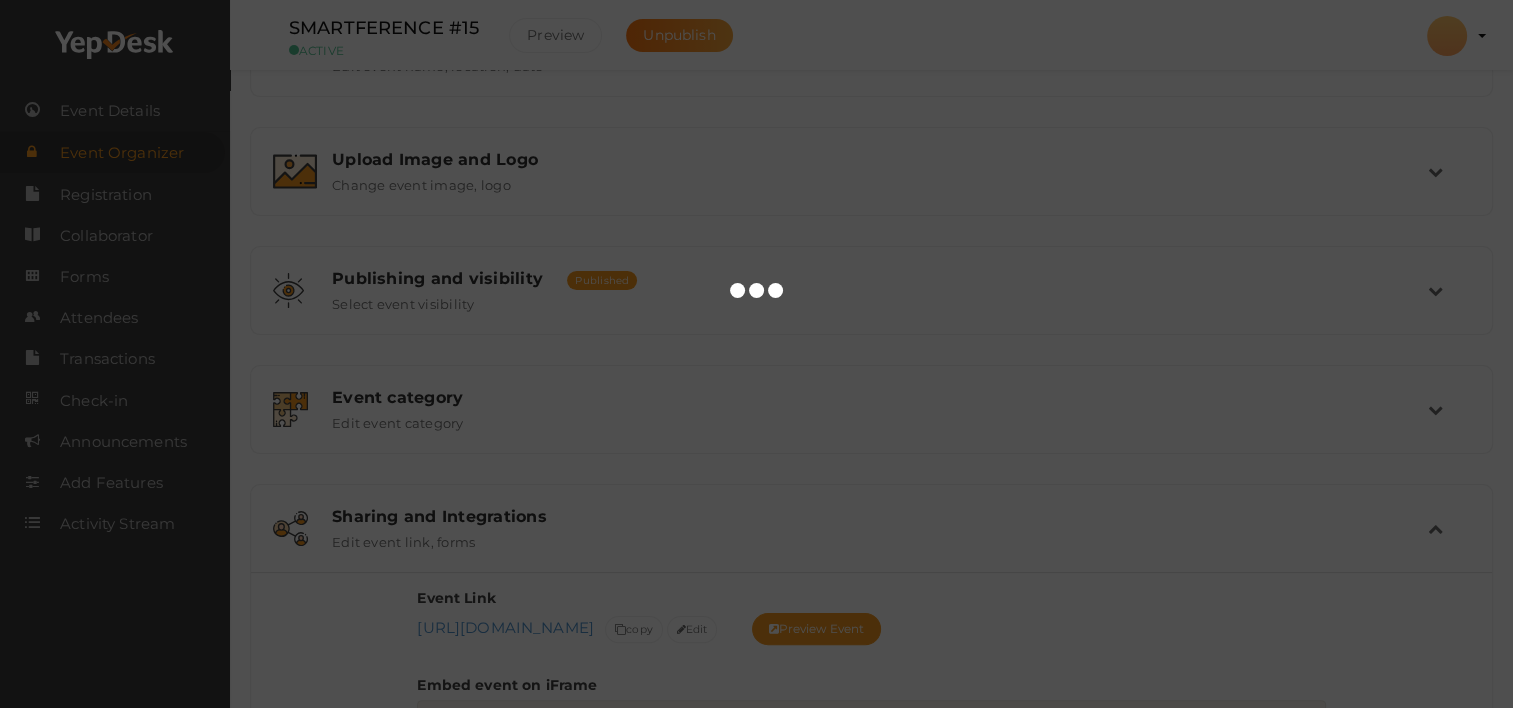 scroll, scrollTop: 0, scrollLeft: 0, axis: both 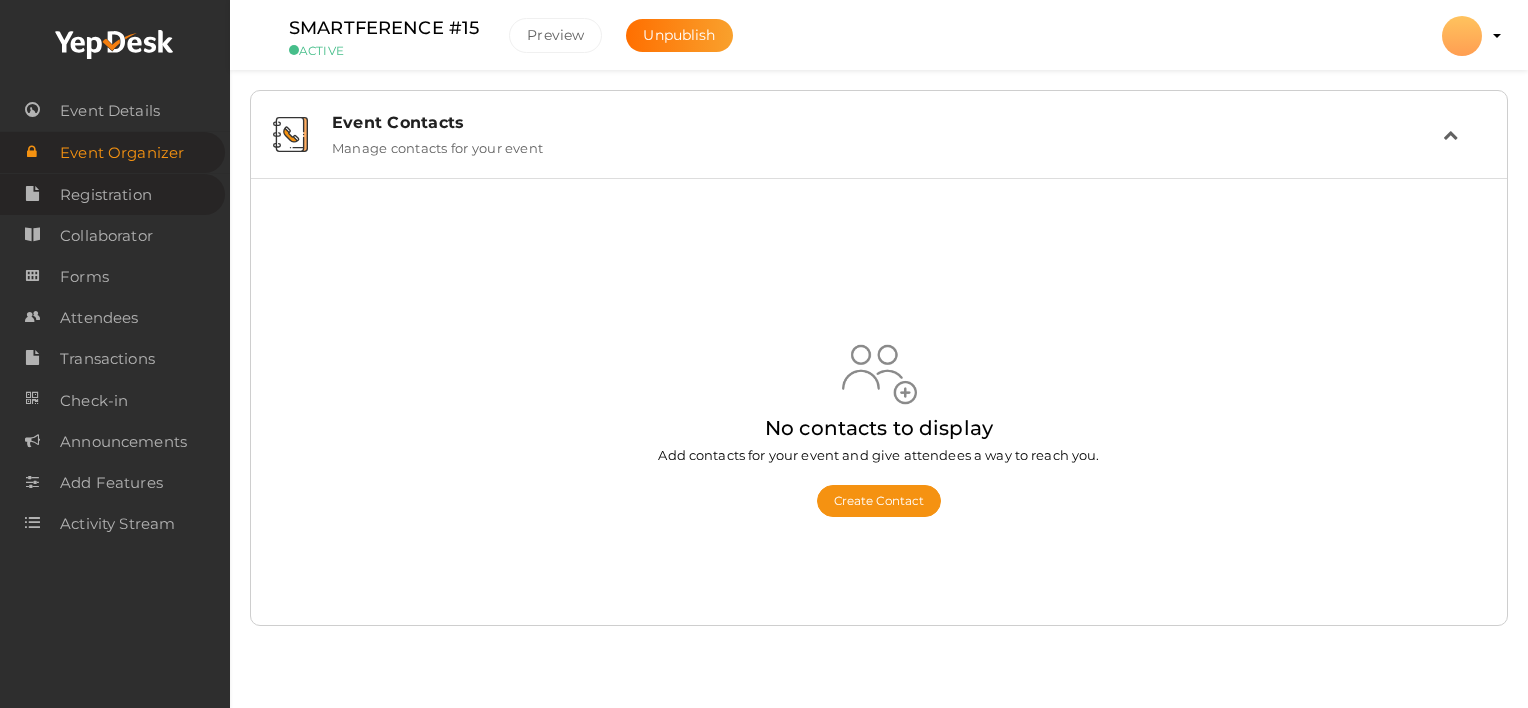 click on "Registration" at bounding box center [106, 195] 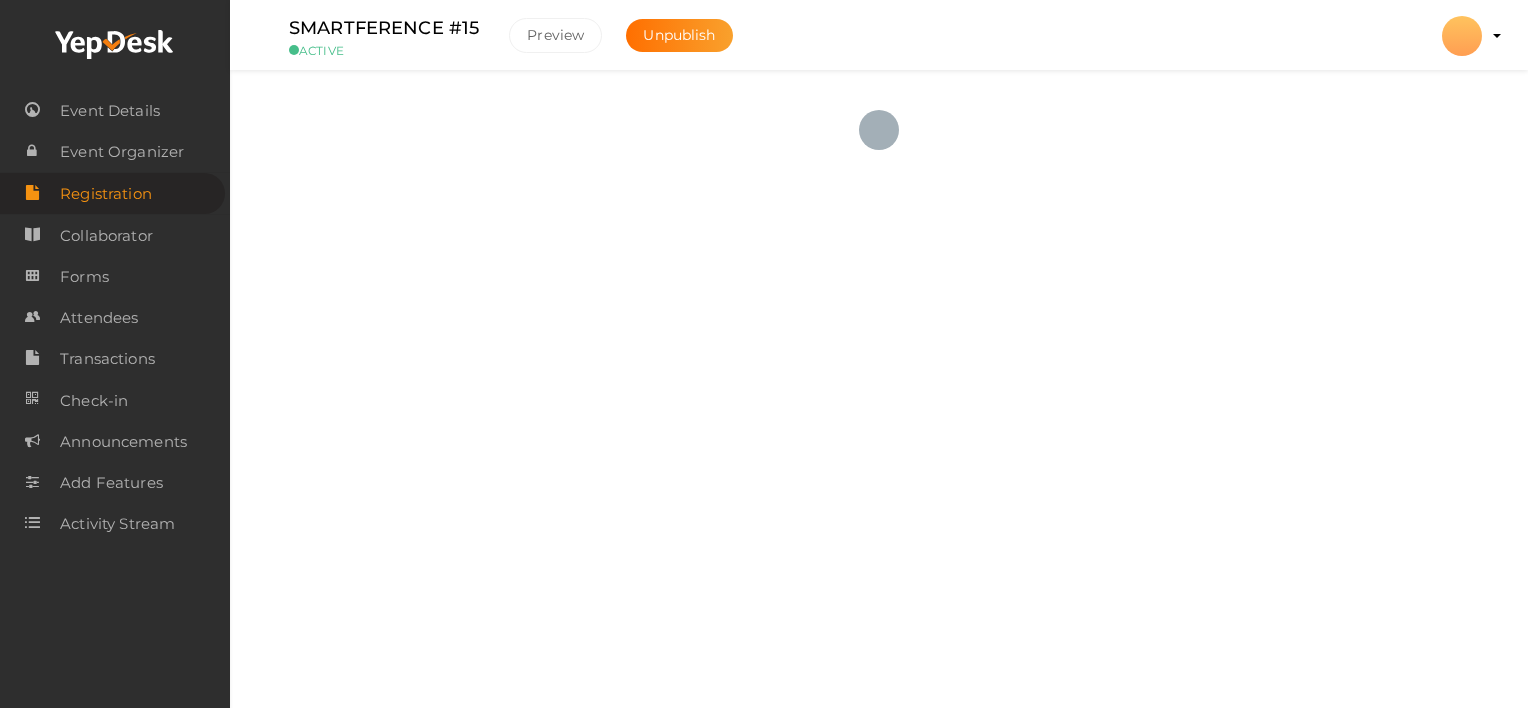 checkbox on "true" 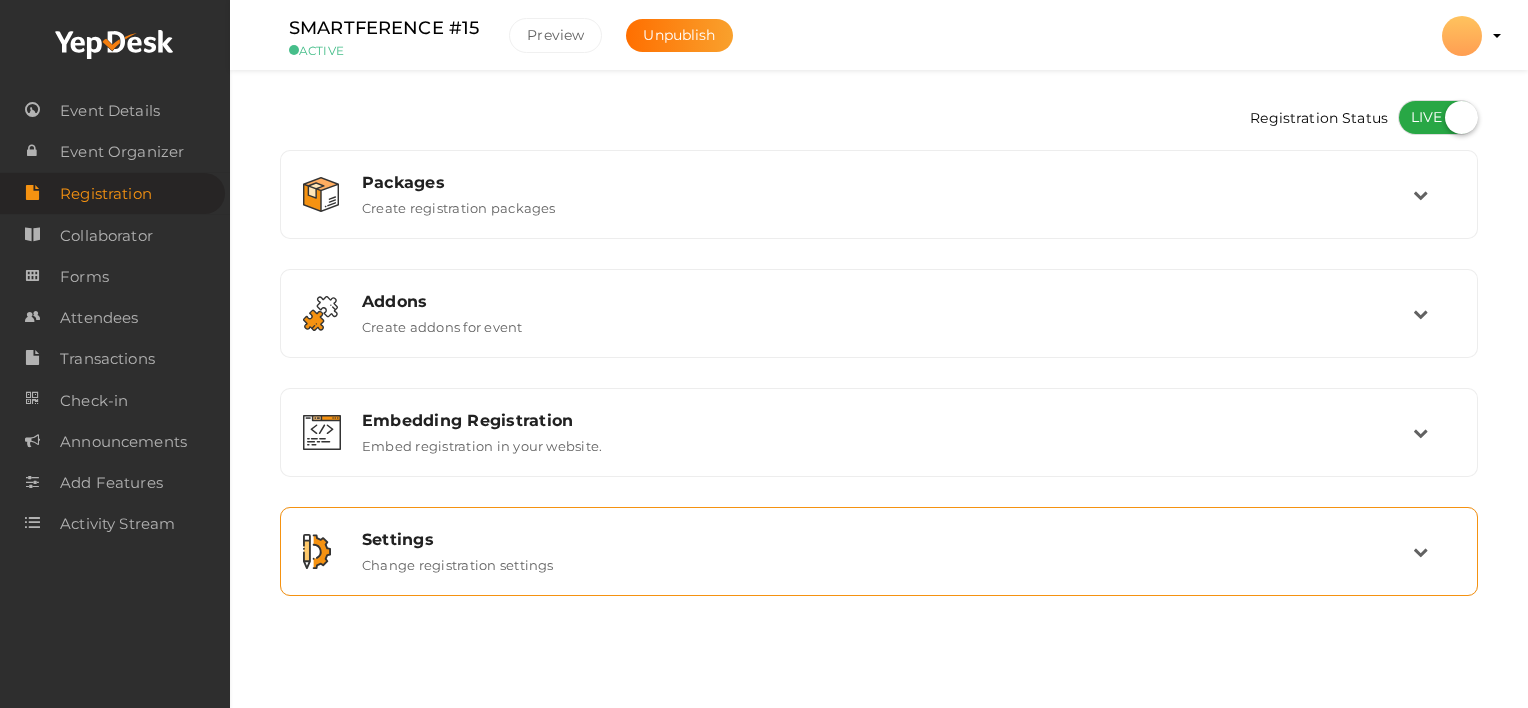 click on "Change registration settings" at bounding box center (458, 561) 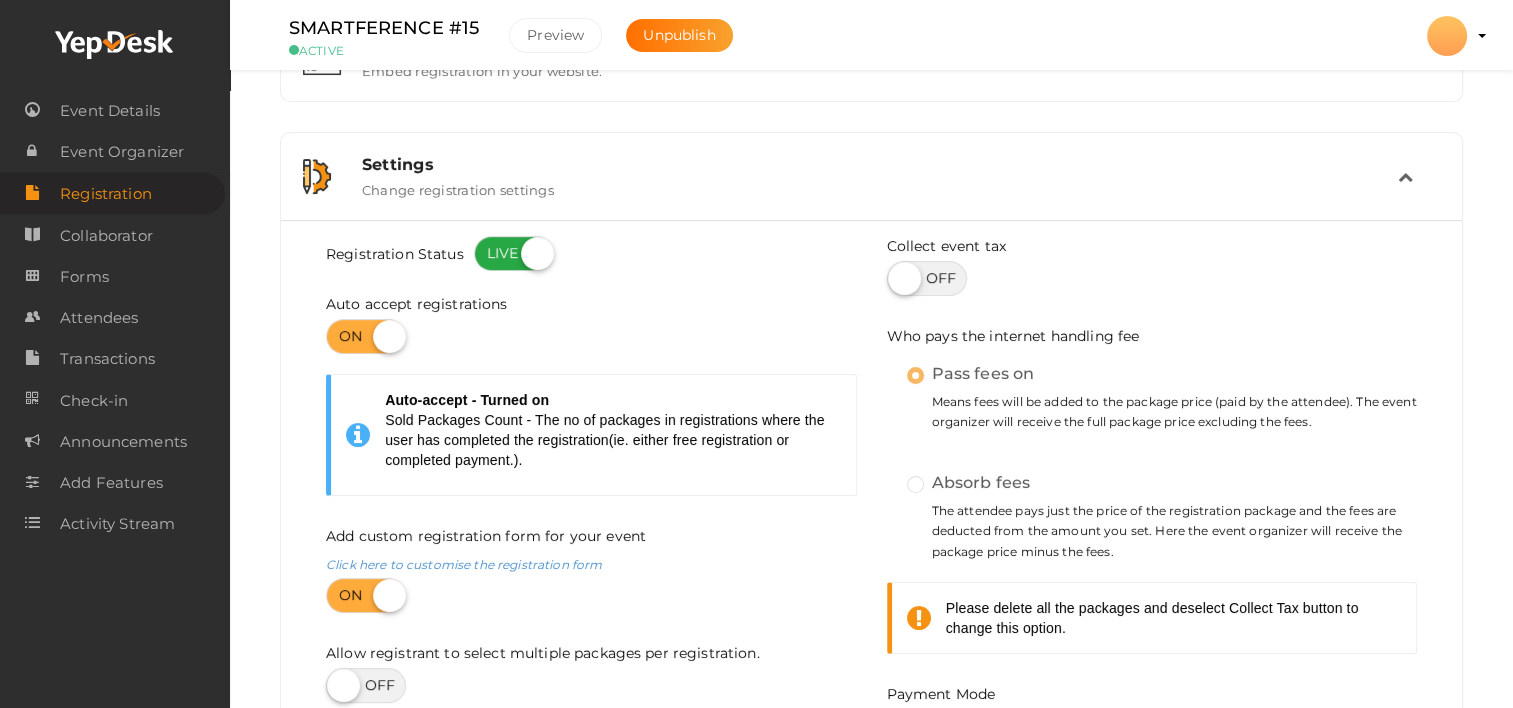 scroll, scrollTop: 300, scrollLeft: 0, axis: vertical 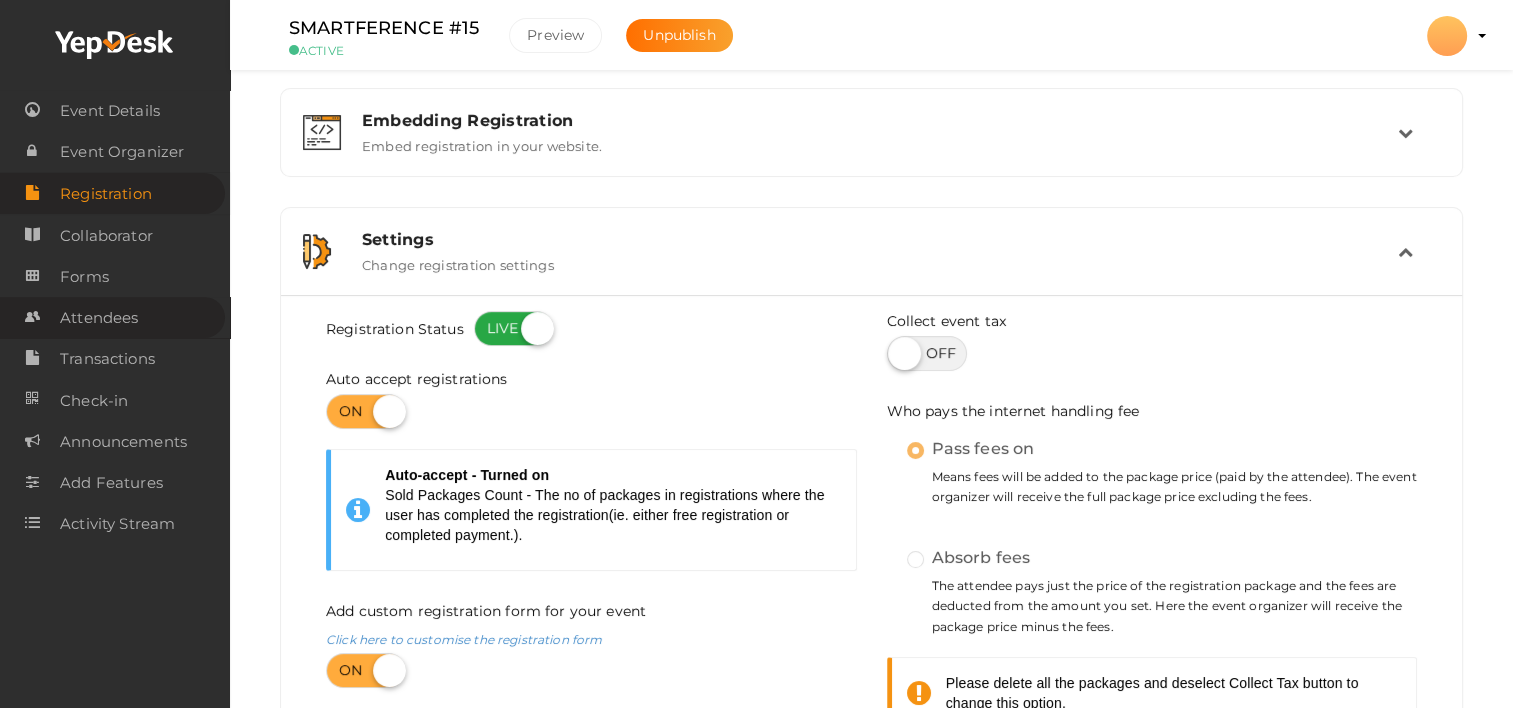 click on "Attendees" at bounding box center [99, 318] 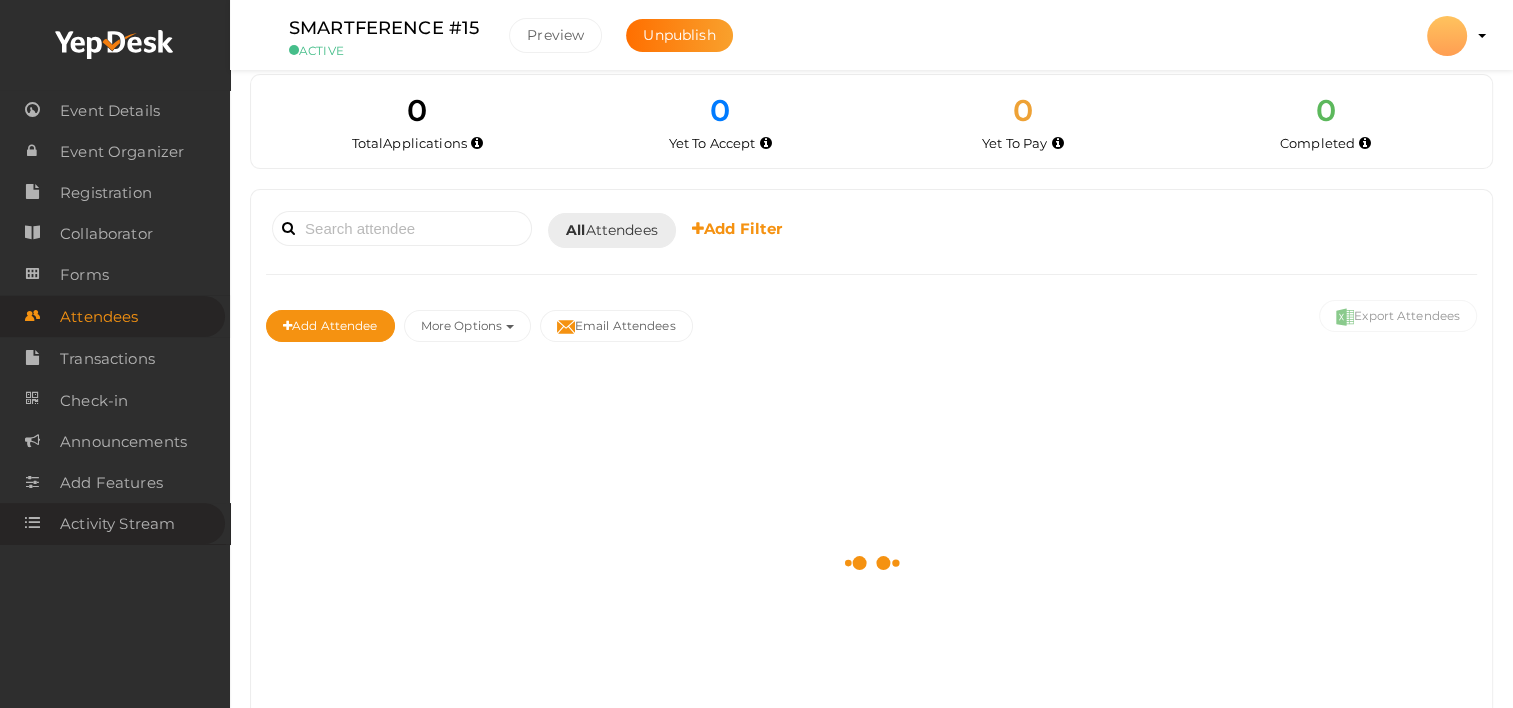 scroll, scrollTop: 0, scrollLeft: 0, axis: both 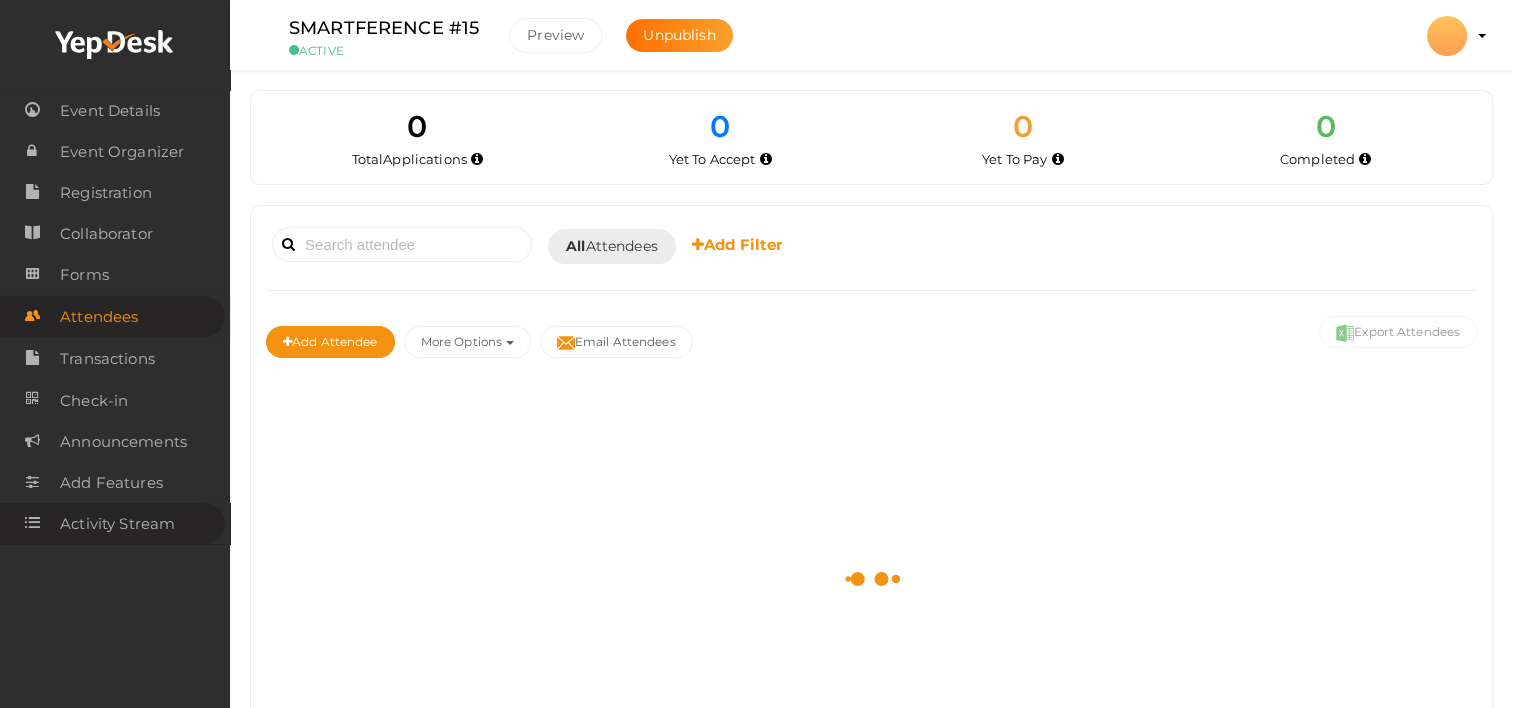 click on "Activity Stream" at bounding box center (117, 524) 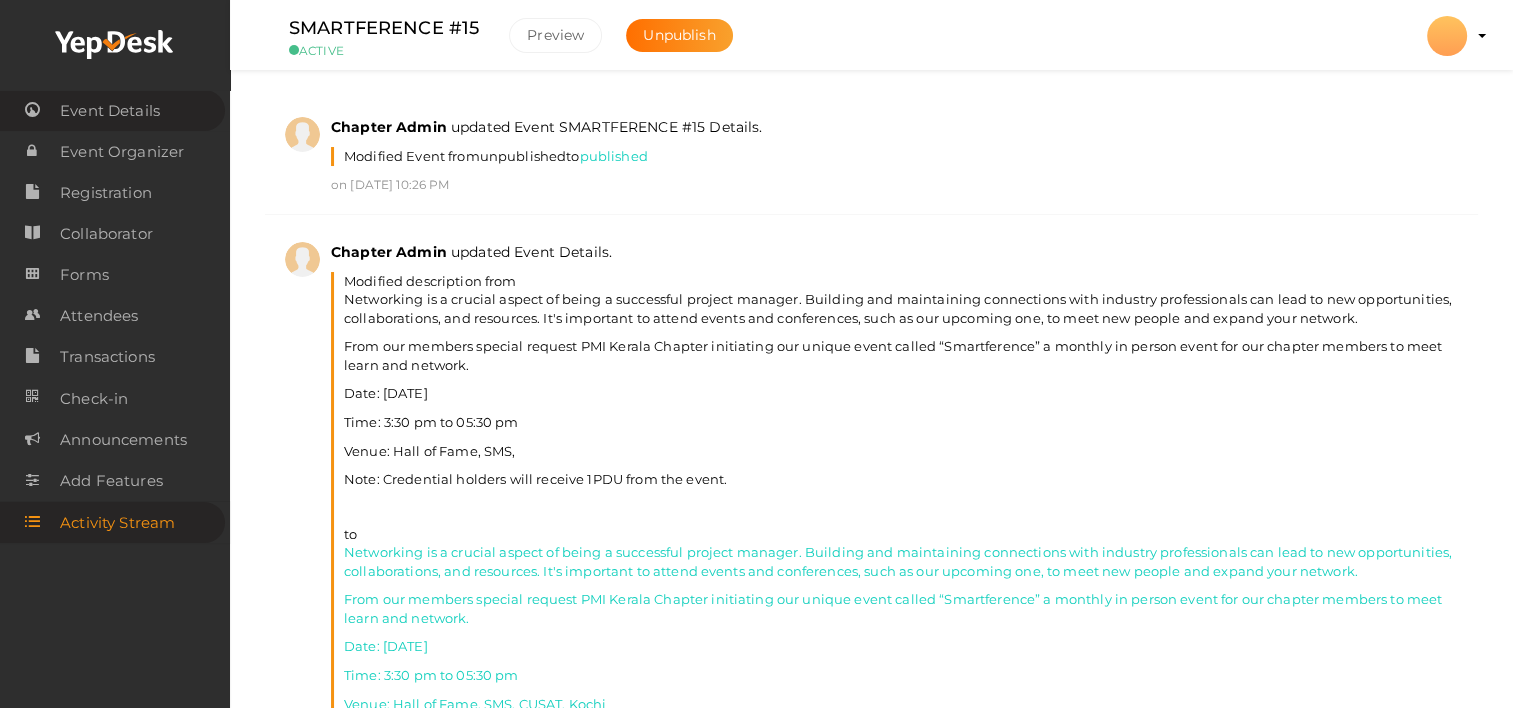 click on "Event Details" at bounding box center (110, 111) 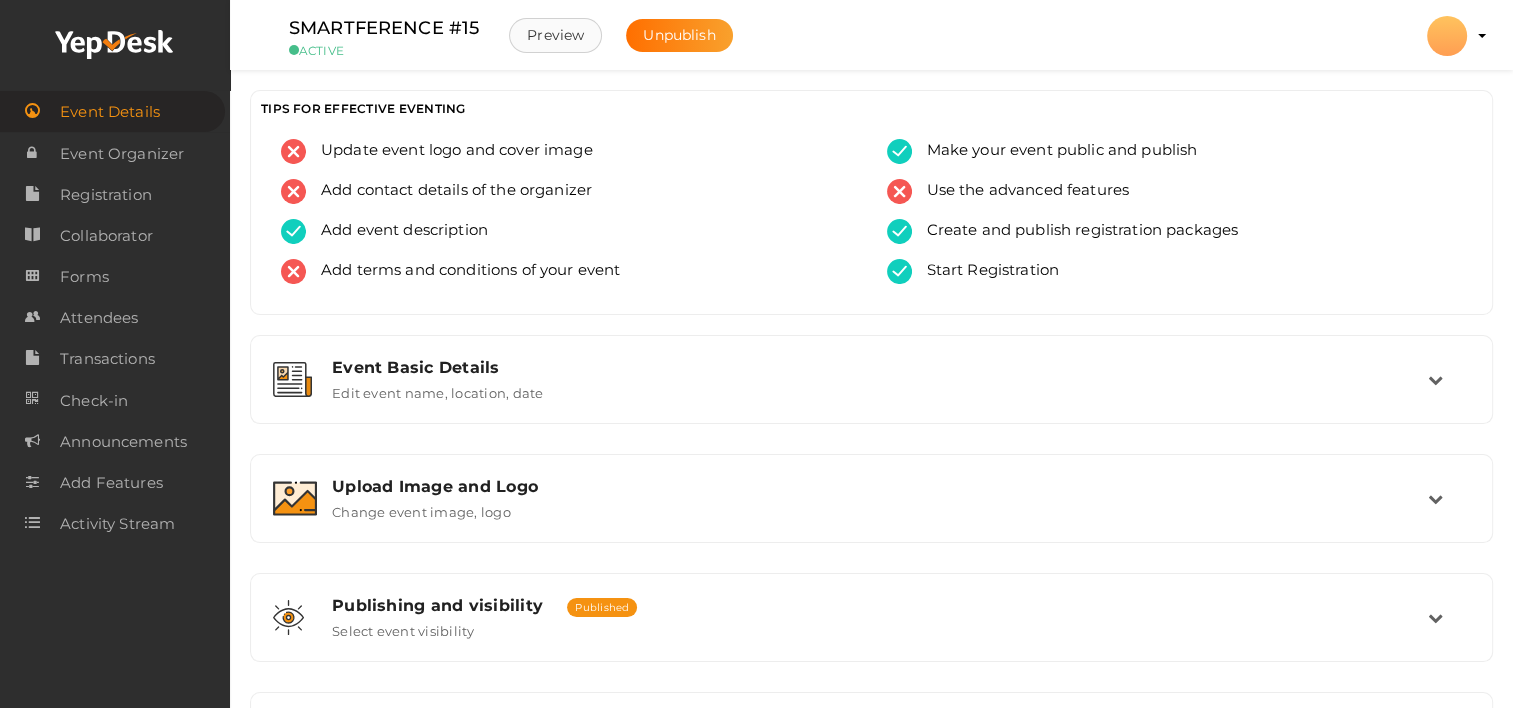 click on "Preview" at bounding box center (555, 35) 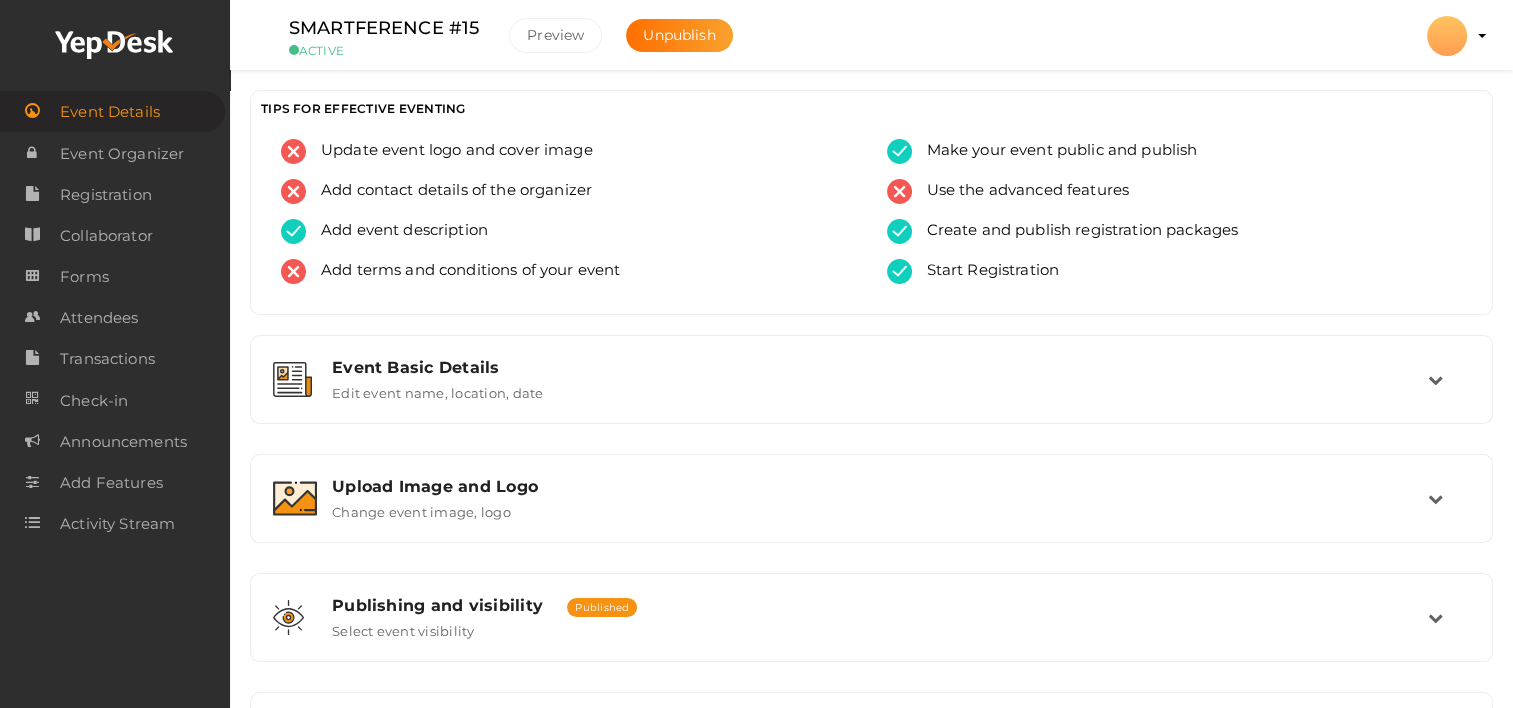 click on "Event Details" at bounding box center (110, 112) 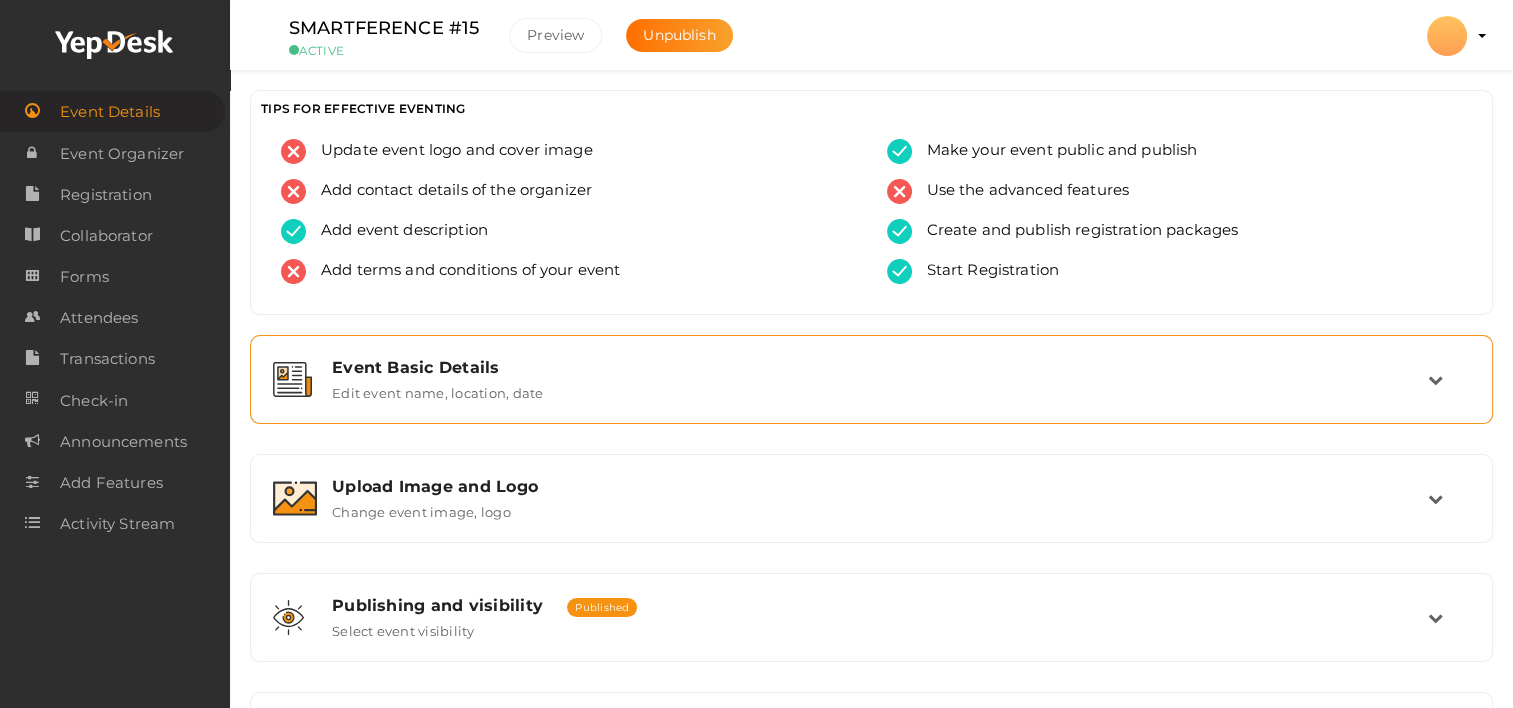 click on "Event Basic Details" at bounding box center (880, 367) 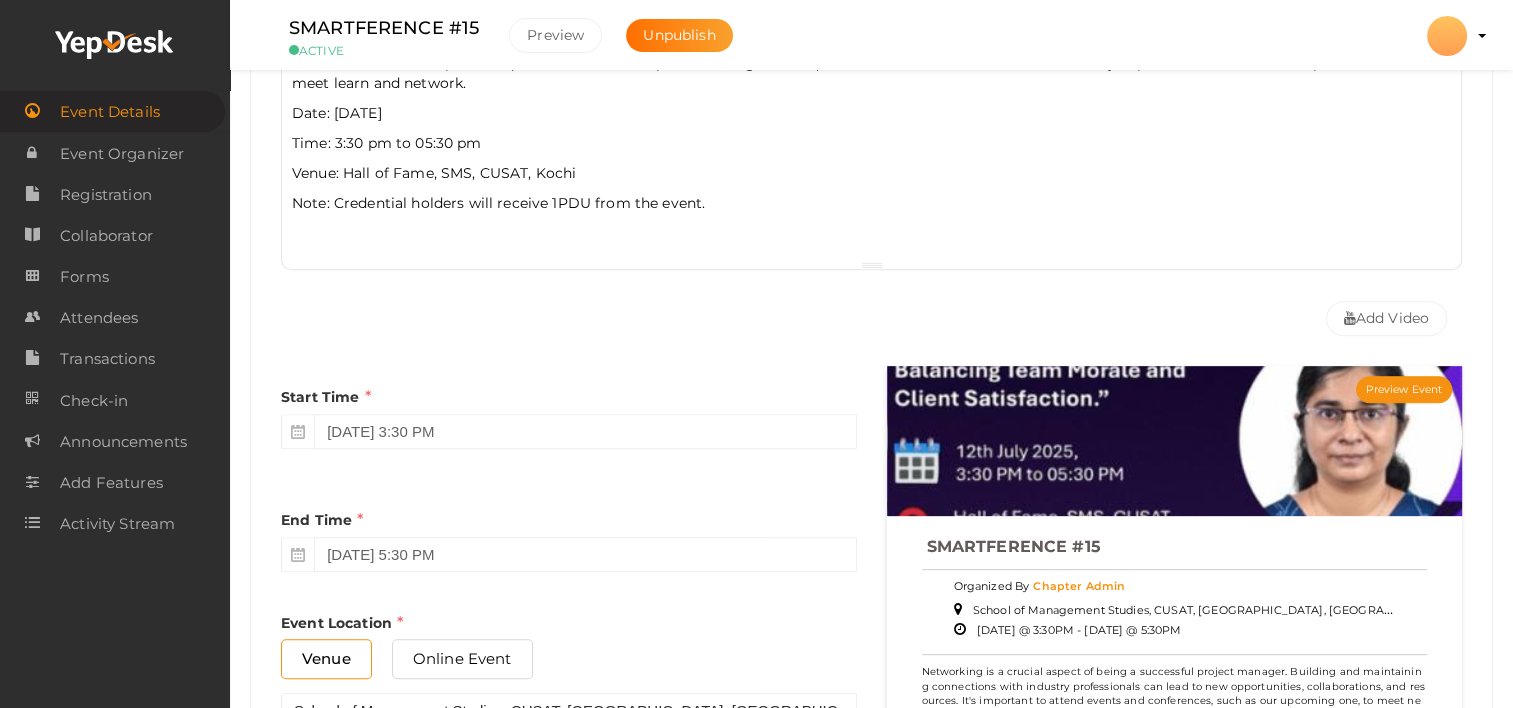 scroll, scrollTop: 700, scrollLeft: 0, axis: vertical 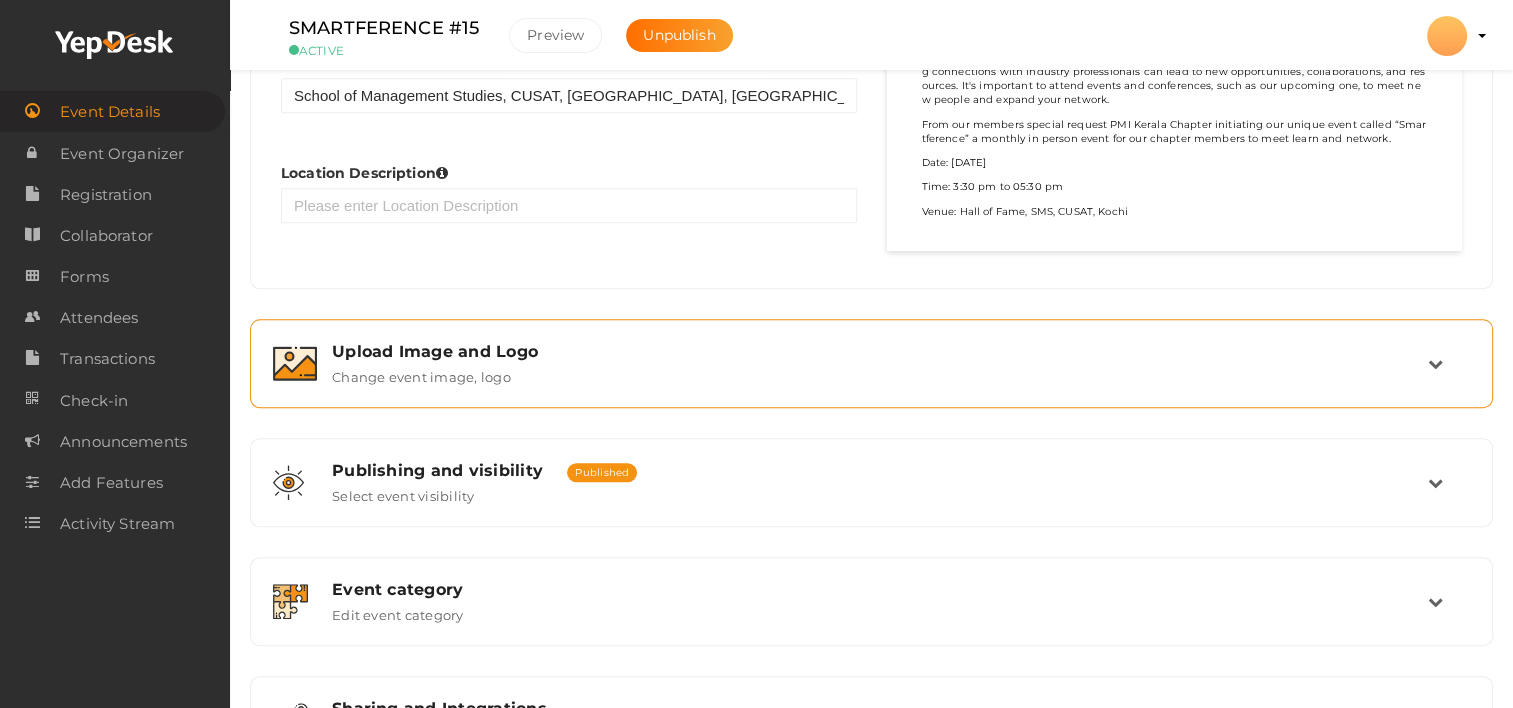 click on "Upload Image and Logo" at bounding box center (880, 351) 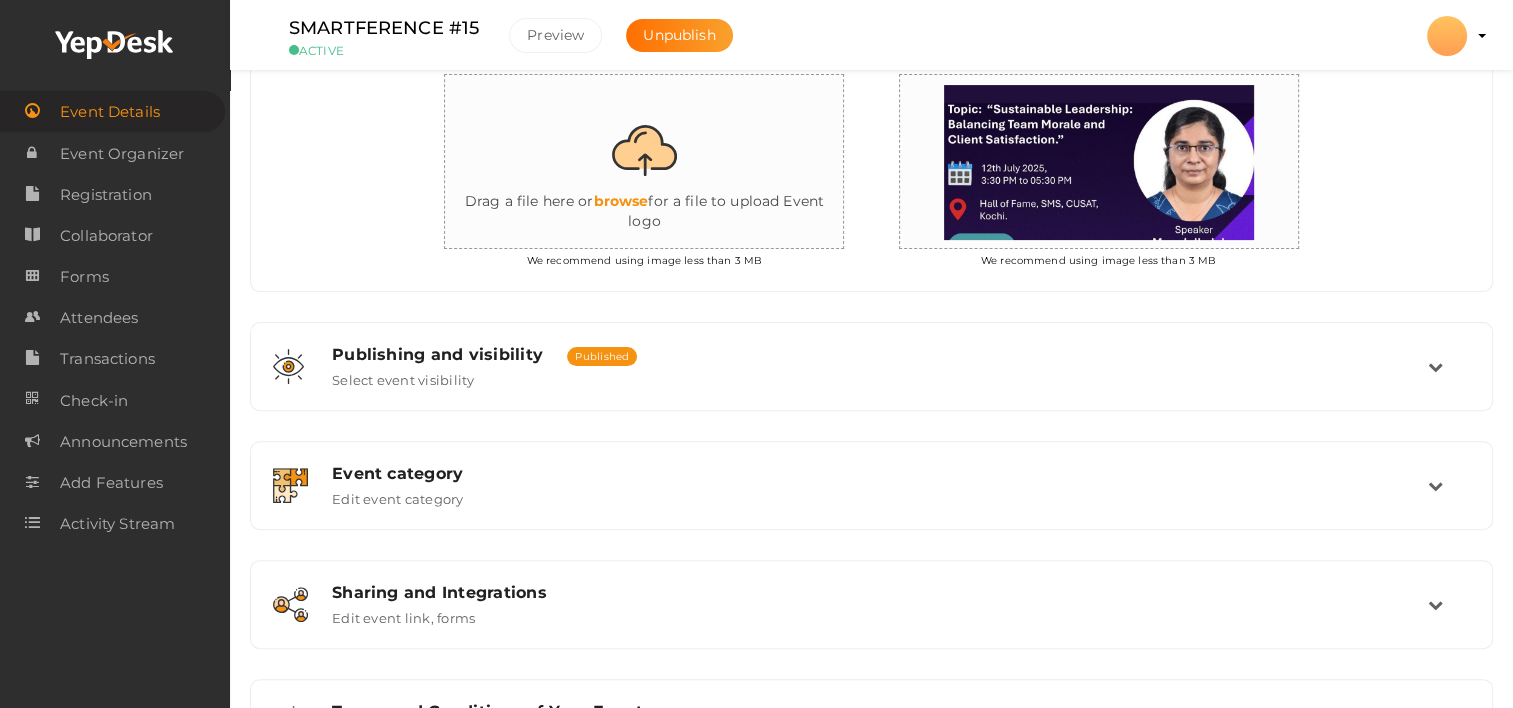 scroll, scrollTop: 444, scrollLeft: 0, axis: vertical 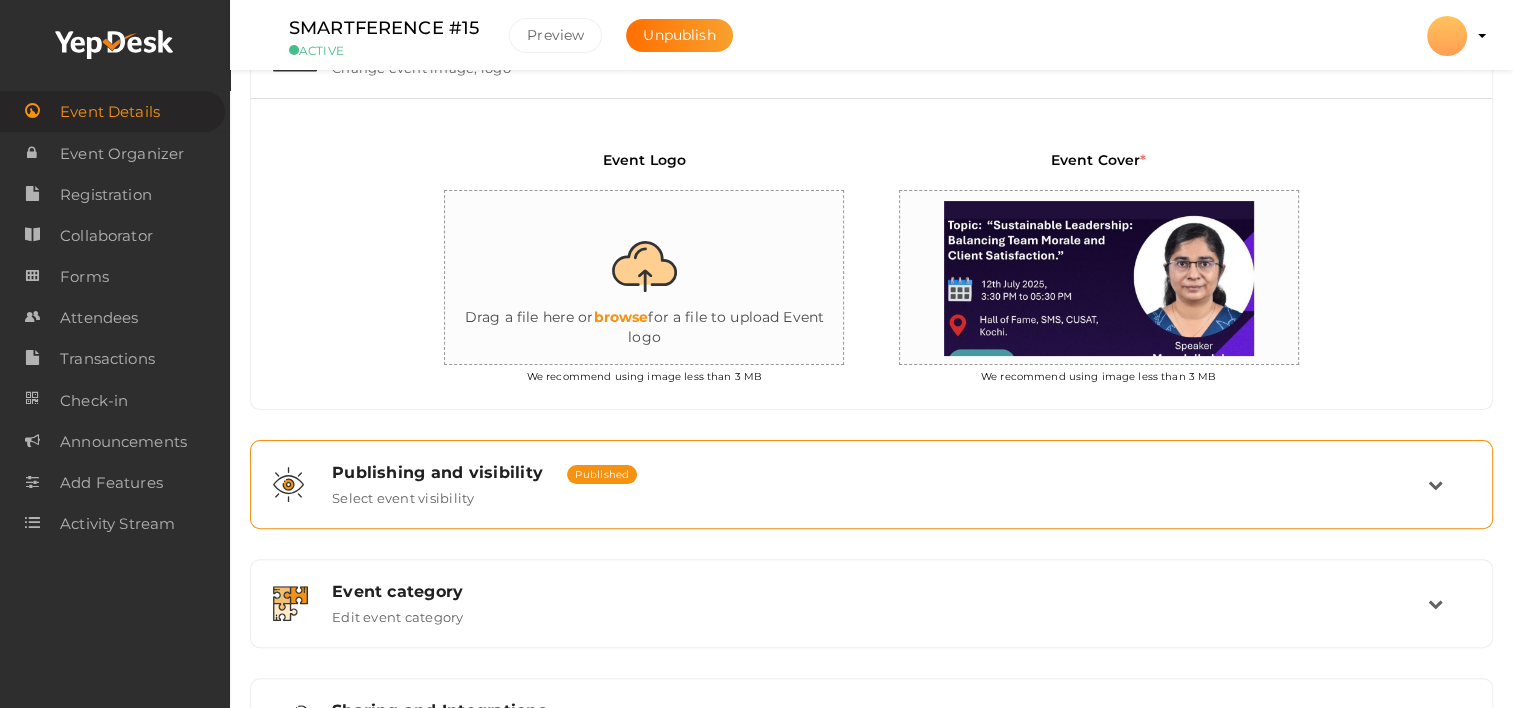 click on "Publishing and visibility
Published
UnPublished
Select event
visibility" at bounding box center (872, 484) 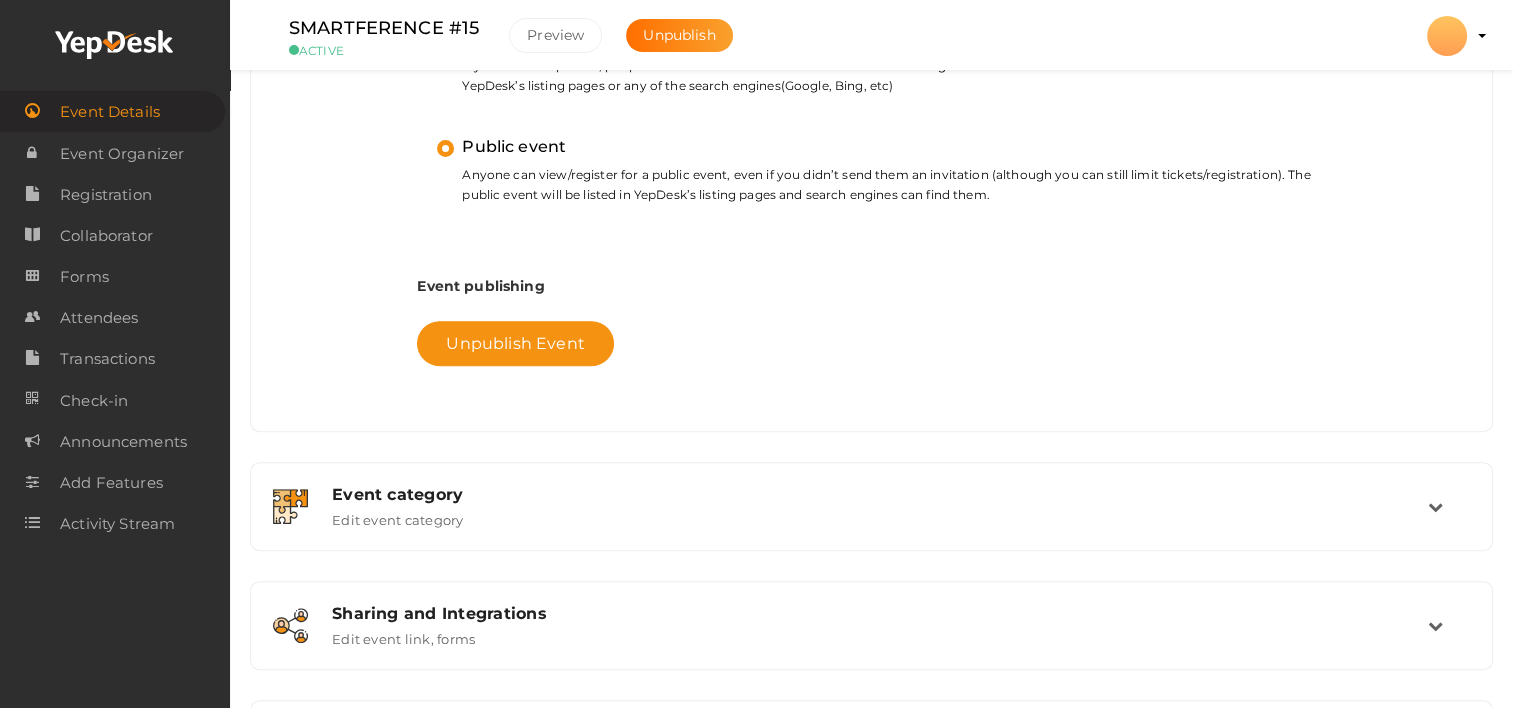 scroll, scrollTop: 744, scrollLeft: 0, axis: vertical 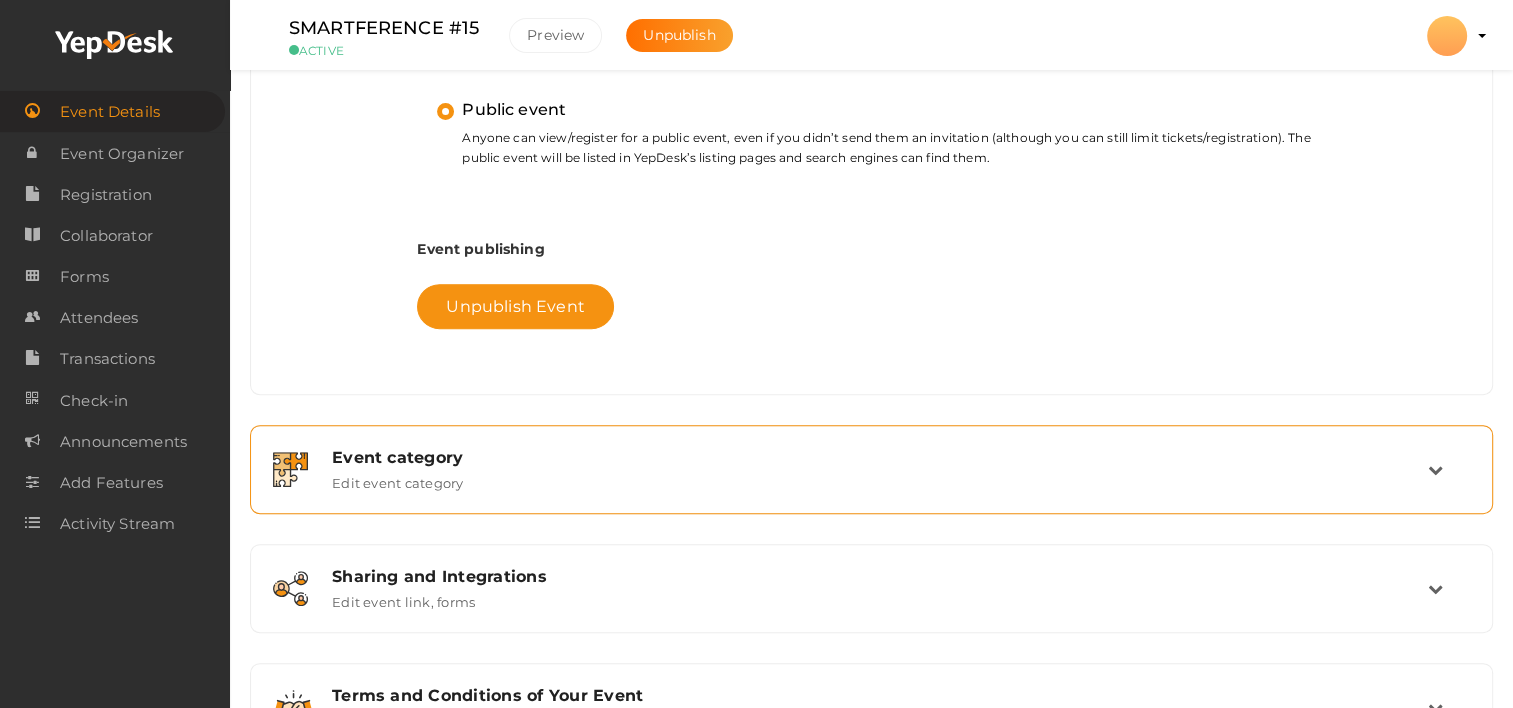 click on "Event category
Edit event
category" at bounding box center [872, 469] 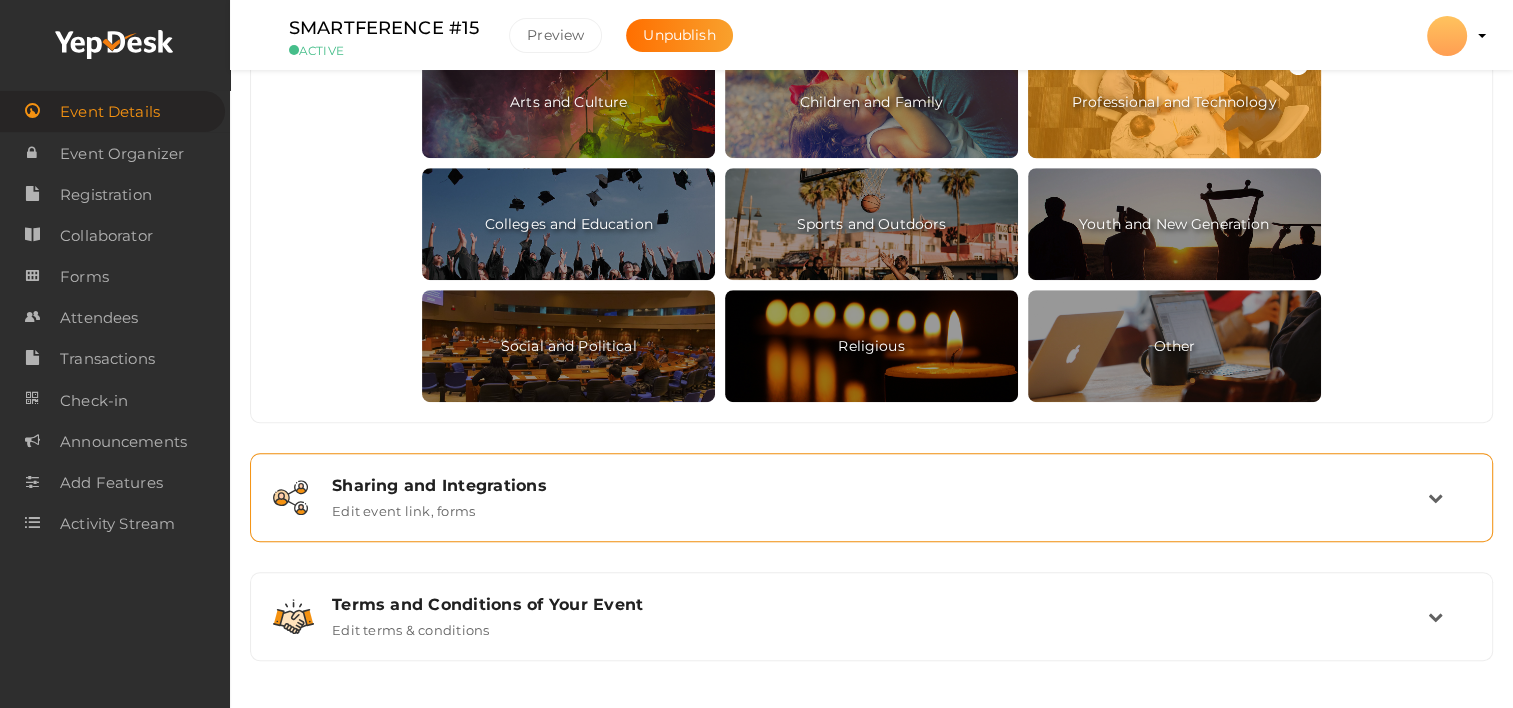 click on "Sharing and Integrations
Edit event link,
forms" at bounding box center [872, 497] 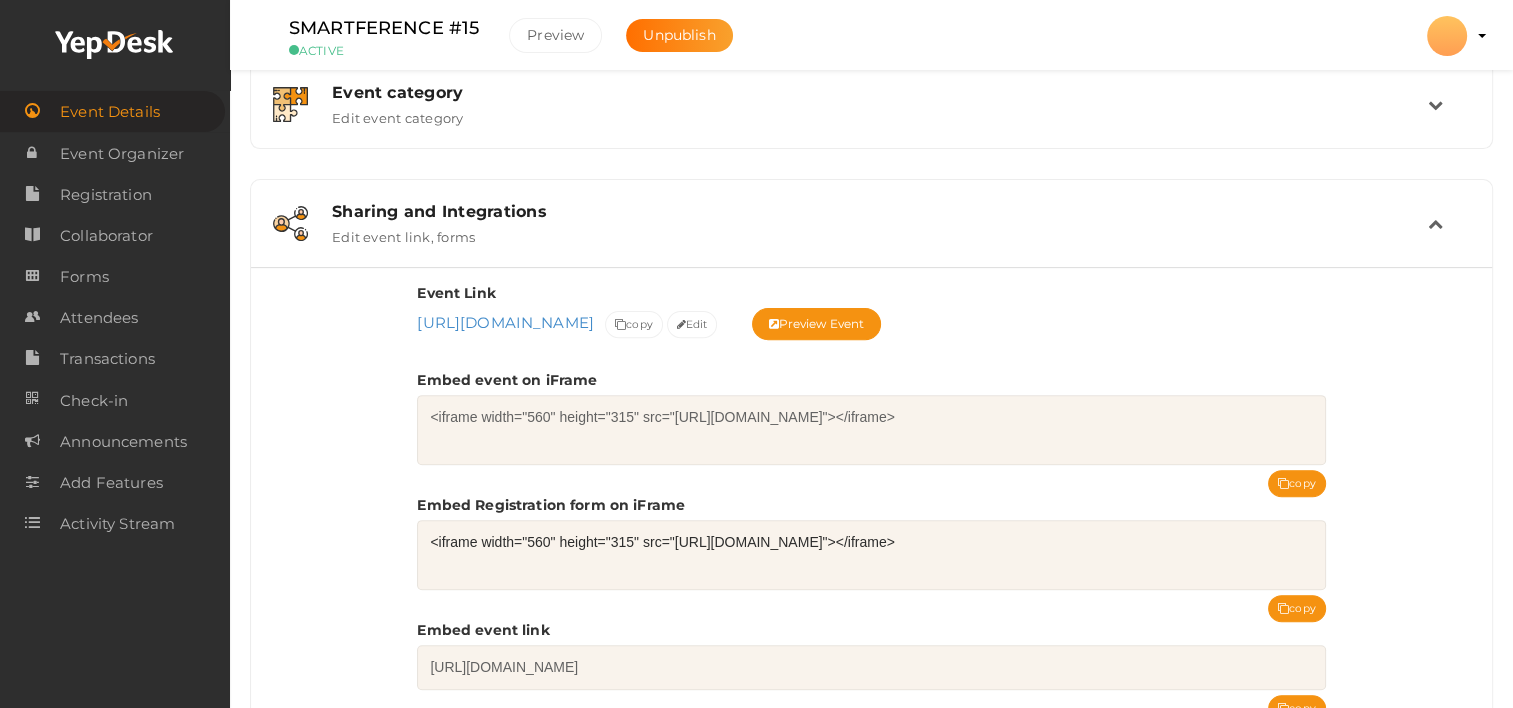 scroll, scrollTop: 627, scrollLeft: 0, axis: vertical 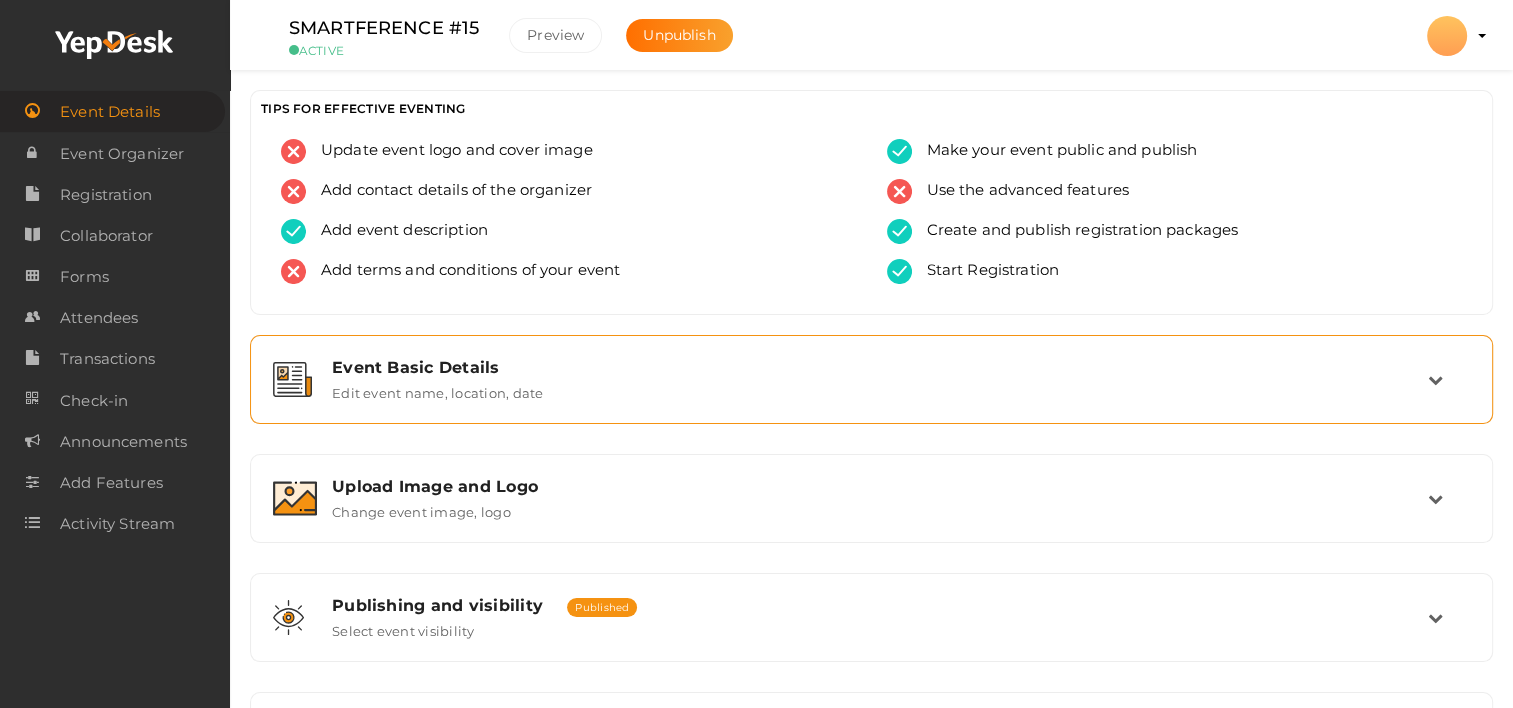 click on "Event Basic Details" at bounding box center [880, 367] 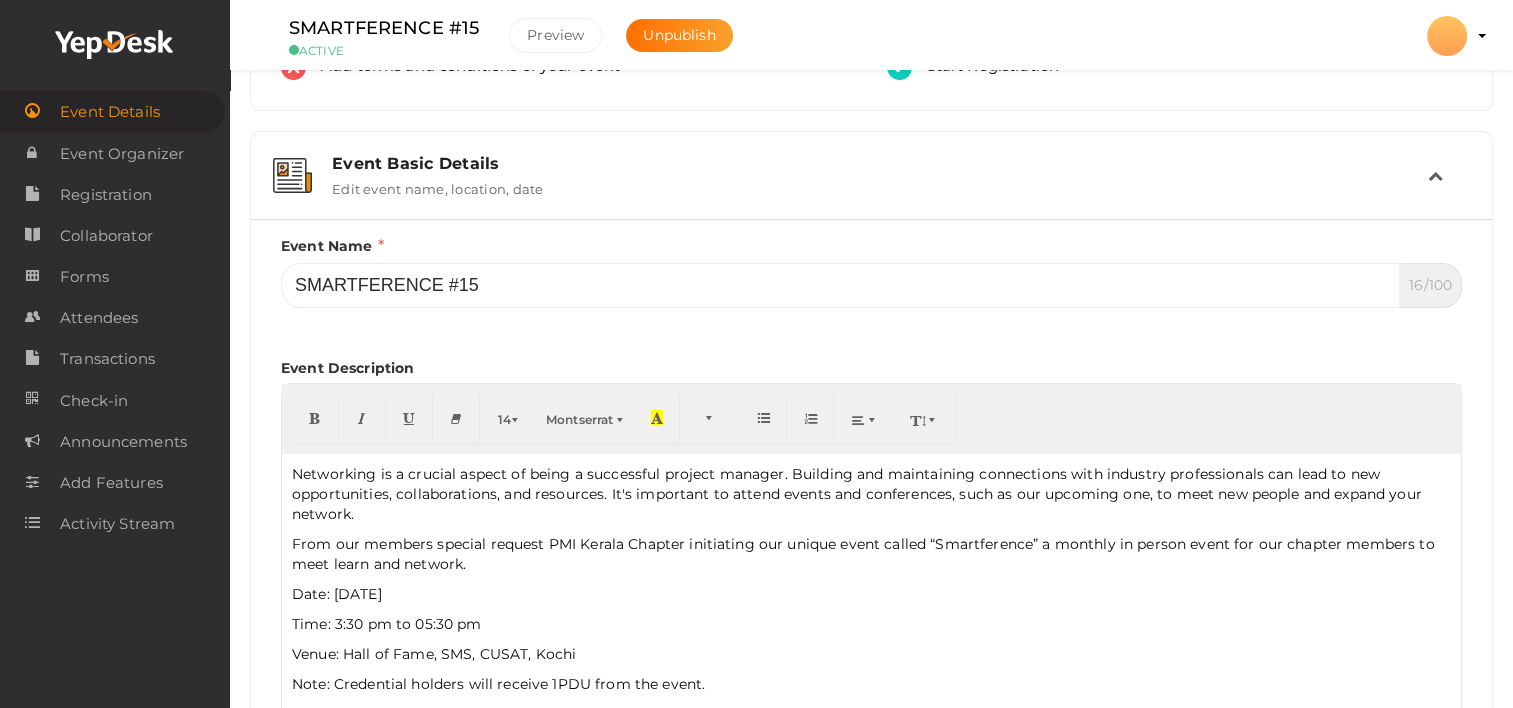 scroll, scrollTop: 200, scrollLeft: 0, axis: vertical 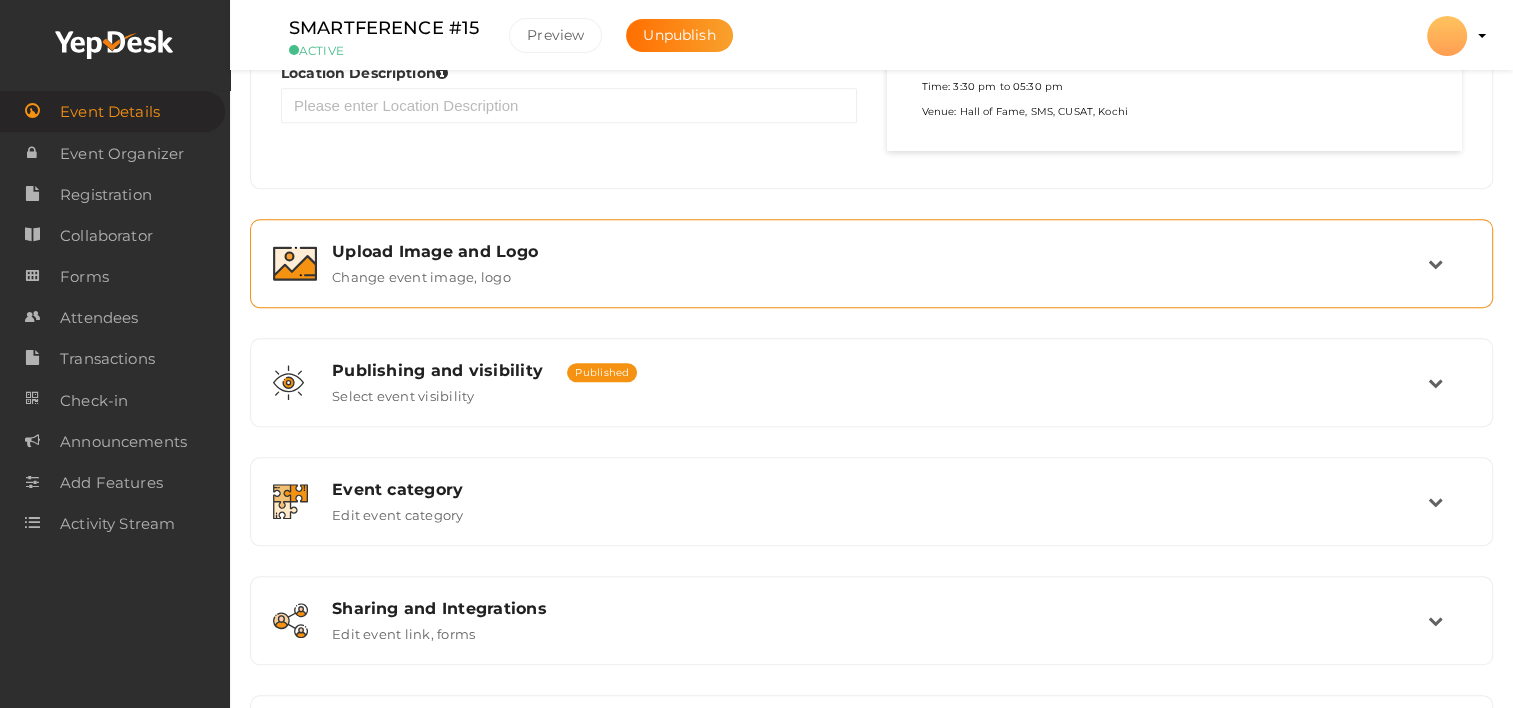 click on "Upload Image and Logo" at bounding box center [880, 251] 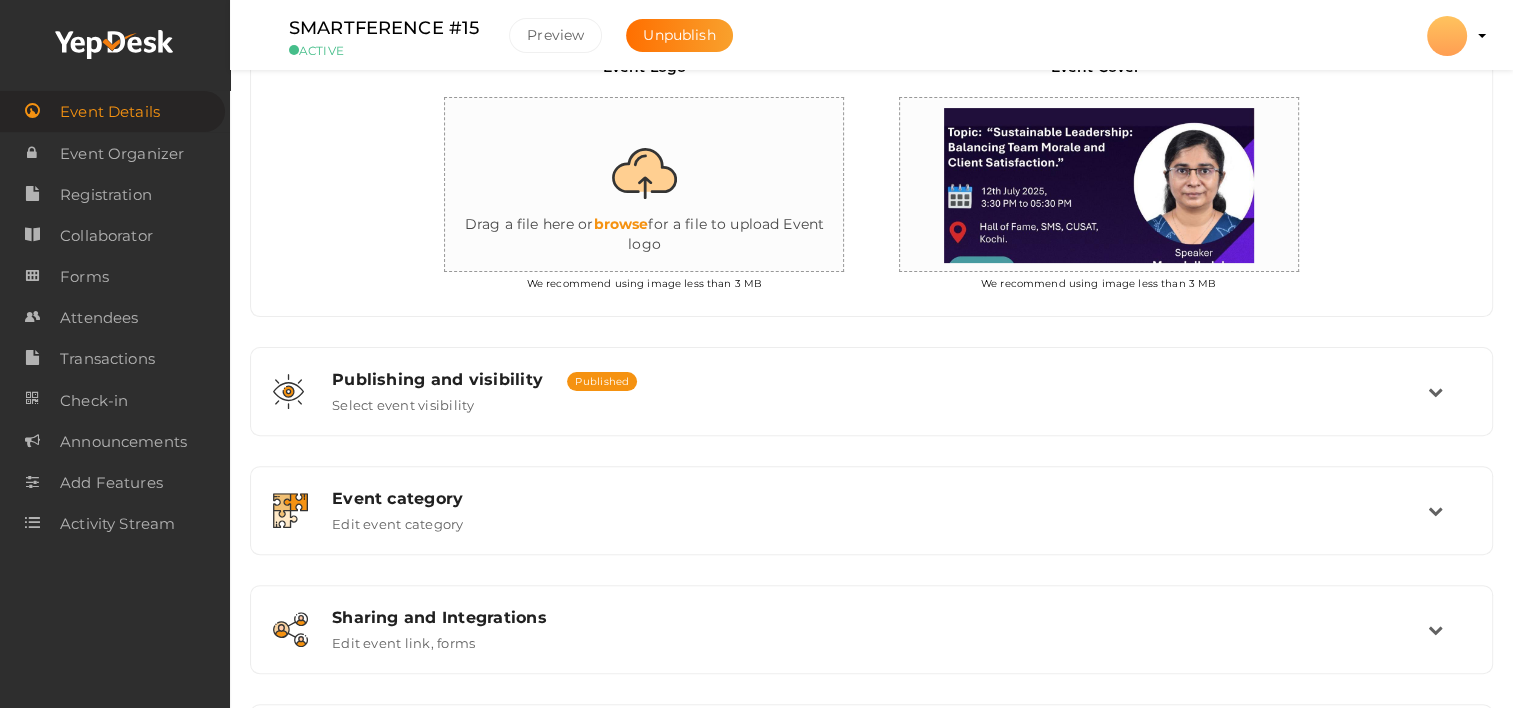 scroll, scrollTop: 632, scrollLeft: 0, axis: vertical 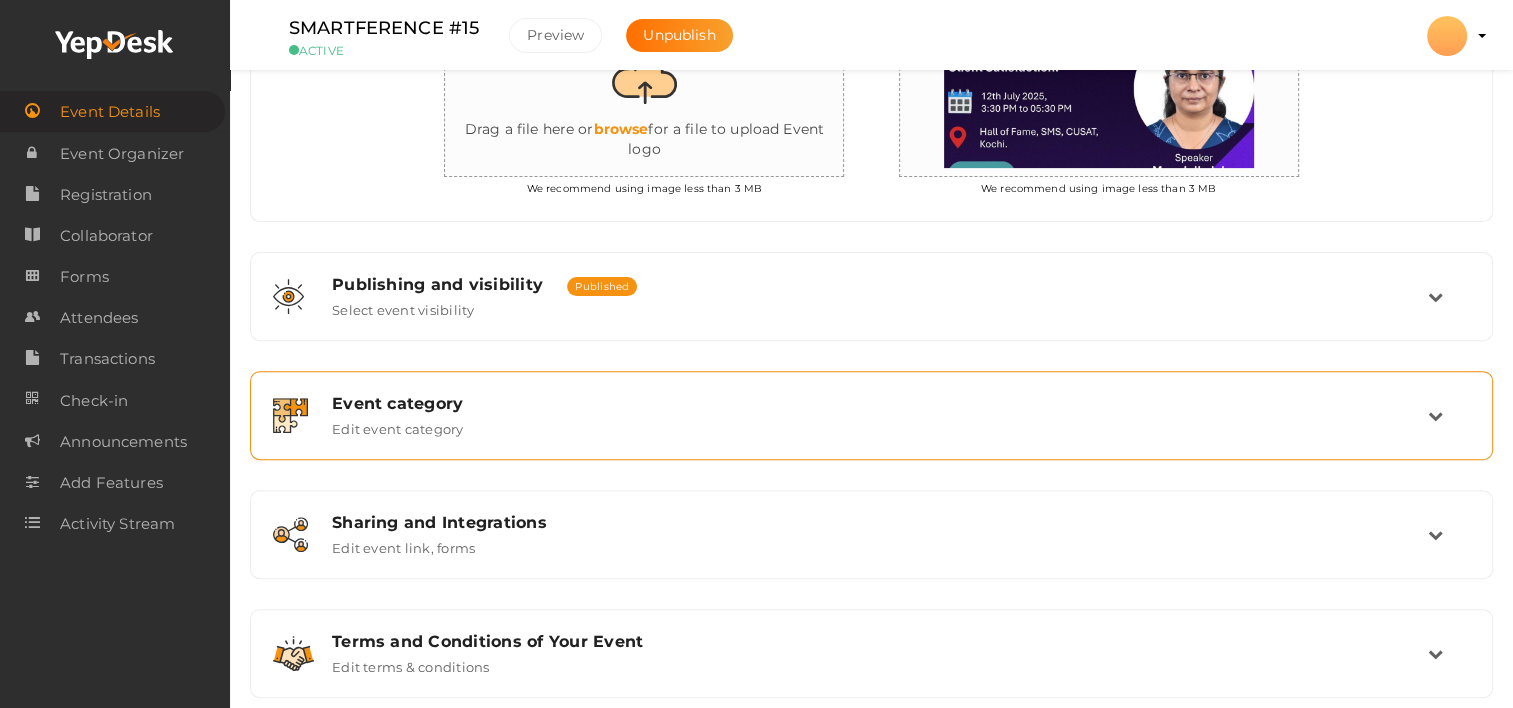 click on "Event category" at bounding box center (880, 403) 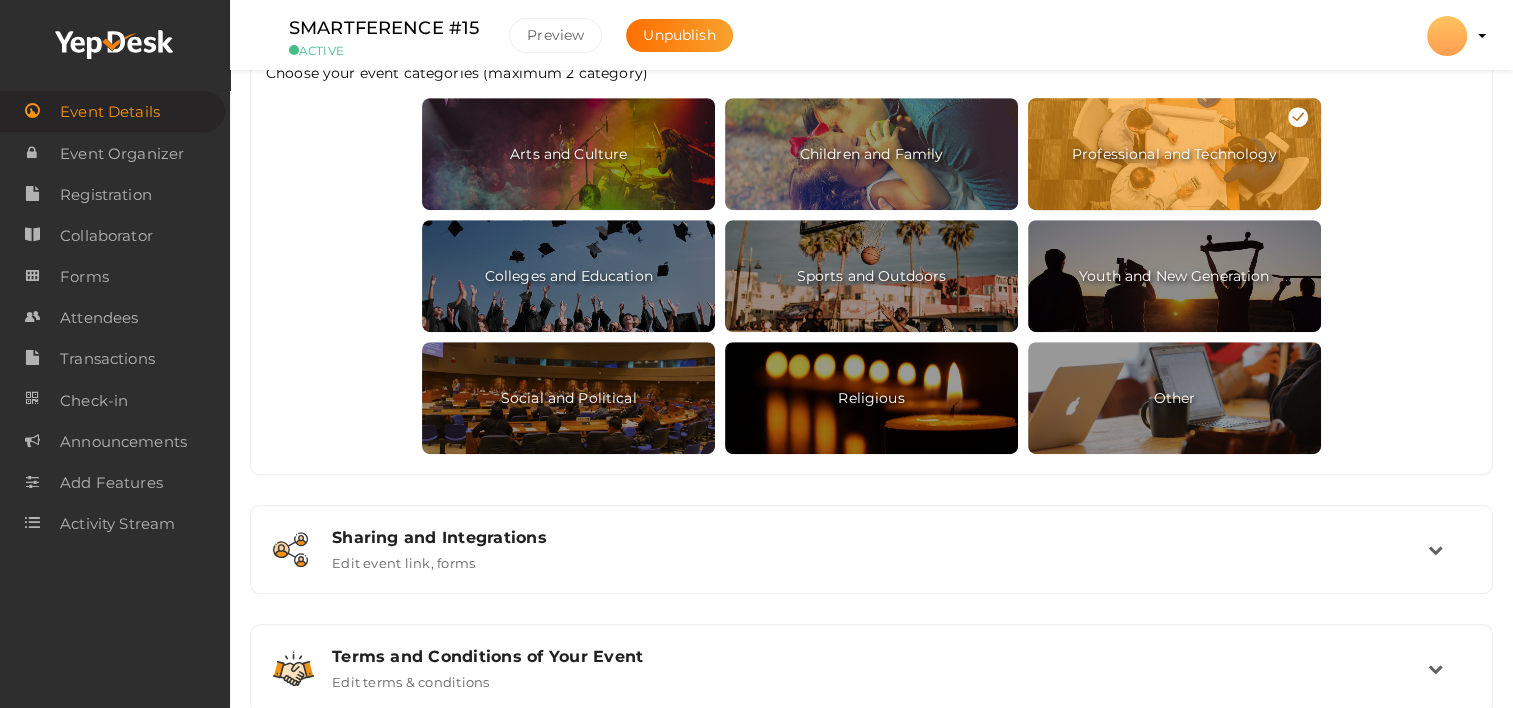 scroll, scrollTop: 1132, scrollLeft: 0, axis: vertical 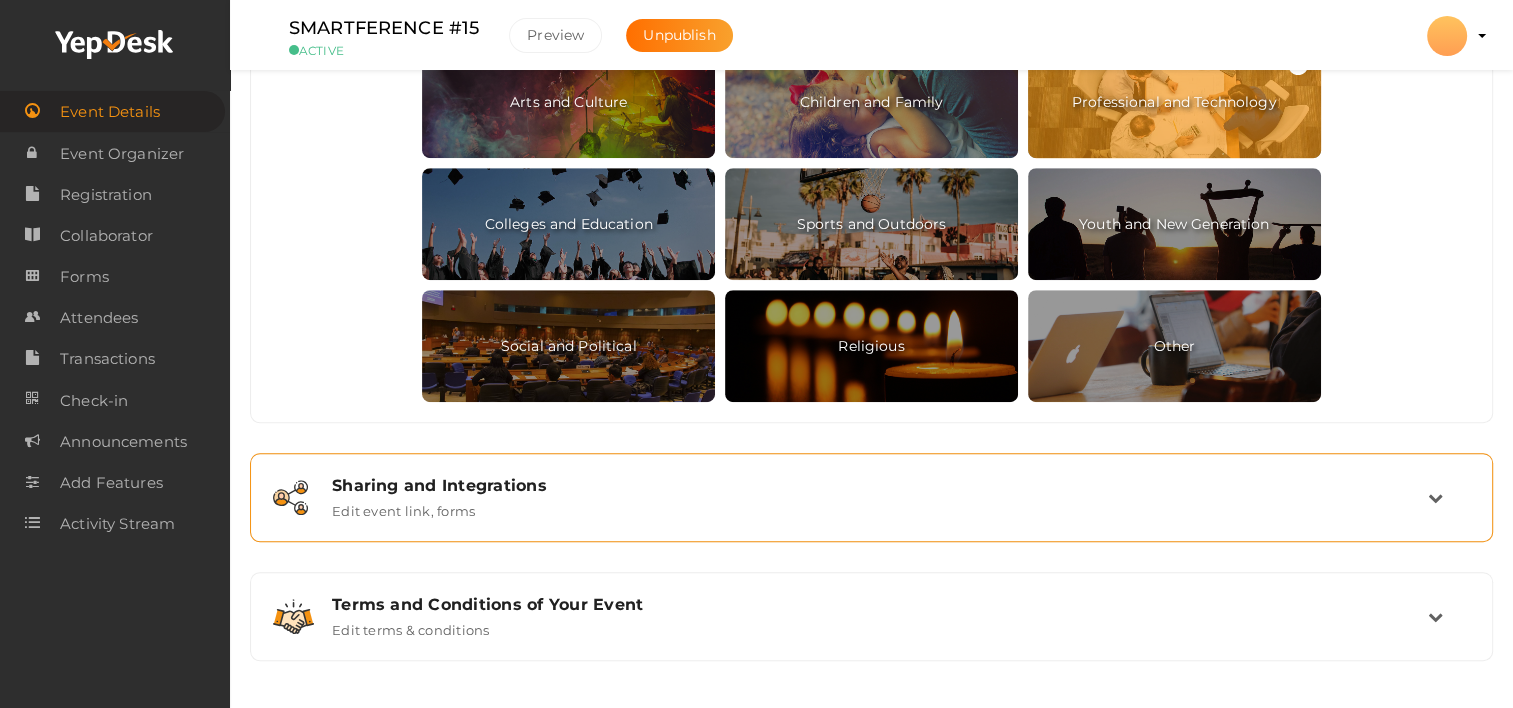 click on "Sharing and Integrations" at bounding box center (880, 485) 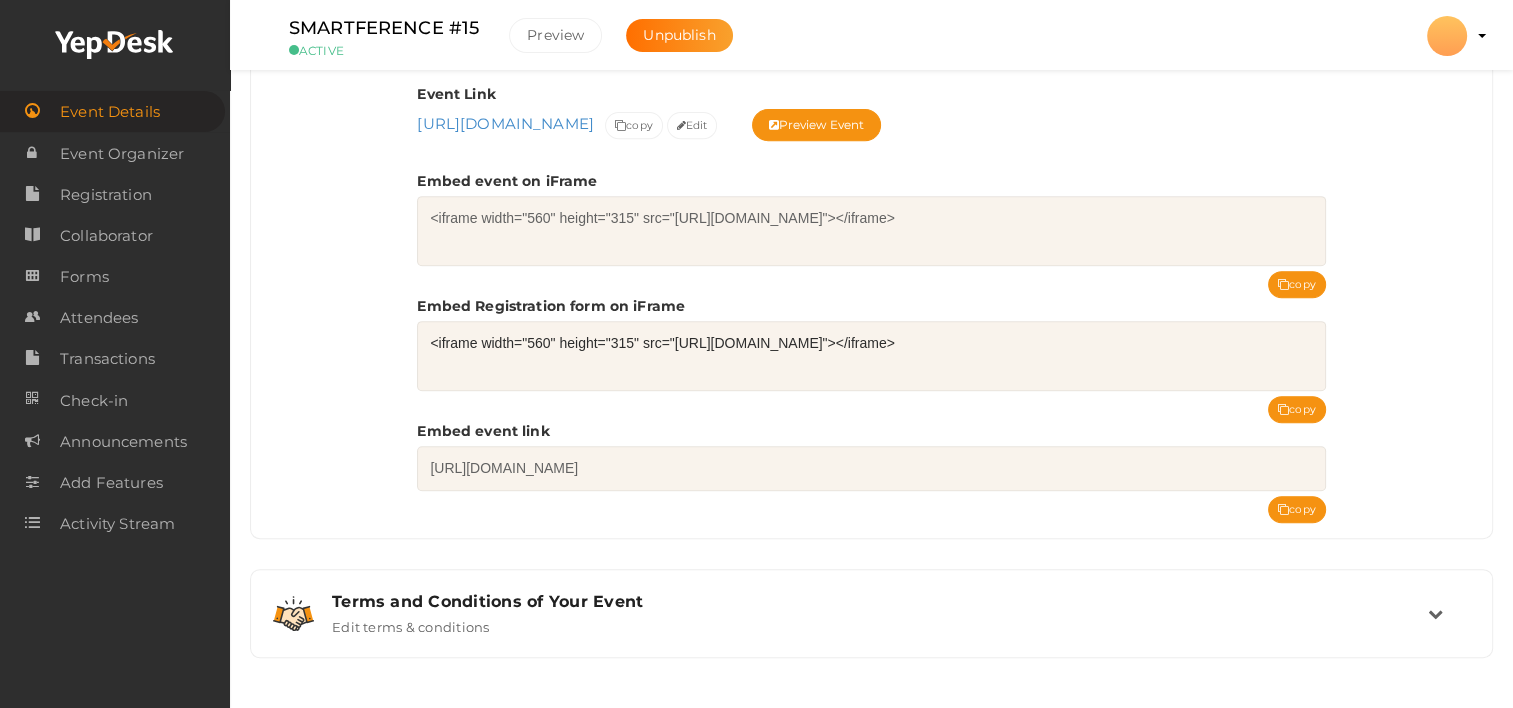 scroll, scrollTop: 827, scrollLeft: 0, axis: vertical 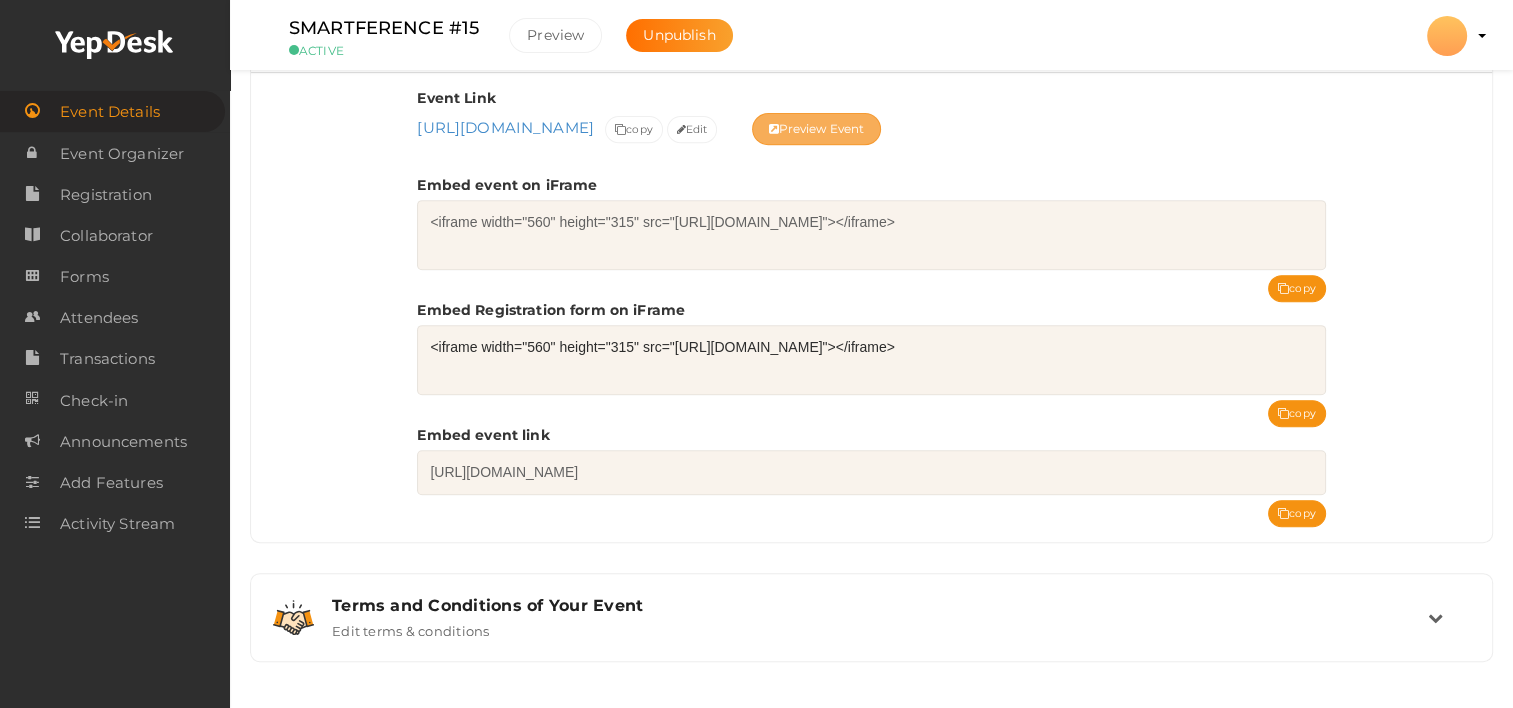 click on "Preview Event" at bounding box center (817, 129) 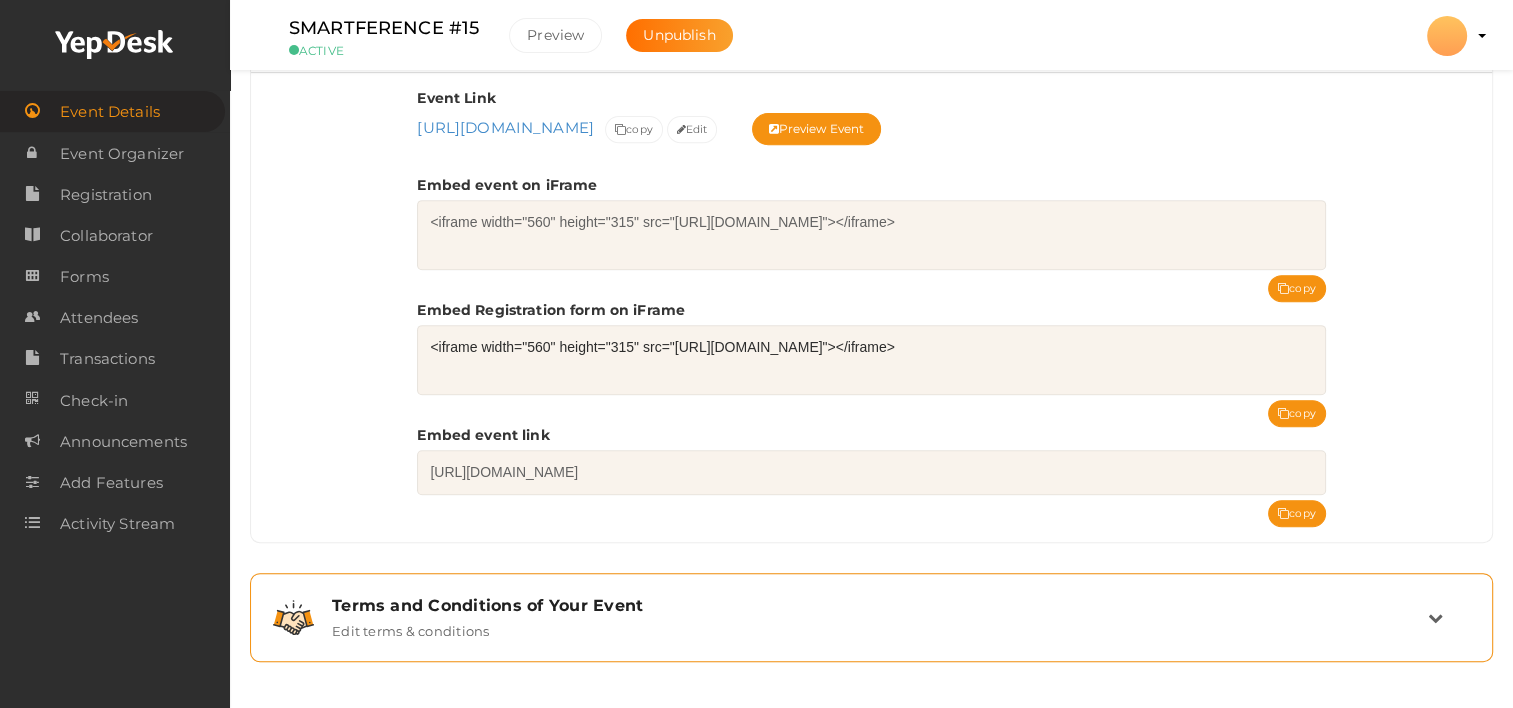click on "Terms and Conditions of Your Event" at bounding box center (880, 605) 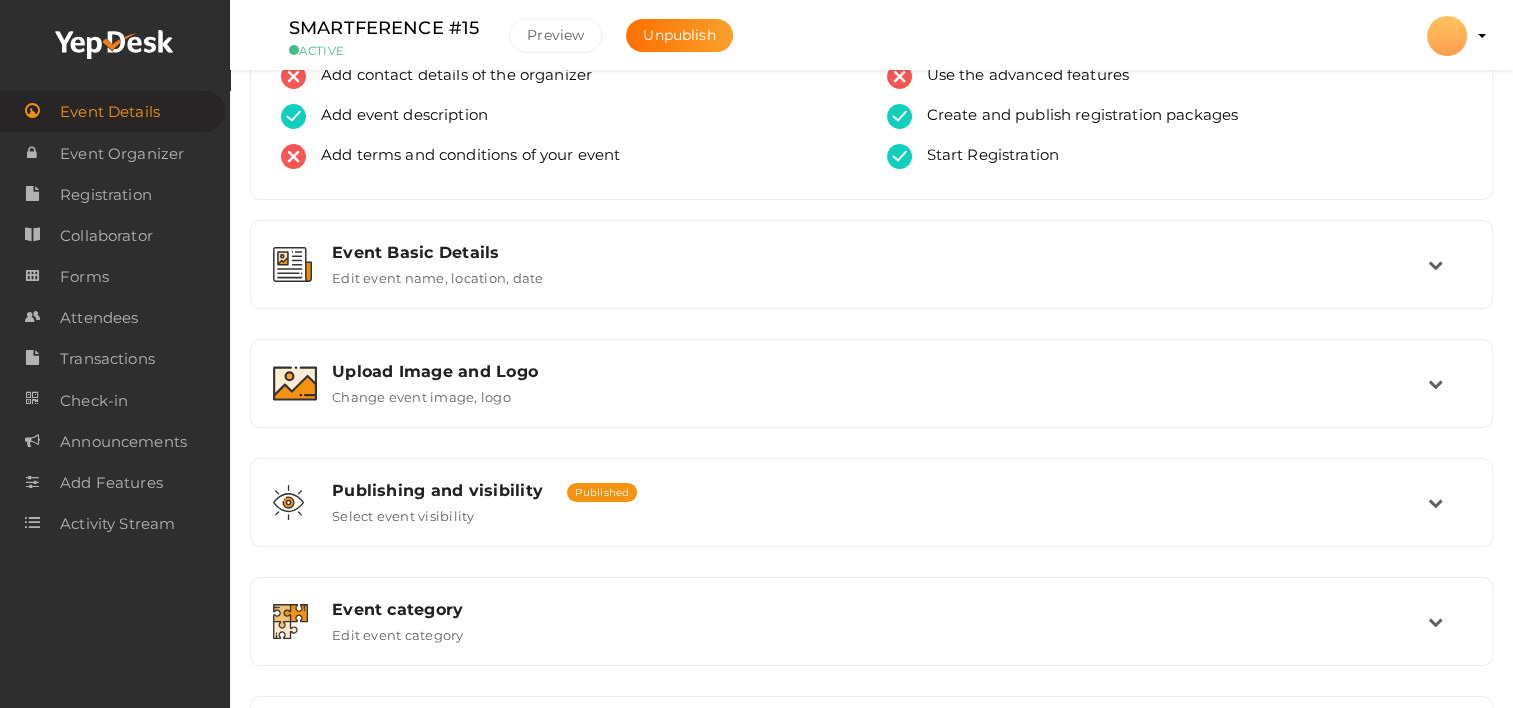 scroll, scrollTop: 109, scrollLeft: 0, axis: vertical 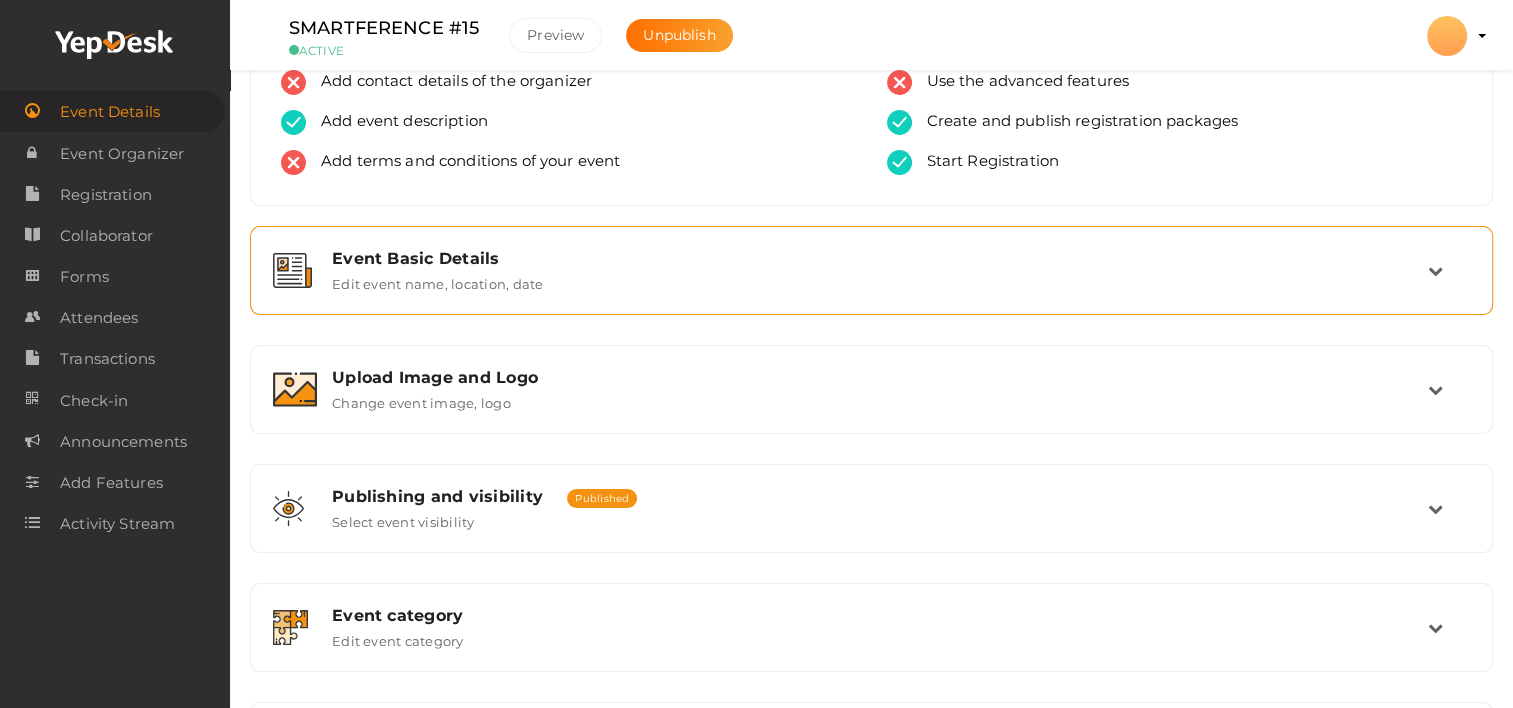 click on "Edit event name,
location, date" at bounding box center (437, 280) 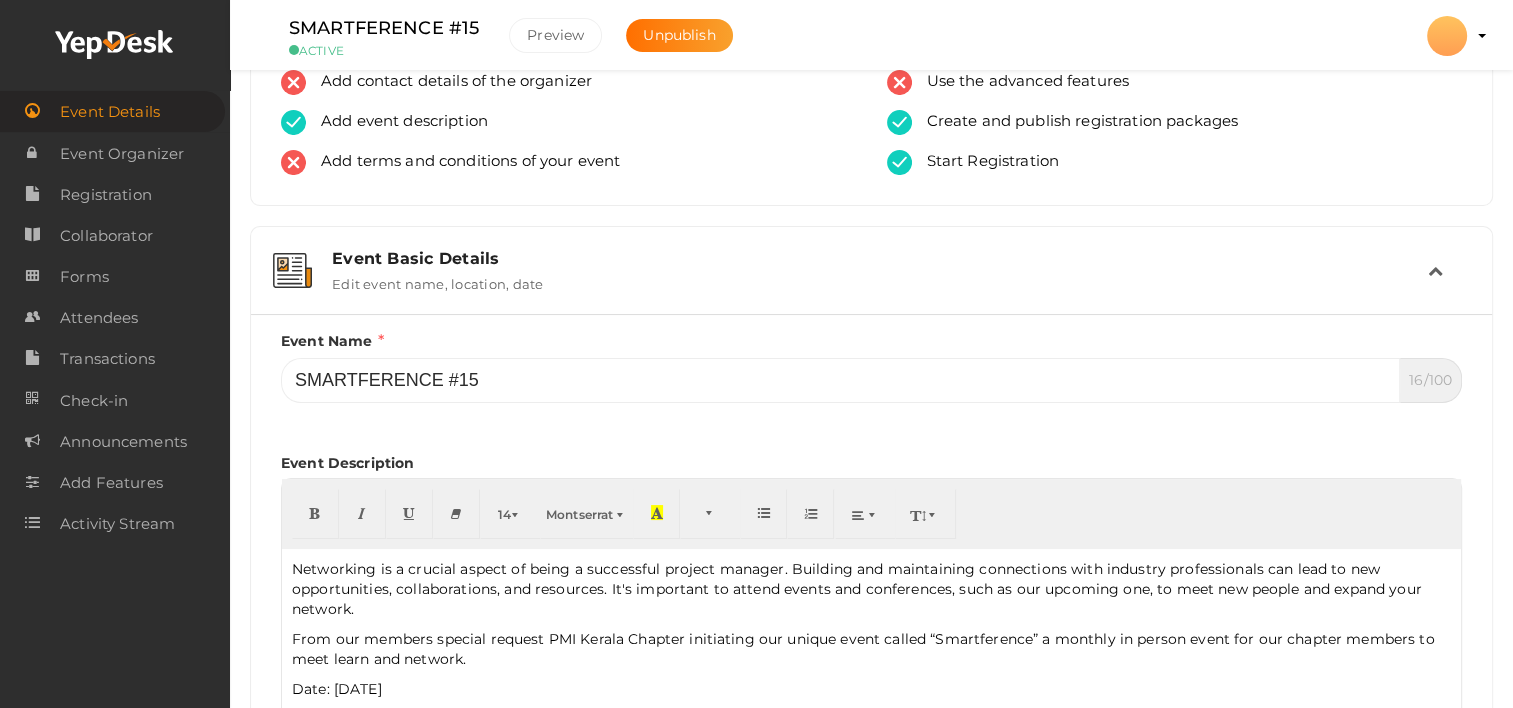 click on "Edit event name,
location, date" at bounding box center [437, 280] 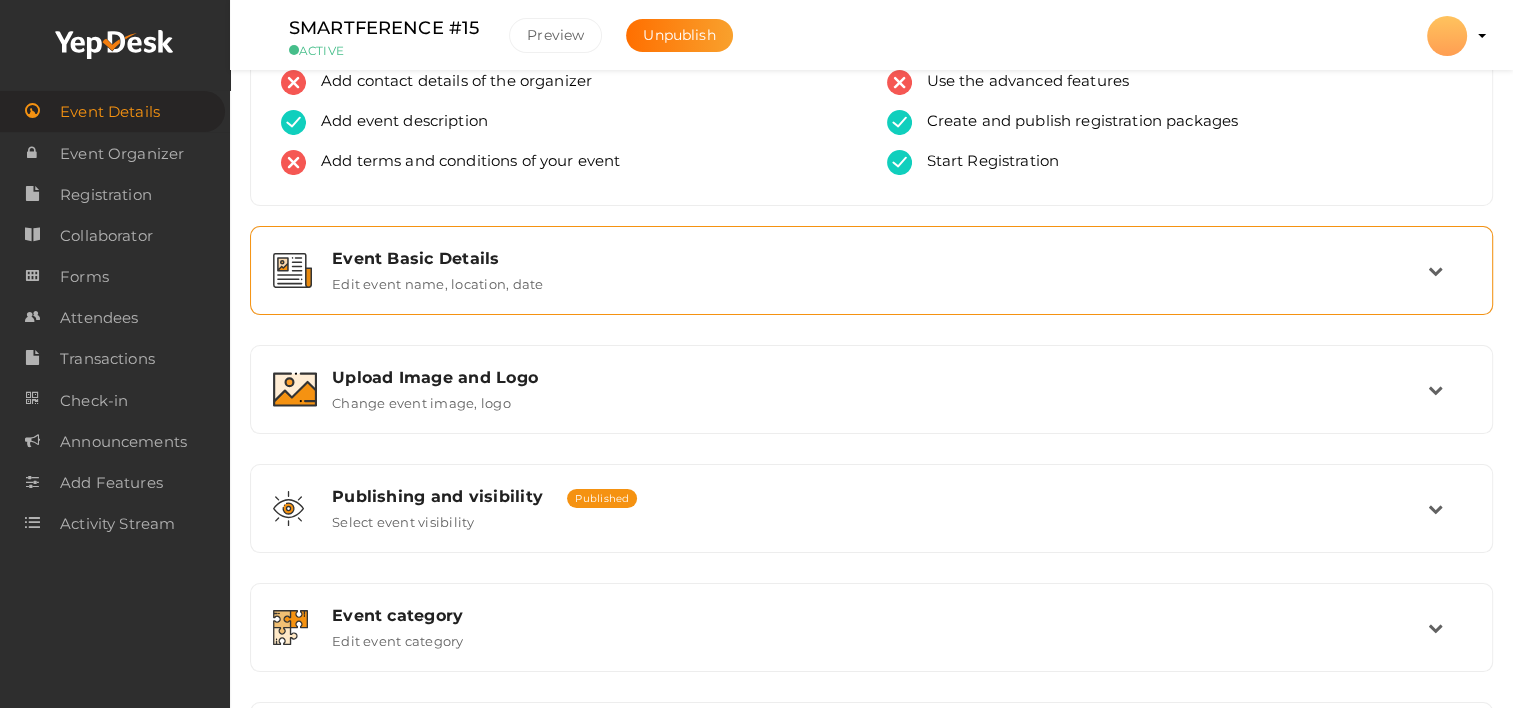click on "Event Basic Details" at bounding box center (880, 258) 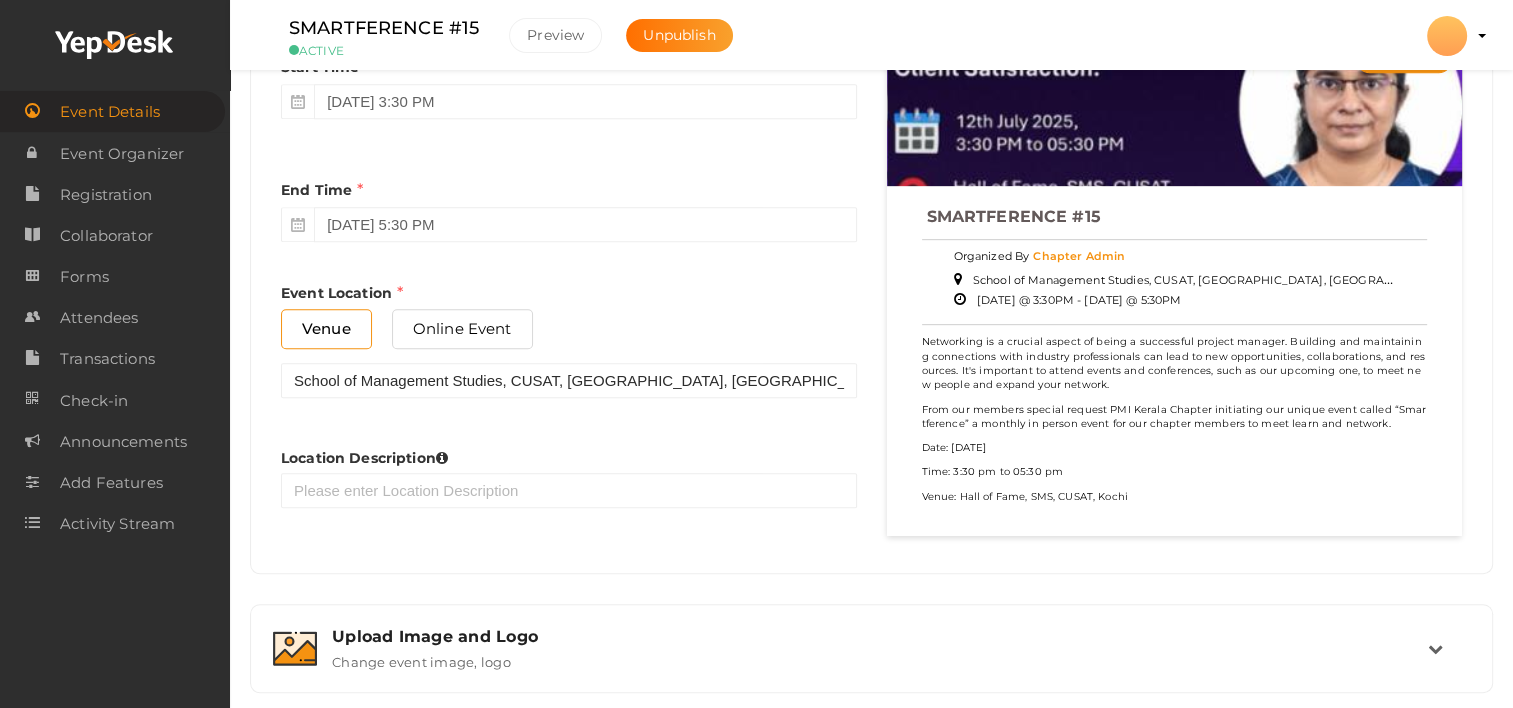 scroll, scrollTop: 1009, scrollLeft: 0, axis: vertical 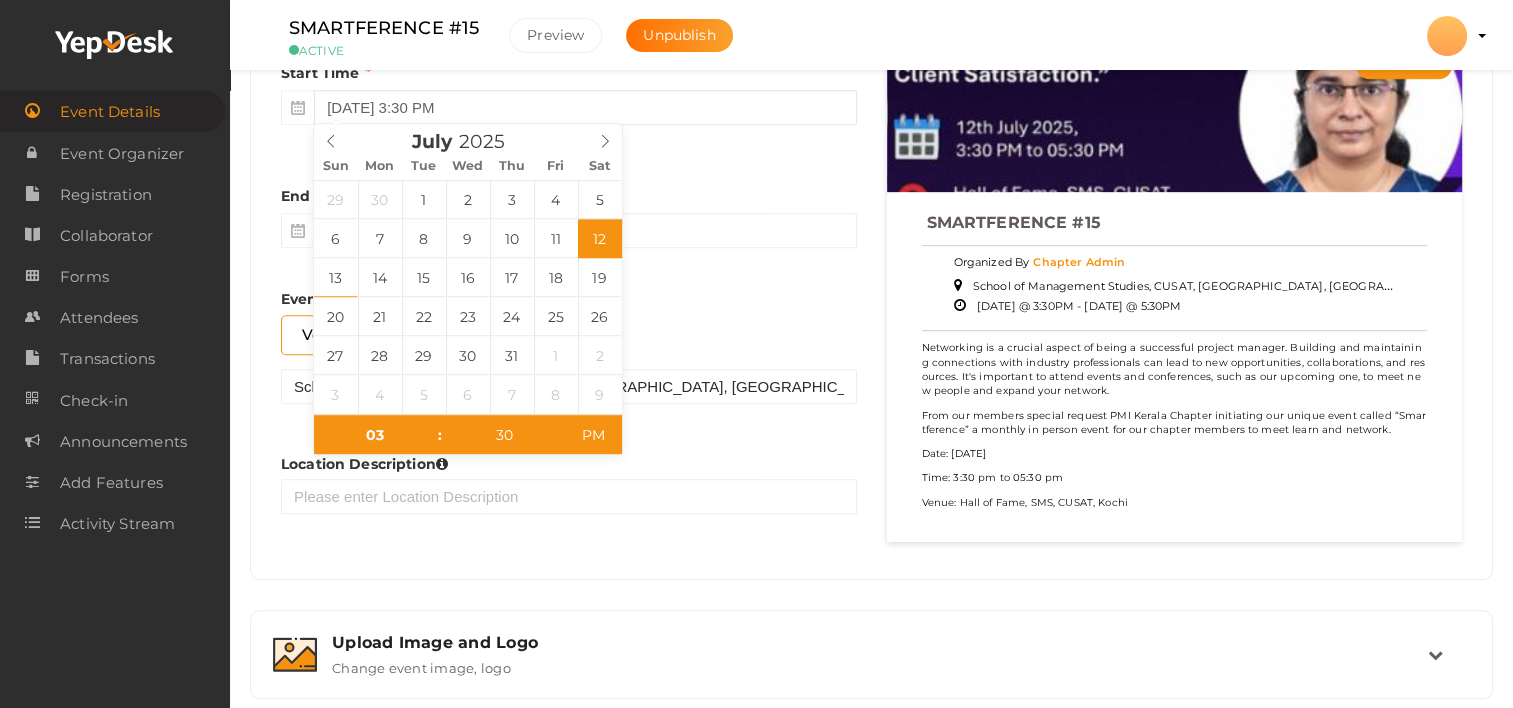 click on "July 12, 2025 3:30 PM" at bounding box center (585, 107) 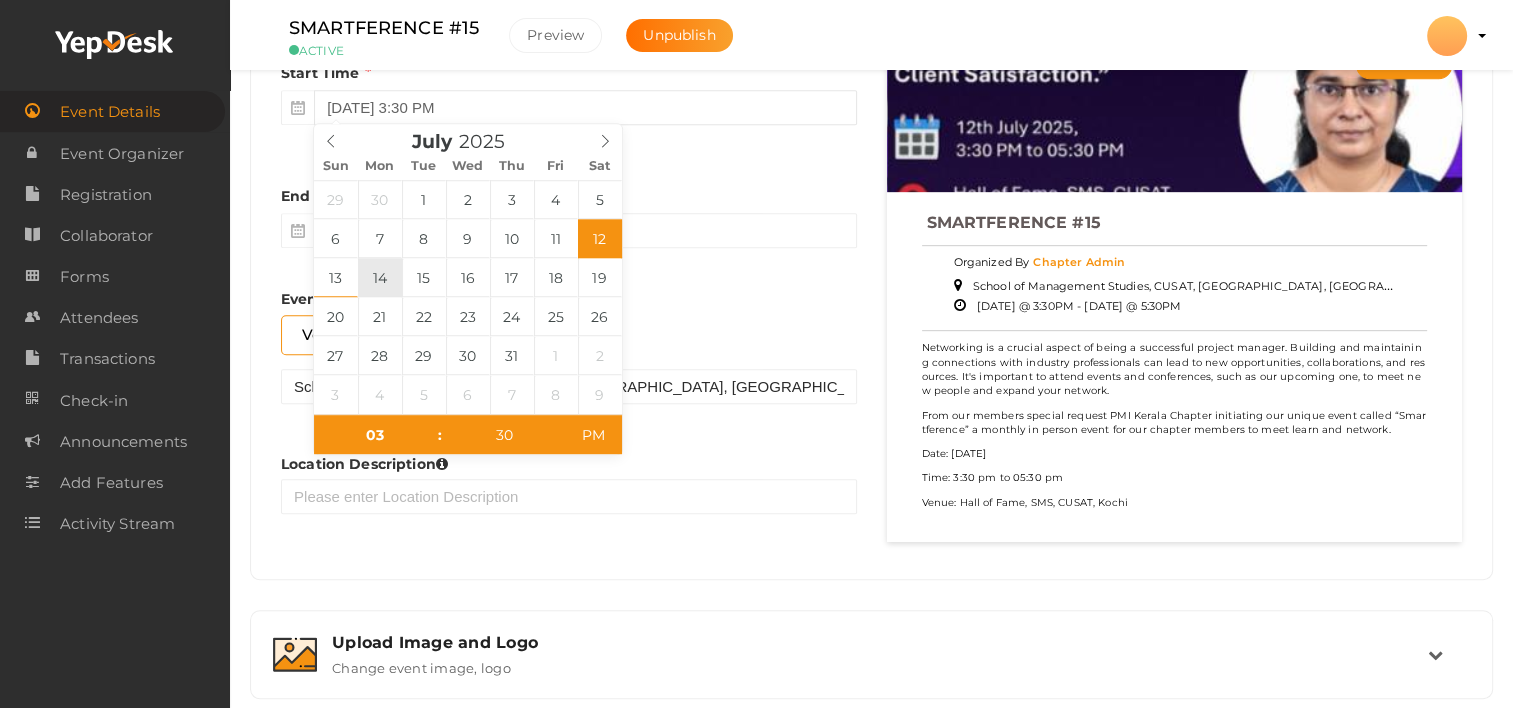 type on "July 14, 2025 3:30 PM" 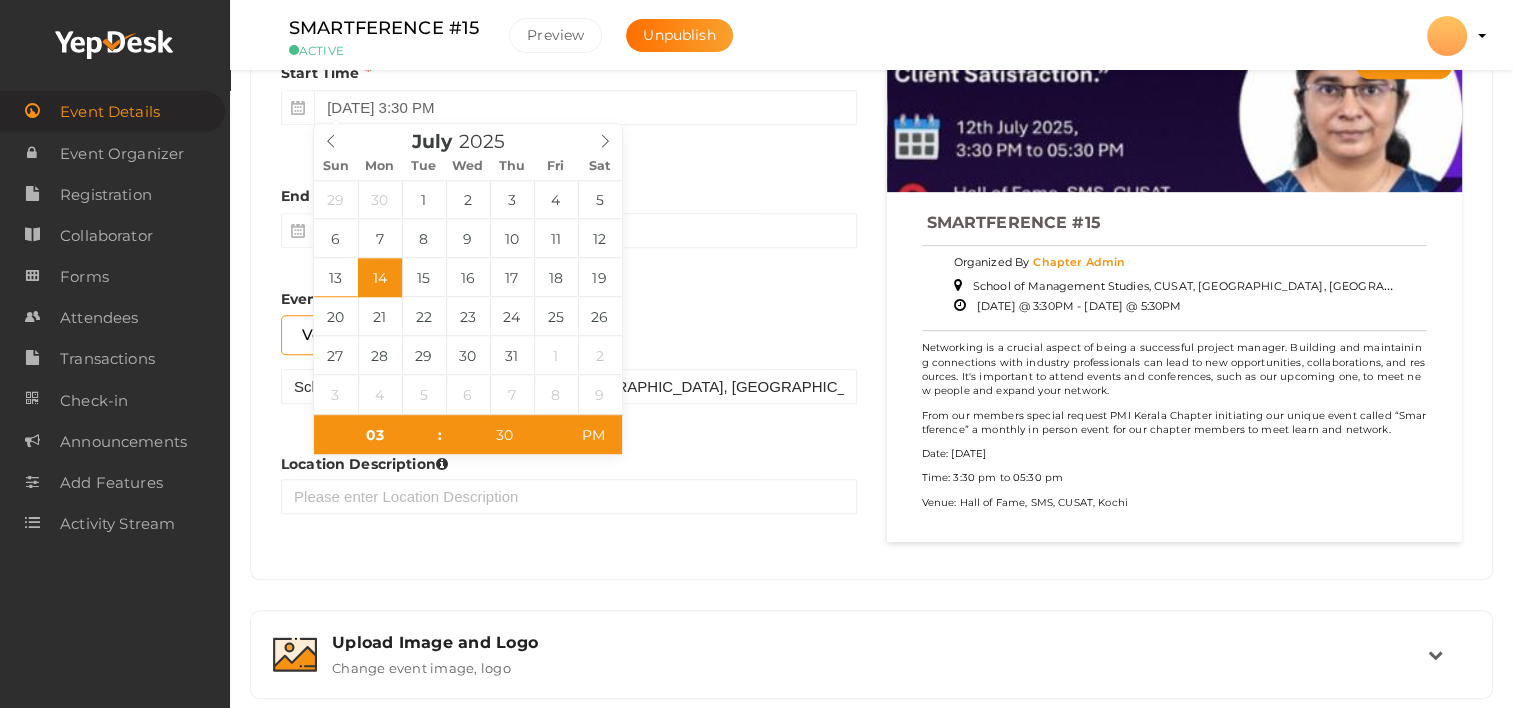 click on "Start Time
July 14, 2025 3:30 PM
End Time
July 12, 2025 5:30 PM
End Time must be greater than the Start time.
Event Location
Venue
Online
Event
School of Management Studies, CUSAT, University Road, South Kalamassery, Kalamassery, Kochi, Kerala, India
Sorry!
Couldn't find location. Please choose one from suggestions.
Required
event location address.
Location Description" at bounding box center [569, 298] 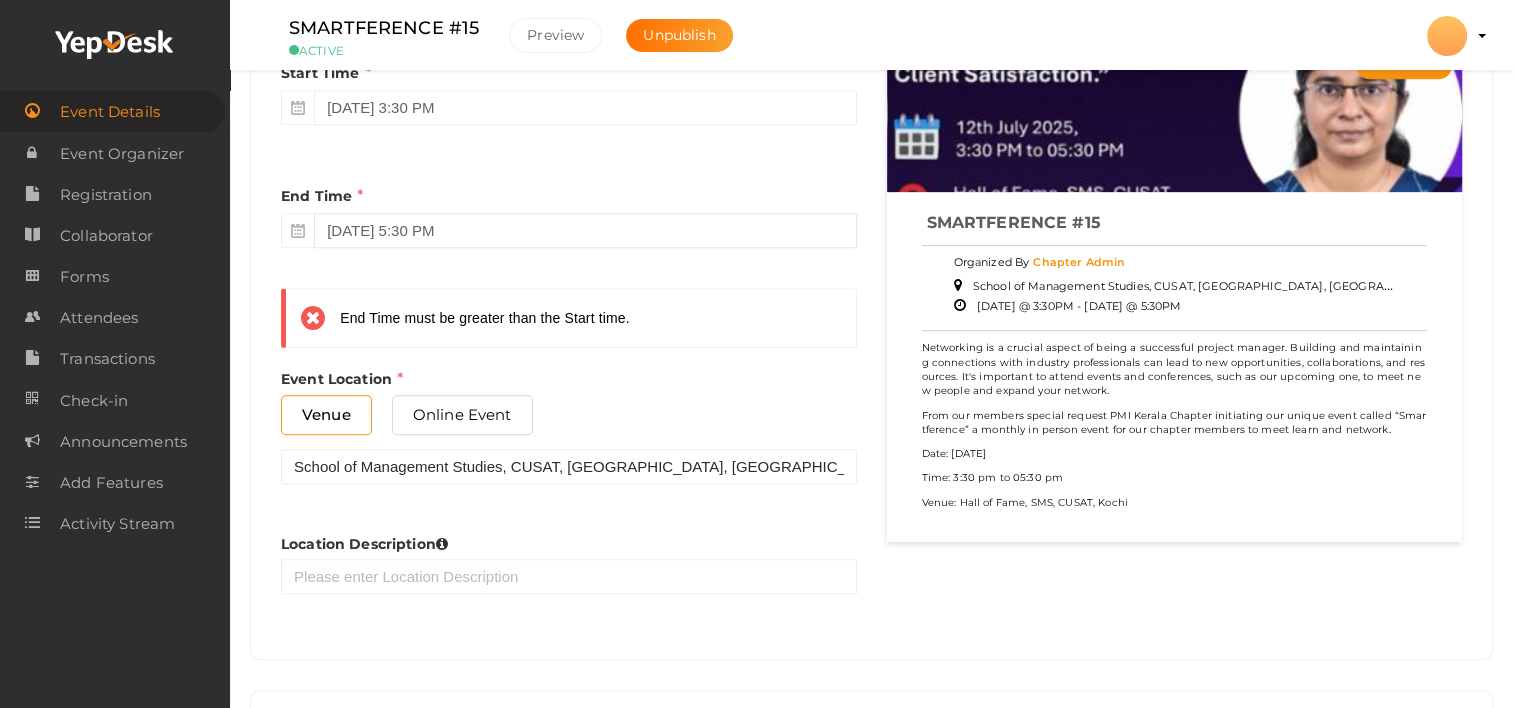 click on "July 12, 2025 5:30 PM" at bounding box center (585, 230) 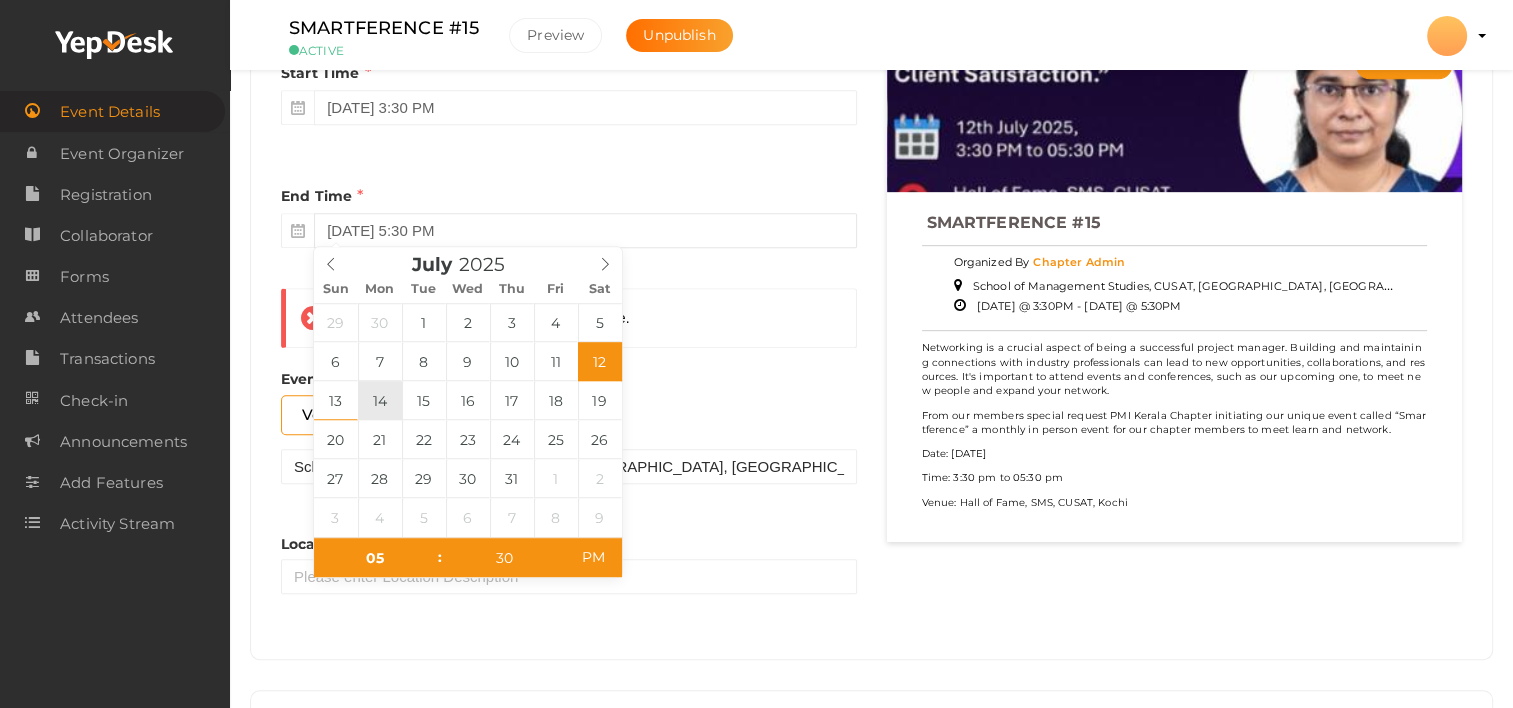 type on "July 14, 2025 5:30 PM" 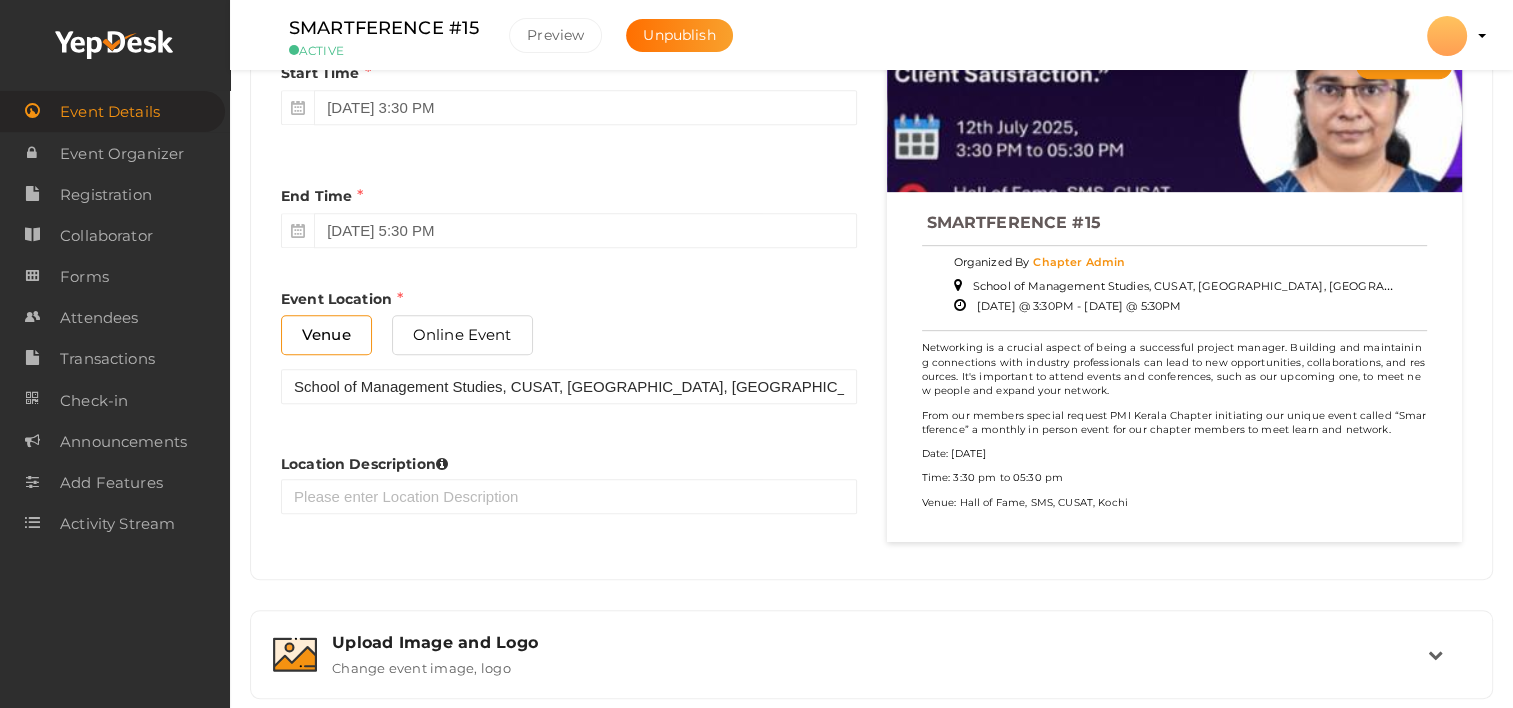 click on "Event Location
Venue
Online
Event
School of Management Studies, CUSAT, University Road, South Kalamassery, Kalamassery, Kochi, Kerala, India
Sorry!
Couldn't find location. Please choose one from suggestions.
Required
event location address." at bounding box center (569, 346) 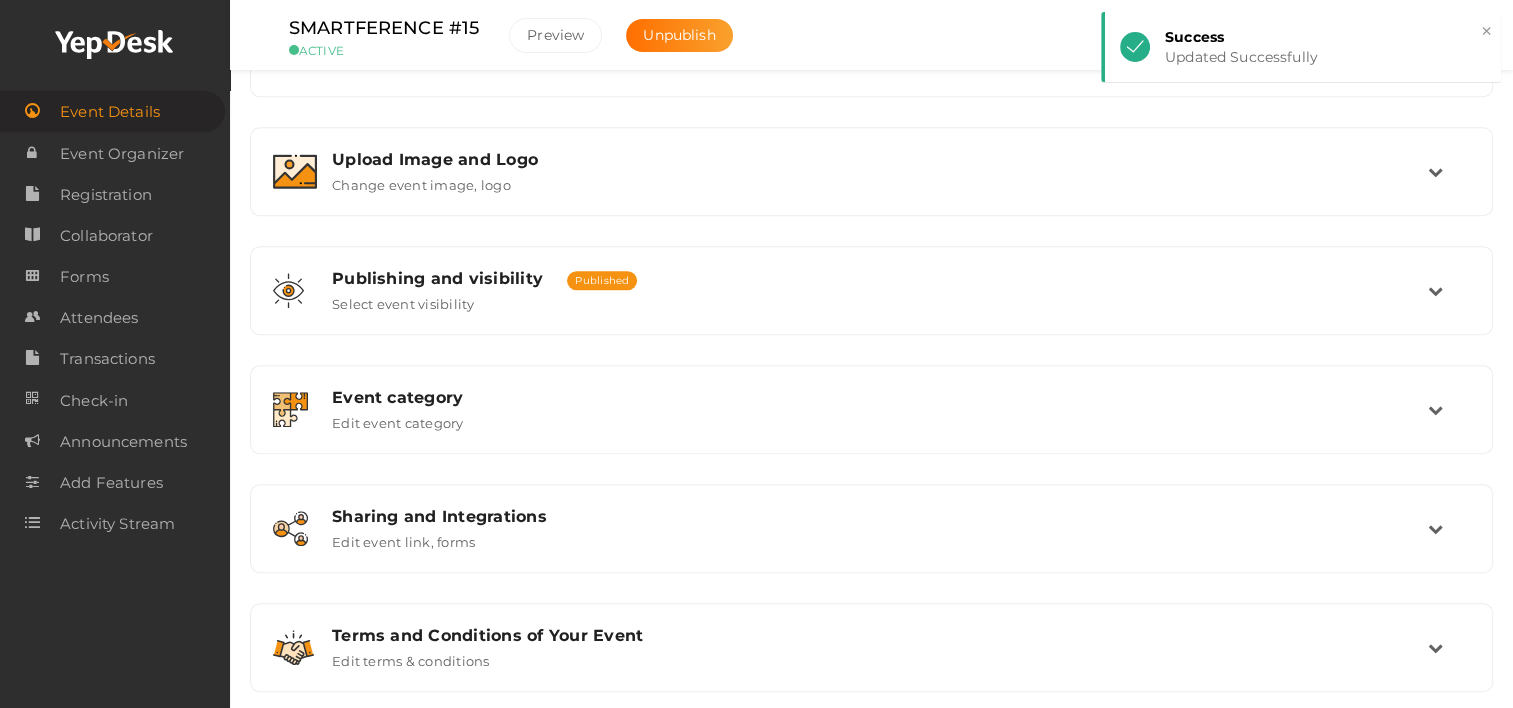 scroll, scrollTop: 1521, scrollLeft: 0, axis: vertical 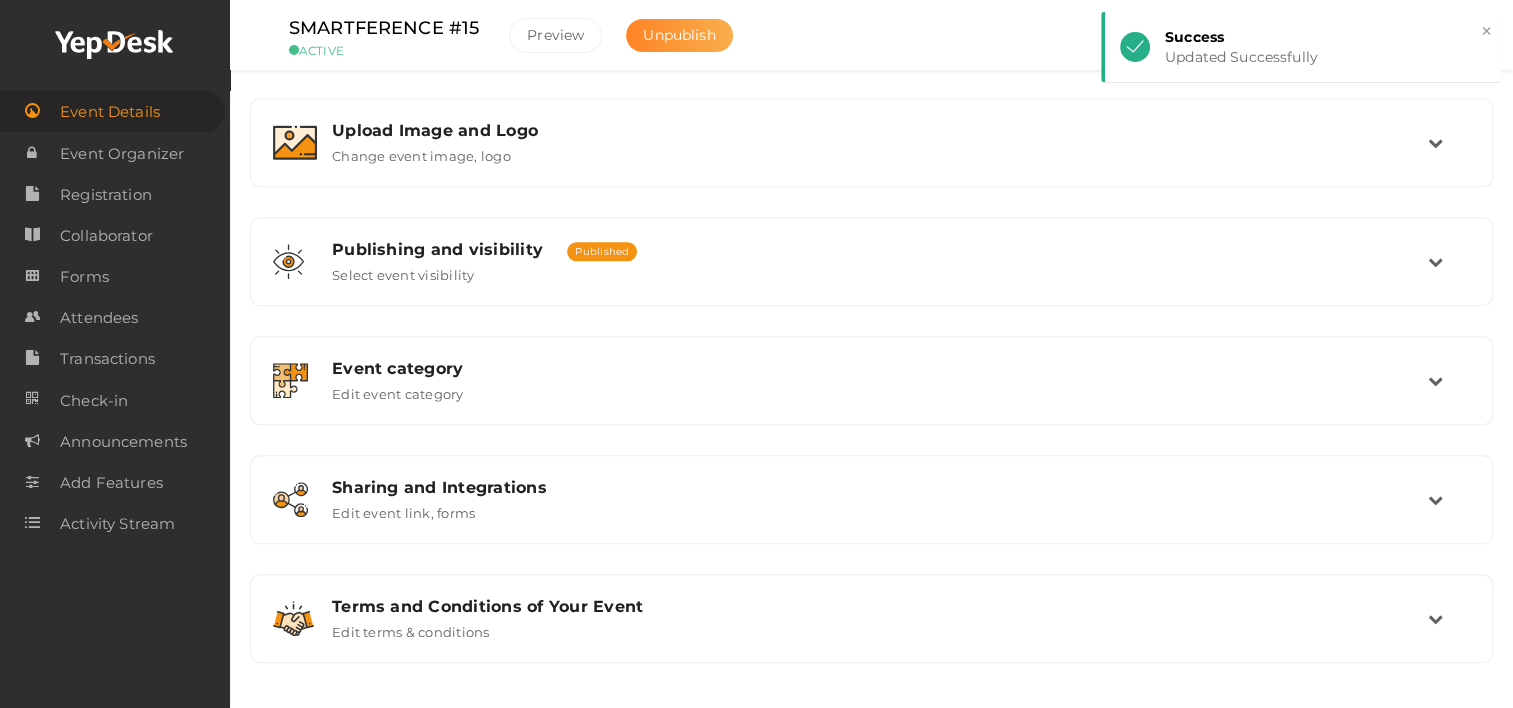 click on "Unpublish" at bounding box center (679, 35) 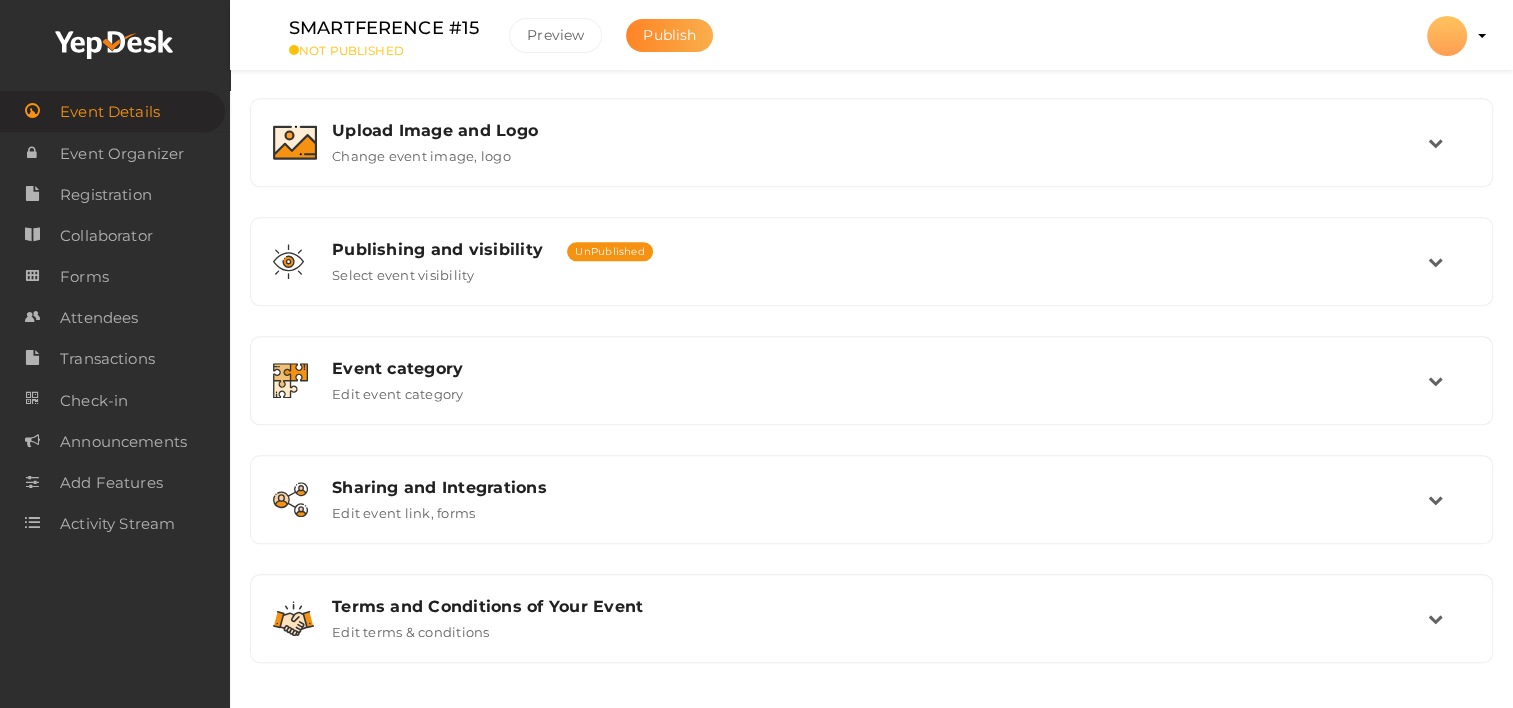 click on "Publish" at bounding box center [669, 35] 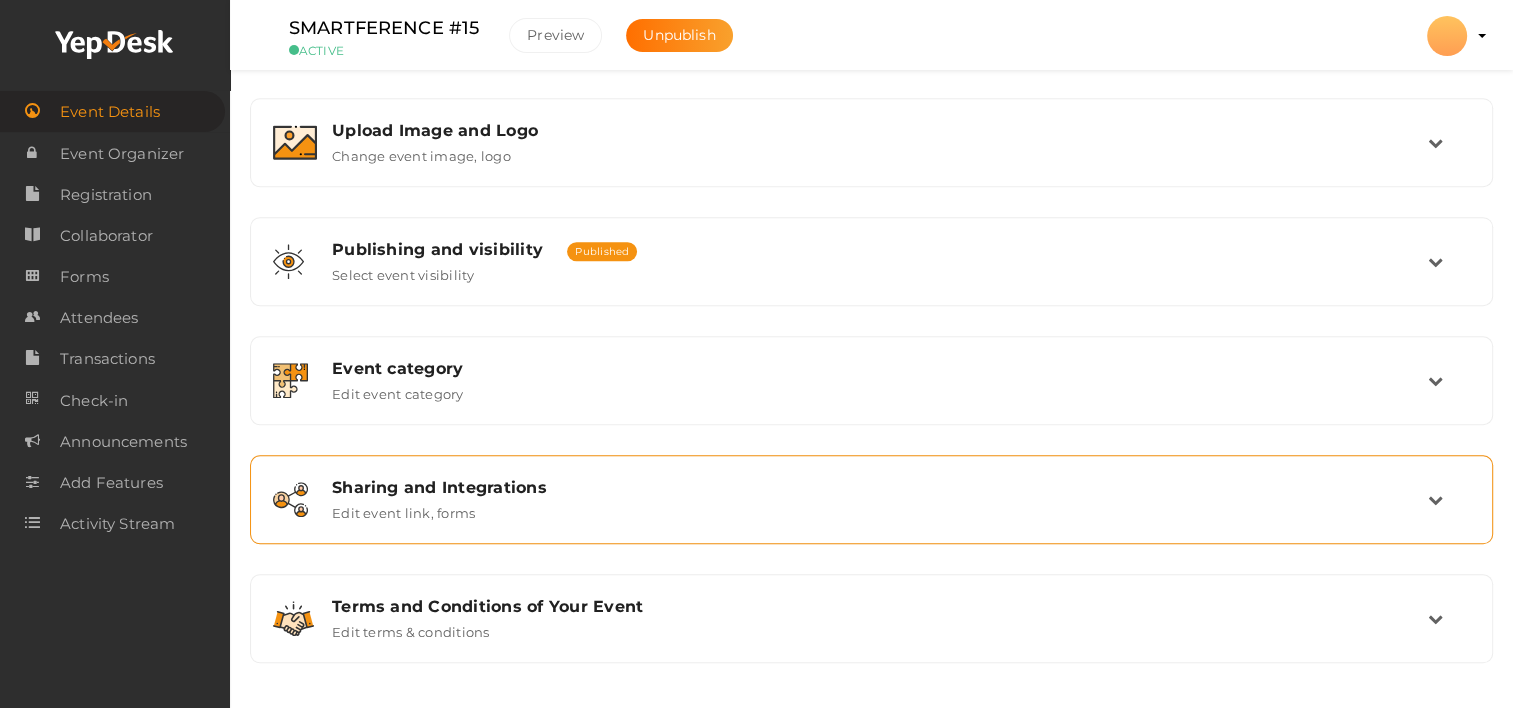 click on "Sharing and Integrations" at bounding box center (880, 487) 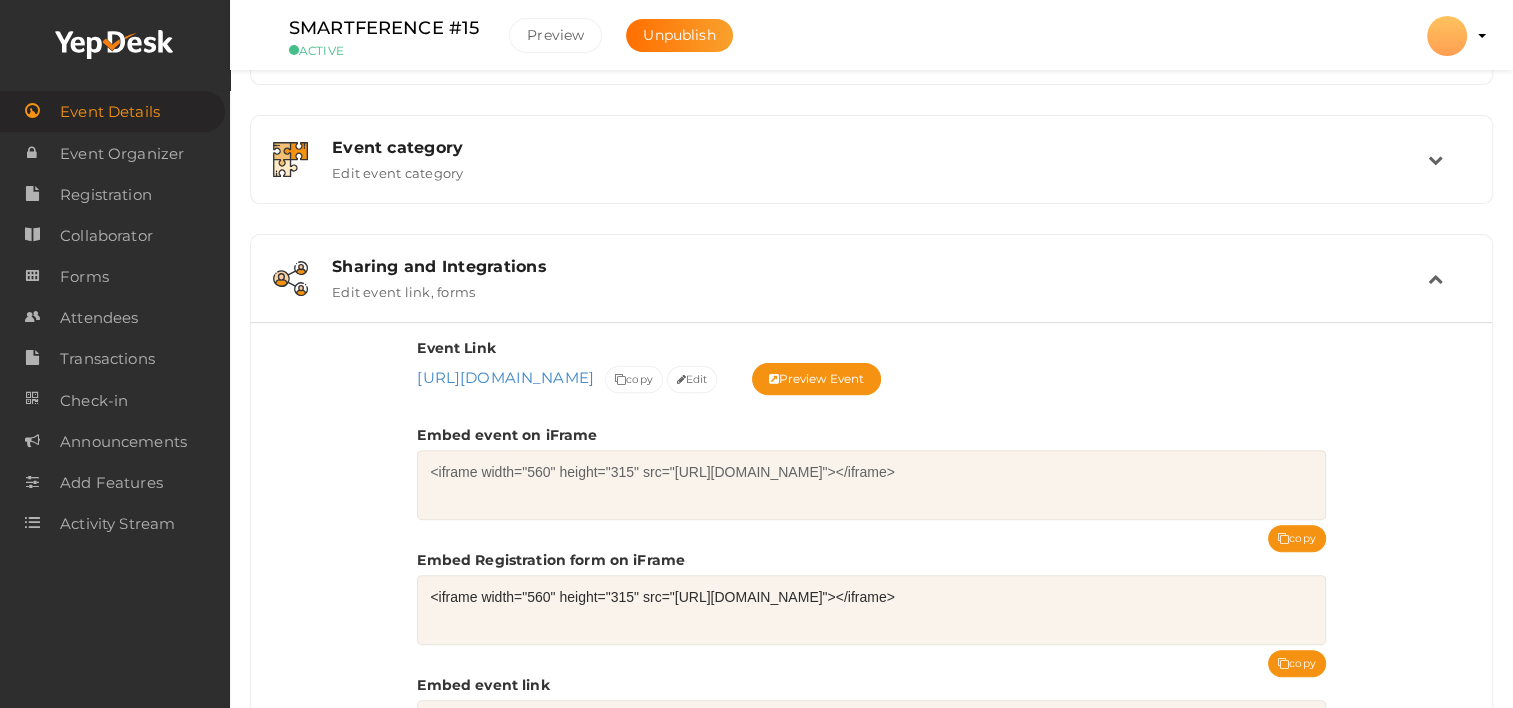 scroll, scrollTop: 436, scrollLeft: 0, axis: vertical 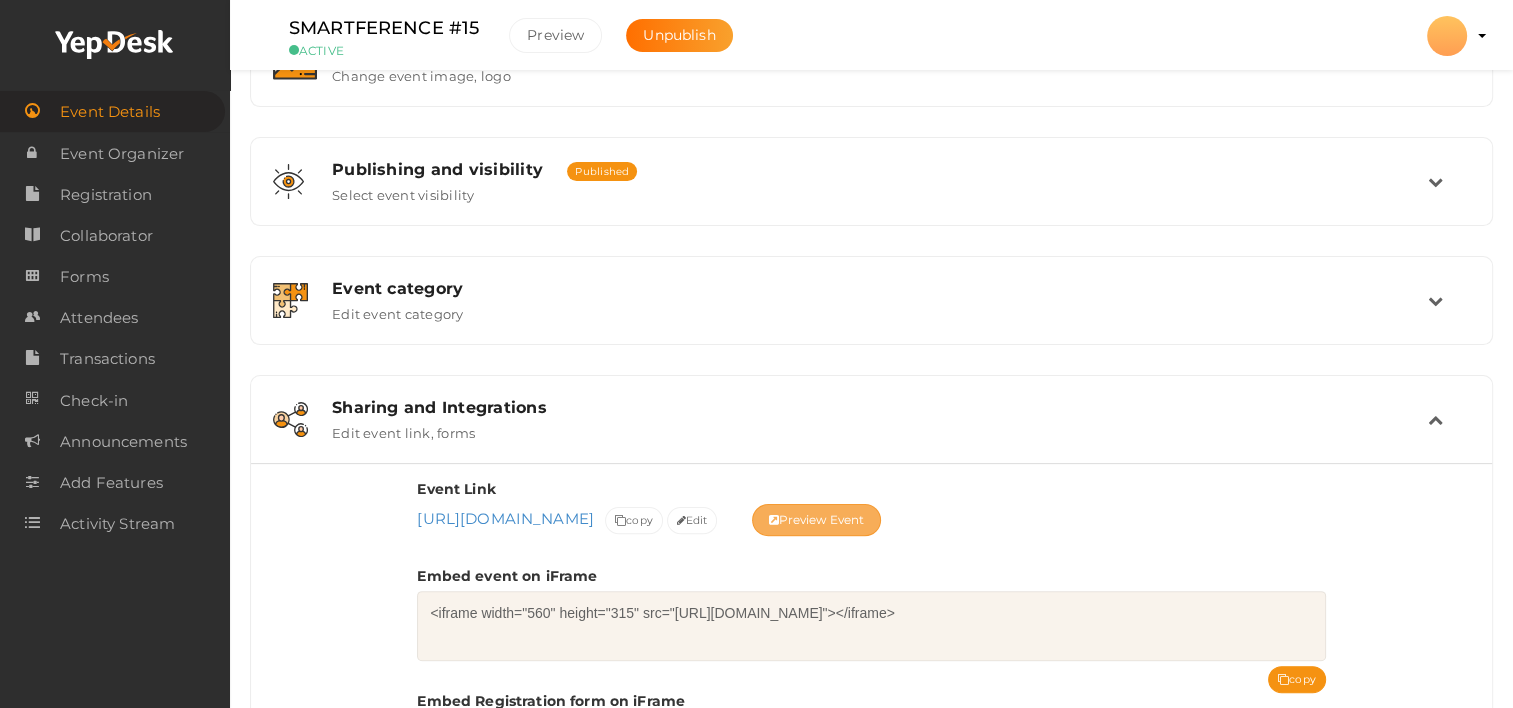 click on "Preview Event" at bounding box center [817, 520] 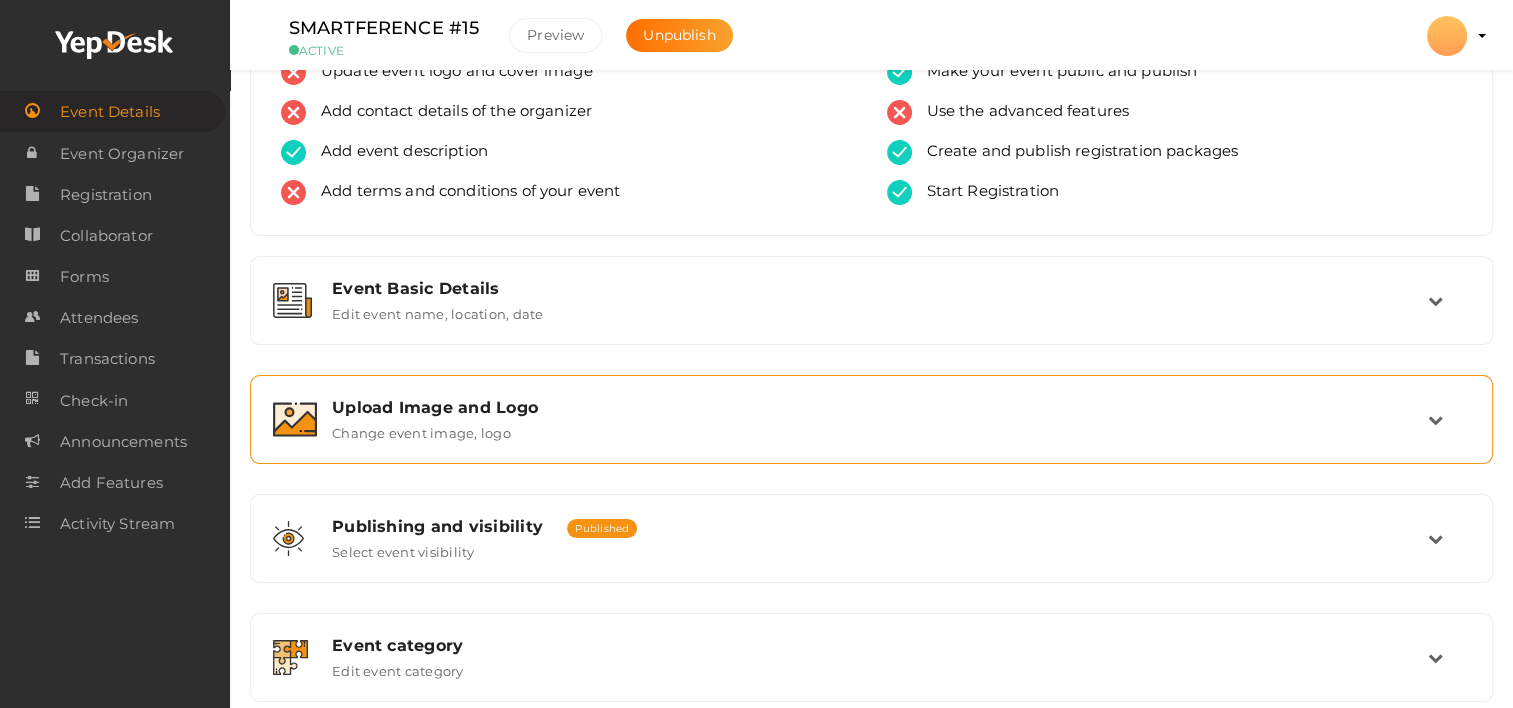 scroll, scrollTop: 36, scrollLeft: 0, axis: vertical 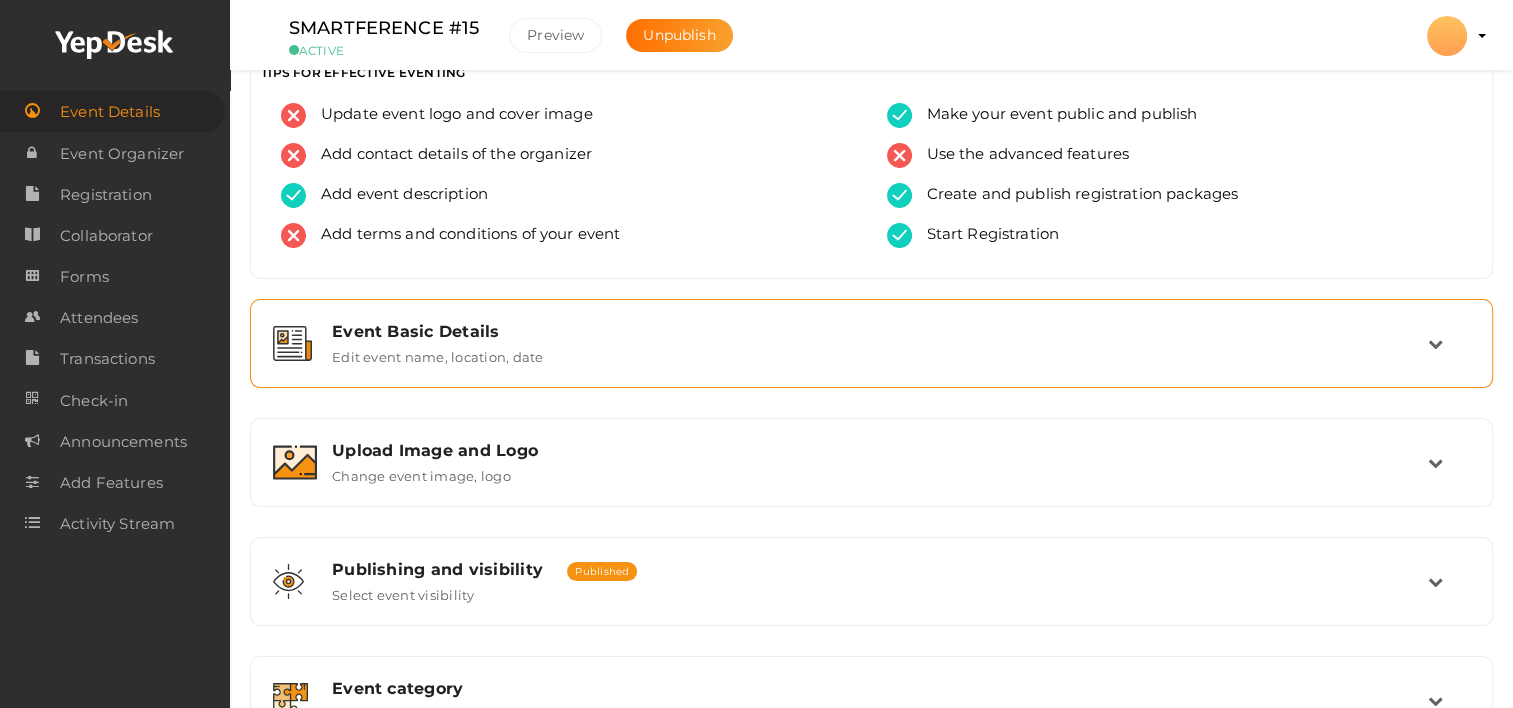 click on "Event Basic Details
Edit event name,
location, date" at bounding box center [872, 343] 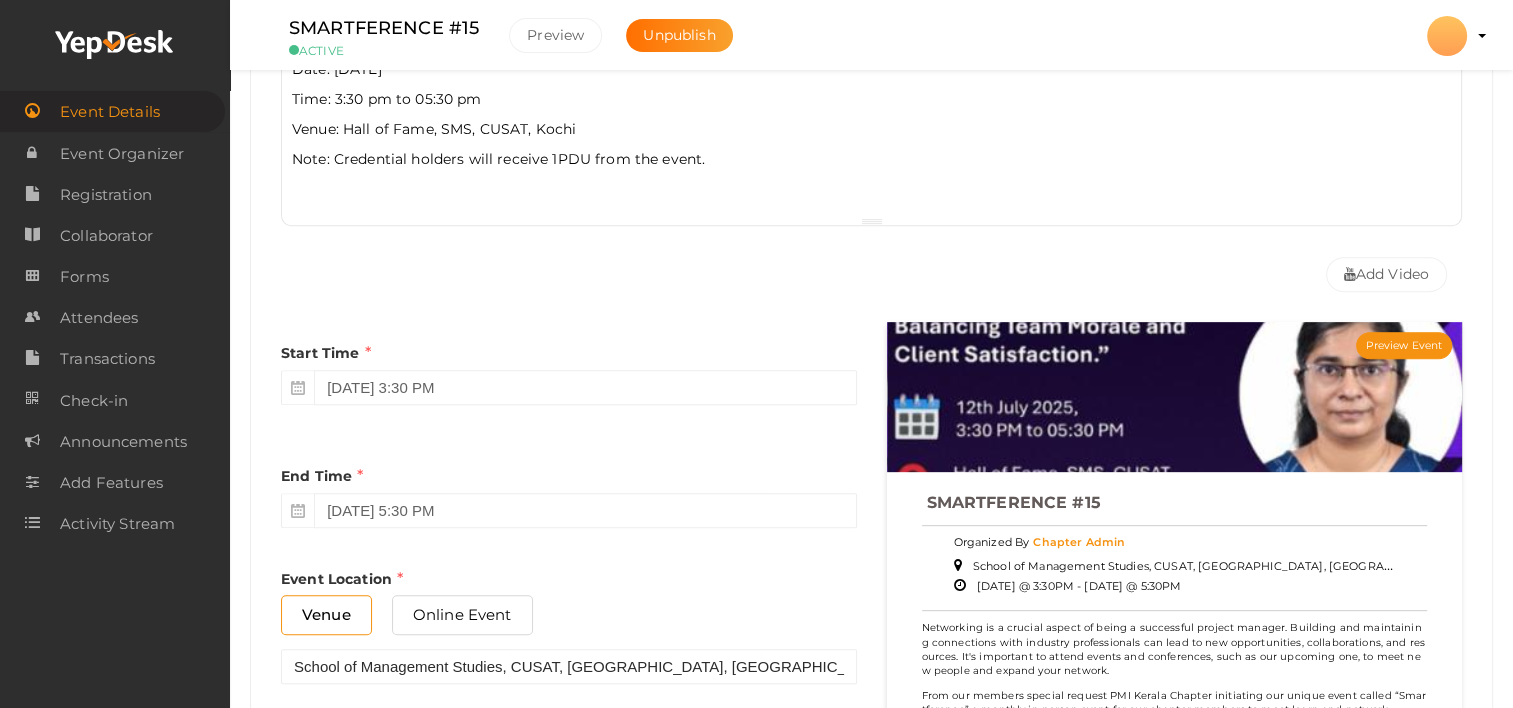 scroll, scrollTop: 736, scrollLeft: 0, axis: vertical 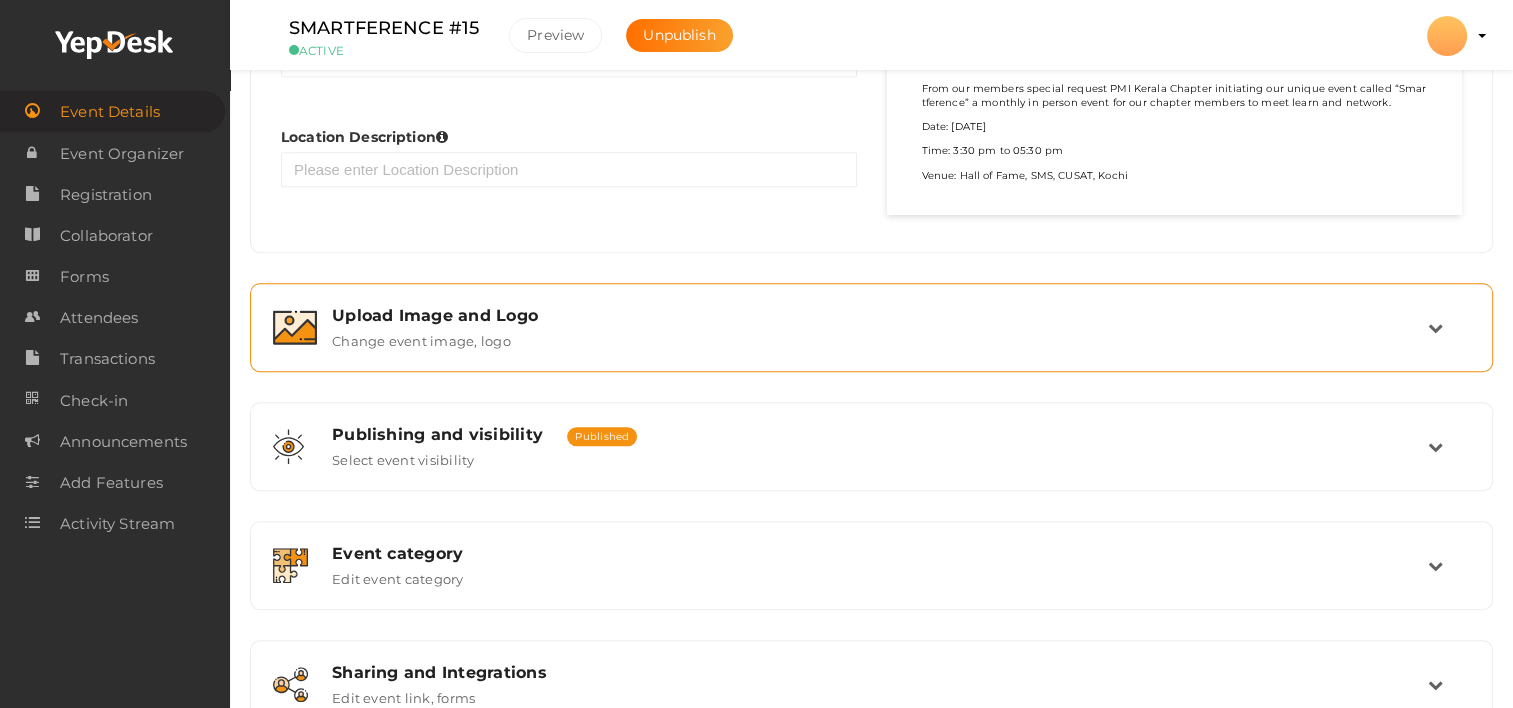 click on "Change event
image, logo" at bounding box center (421, 337) 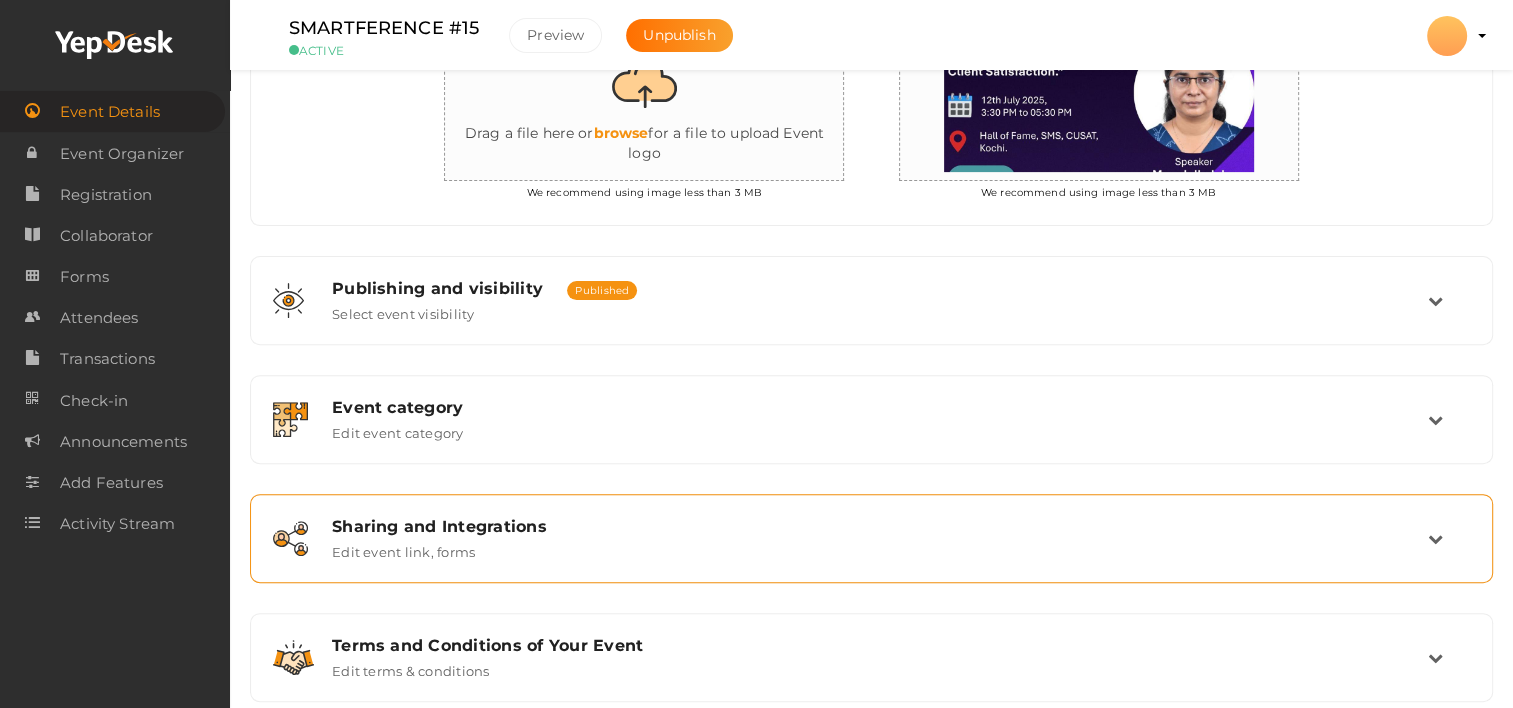 scroll, scrollTop: 668, scrollLeft: 0, axis: vertical 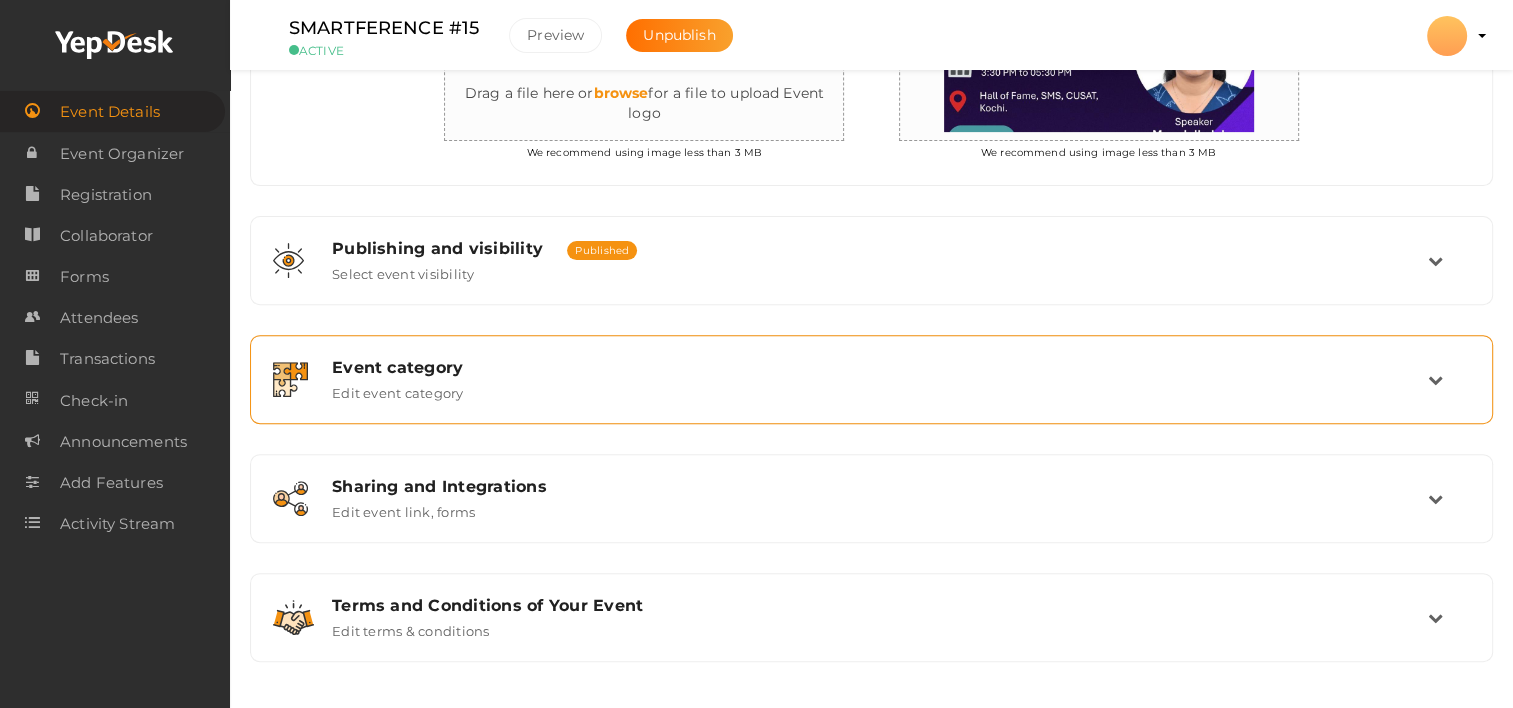 click on "Event category" at bounding box center [880, 367] 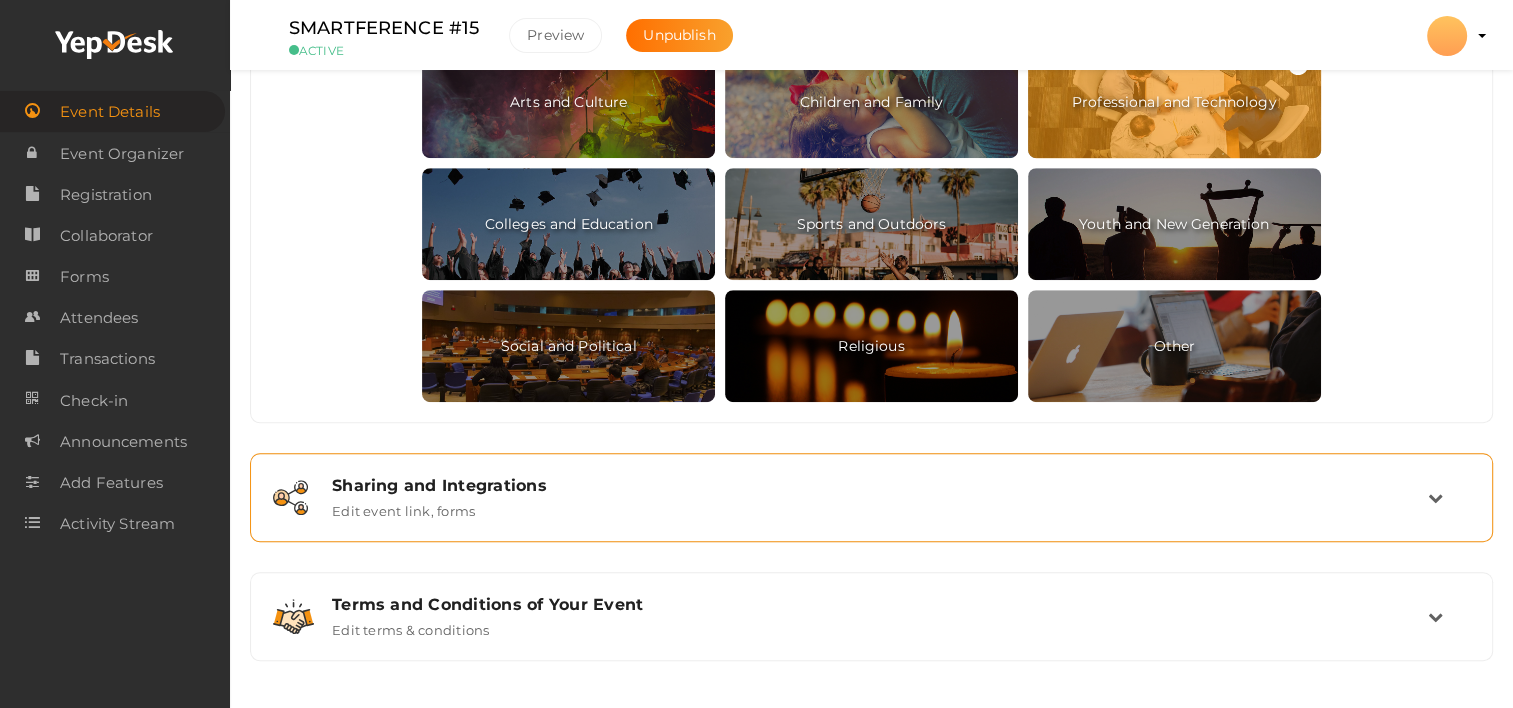 click on "Sharing and Integrations
Edit event link,
forms" at bounding box center (872, 497) 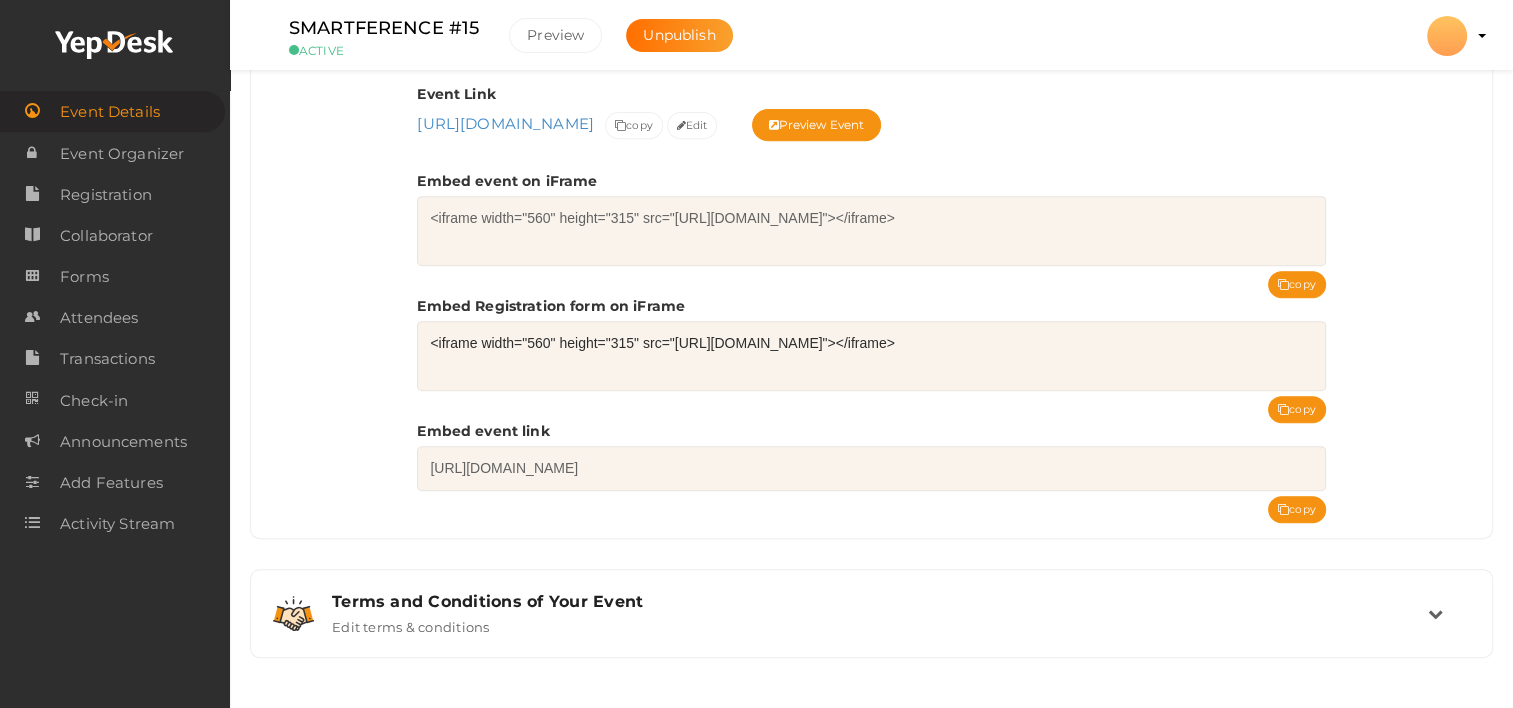 scroll, scrollTop: 827, scrollLeft: 0, axis: vertical 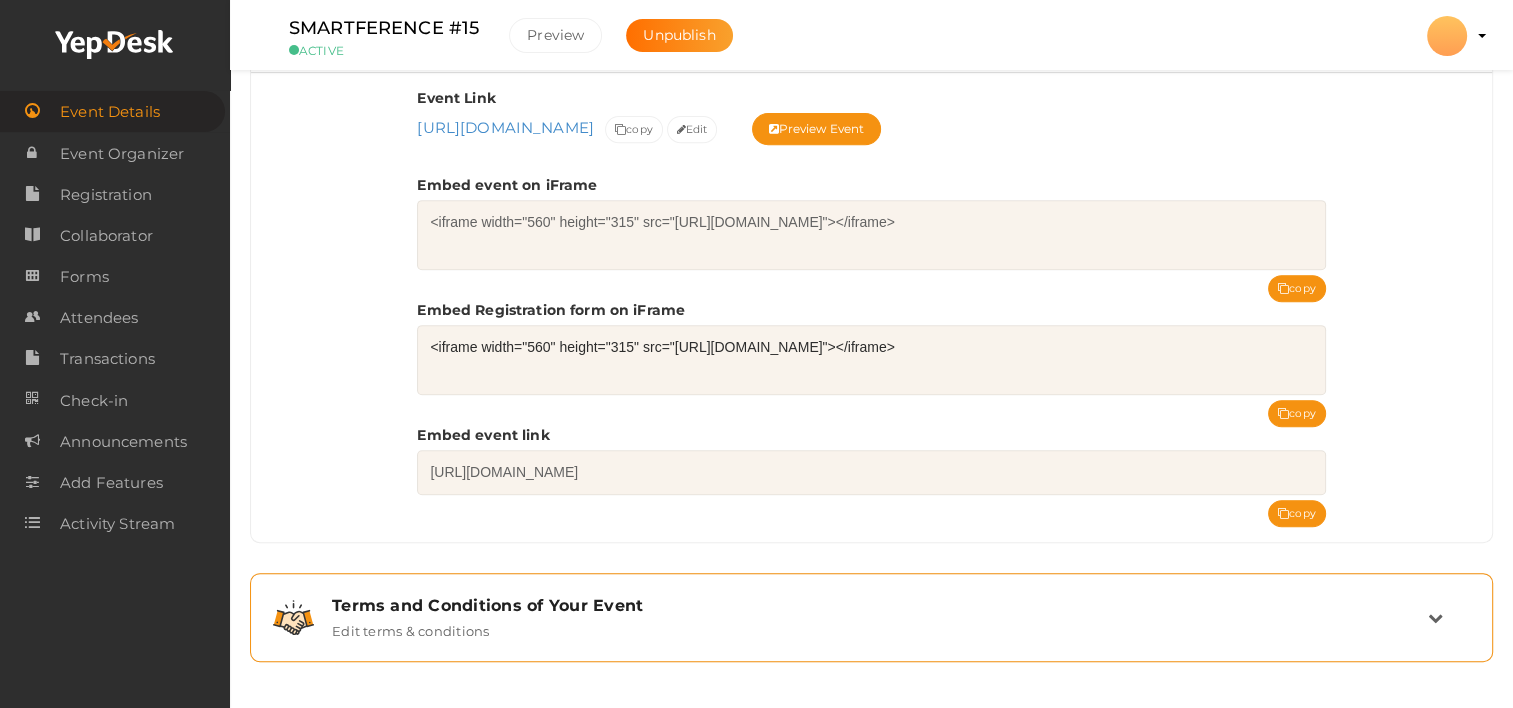 click on "Terms and Conditions of Your Event
Edit terms &
conditions" at bounding box center [872, 617] 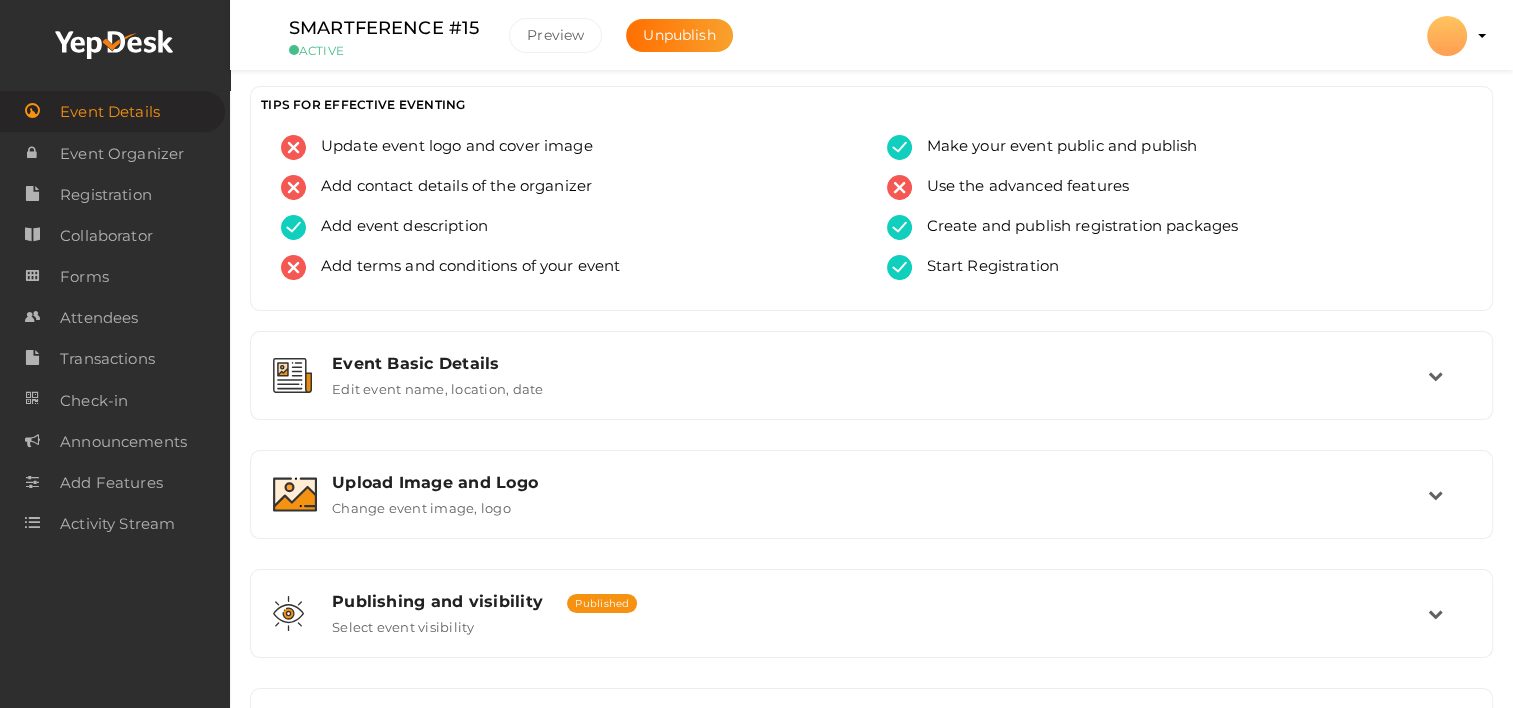 scroll, scrollTop: 0, scrollLeft: 0, axis: both 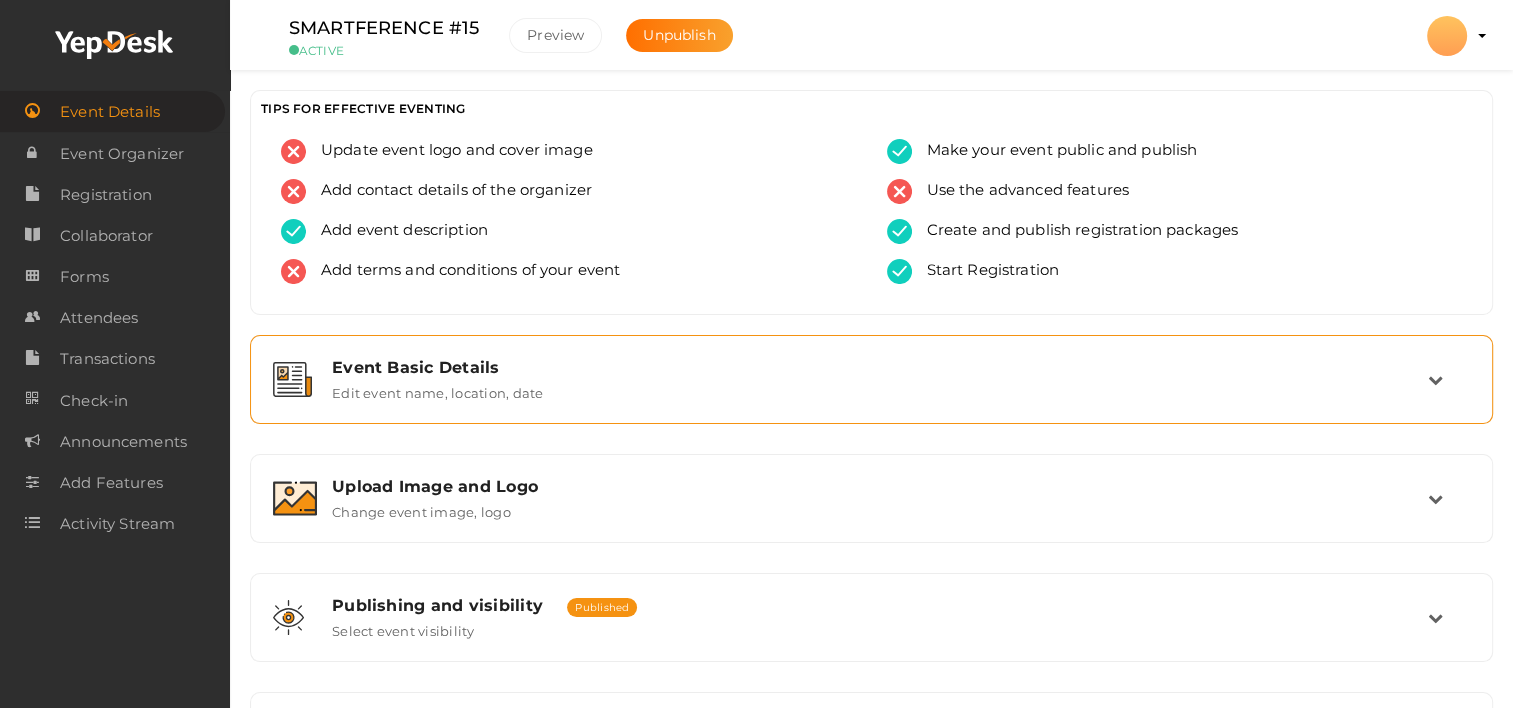 click on "Event Basic Details
Edit event name,
location, date" at bounding box center (872, 379) 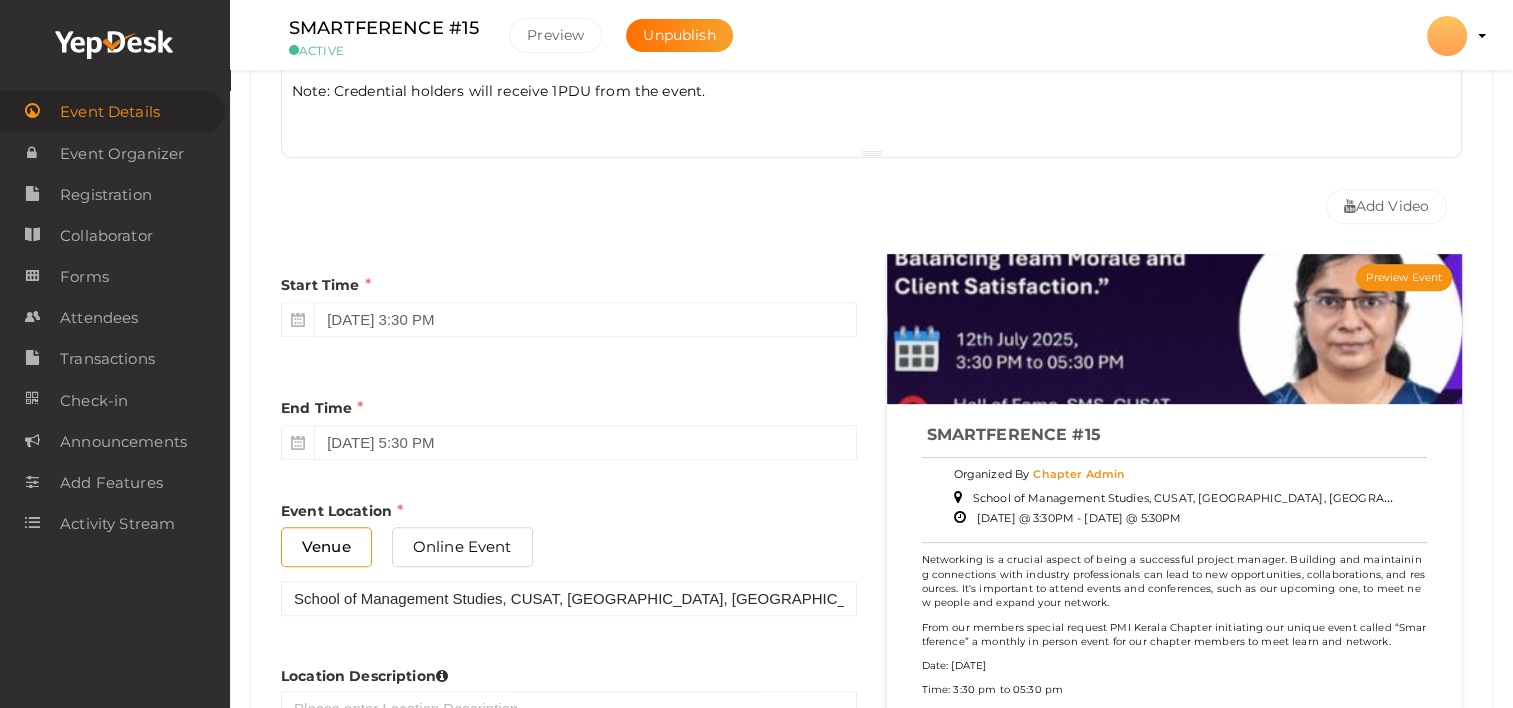 scroll, scrollTop: 800, scrollLeft: 0, axis: vertical 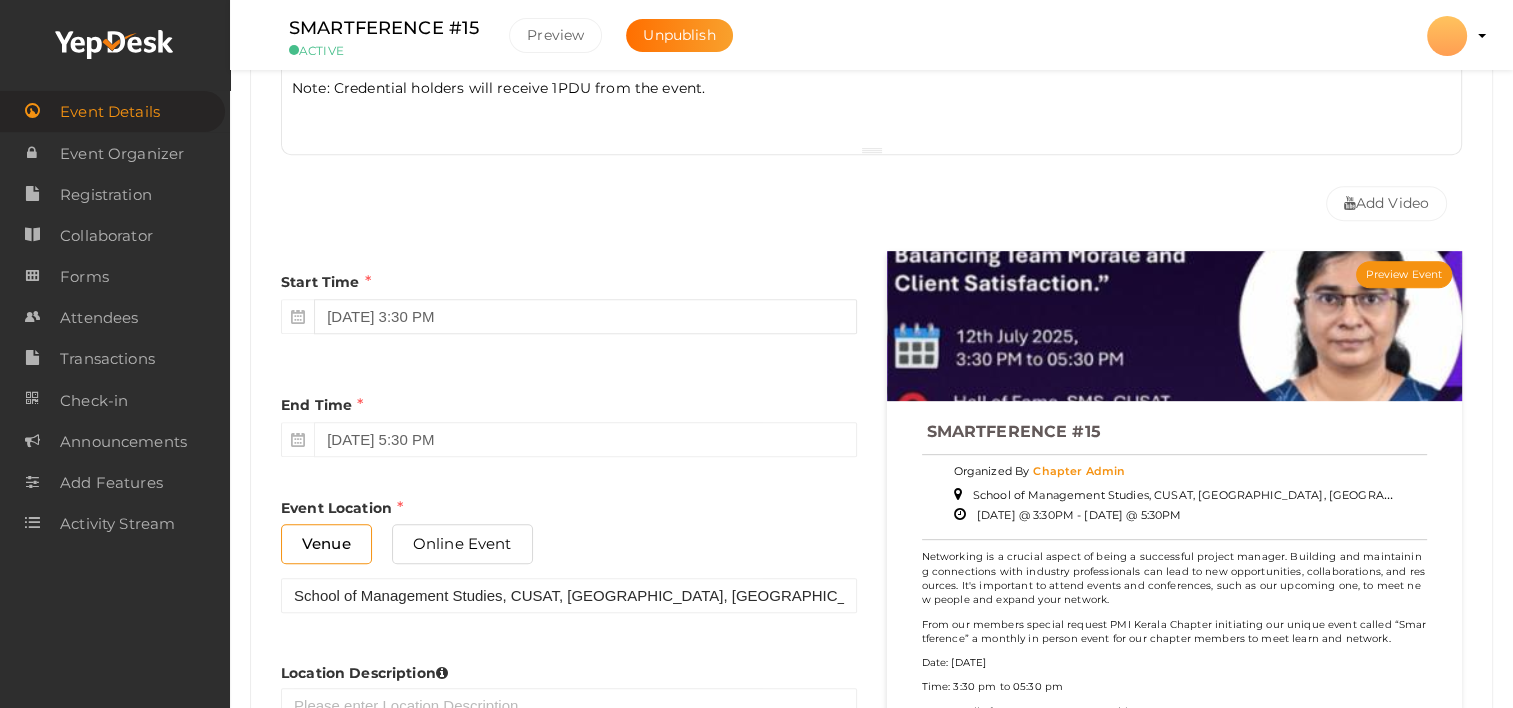 click on "July 14, 2025 3:30 PM" at bounding box center [585, 316] 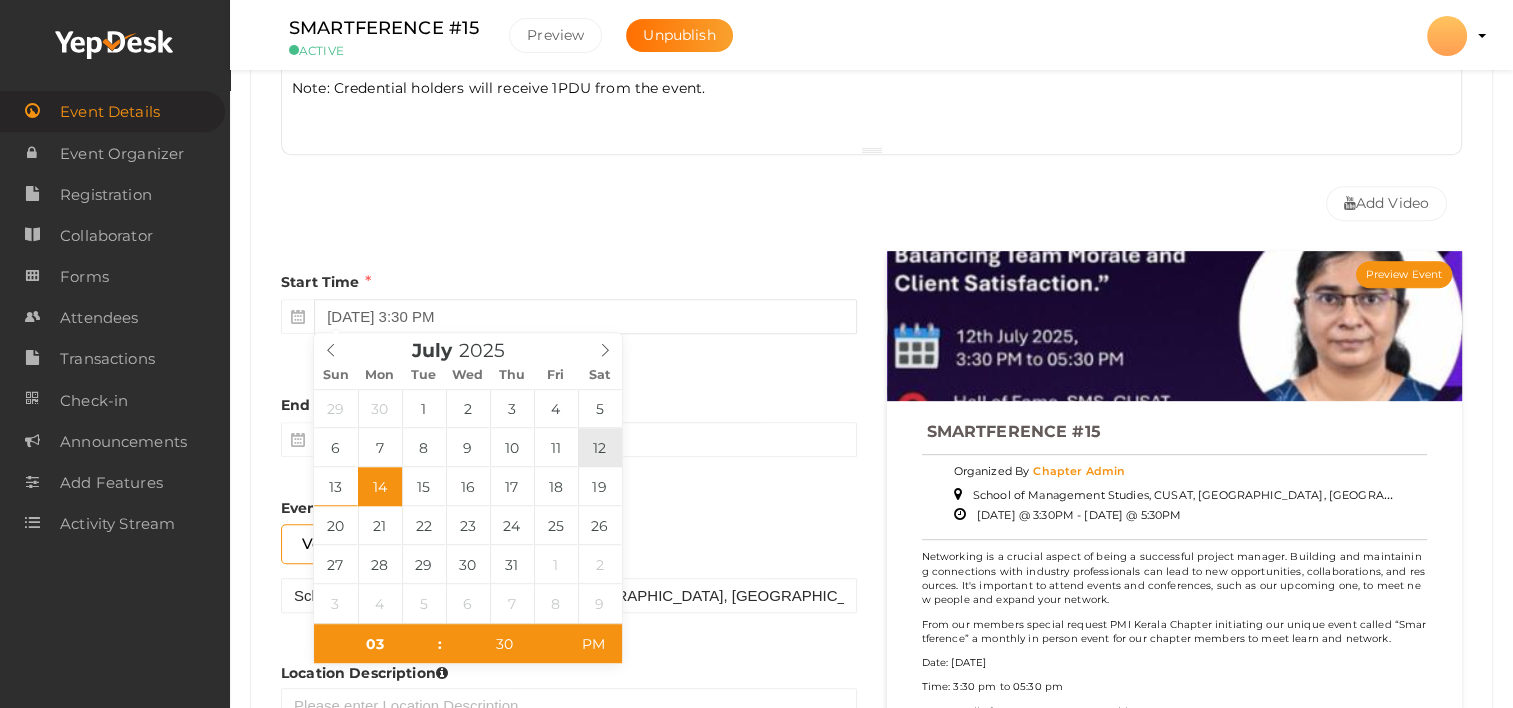 type on "July 12, 2025 3:30 PM" 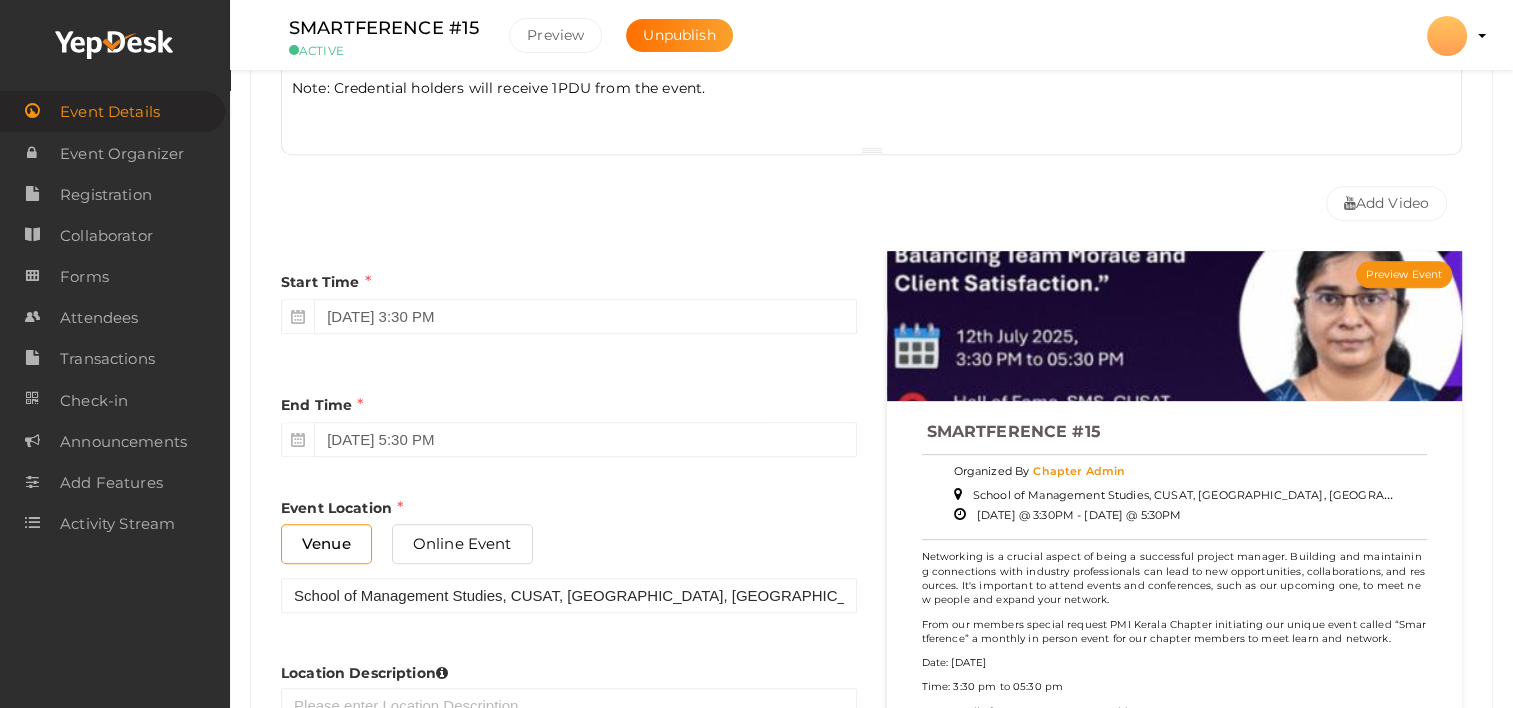 click on "End Time
July 14, 2025 5:30 PM" at bounding box center (569, 420) 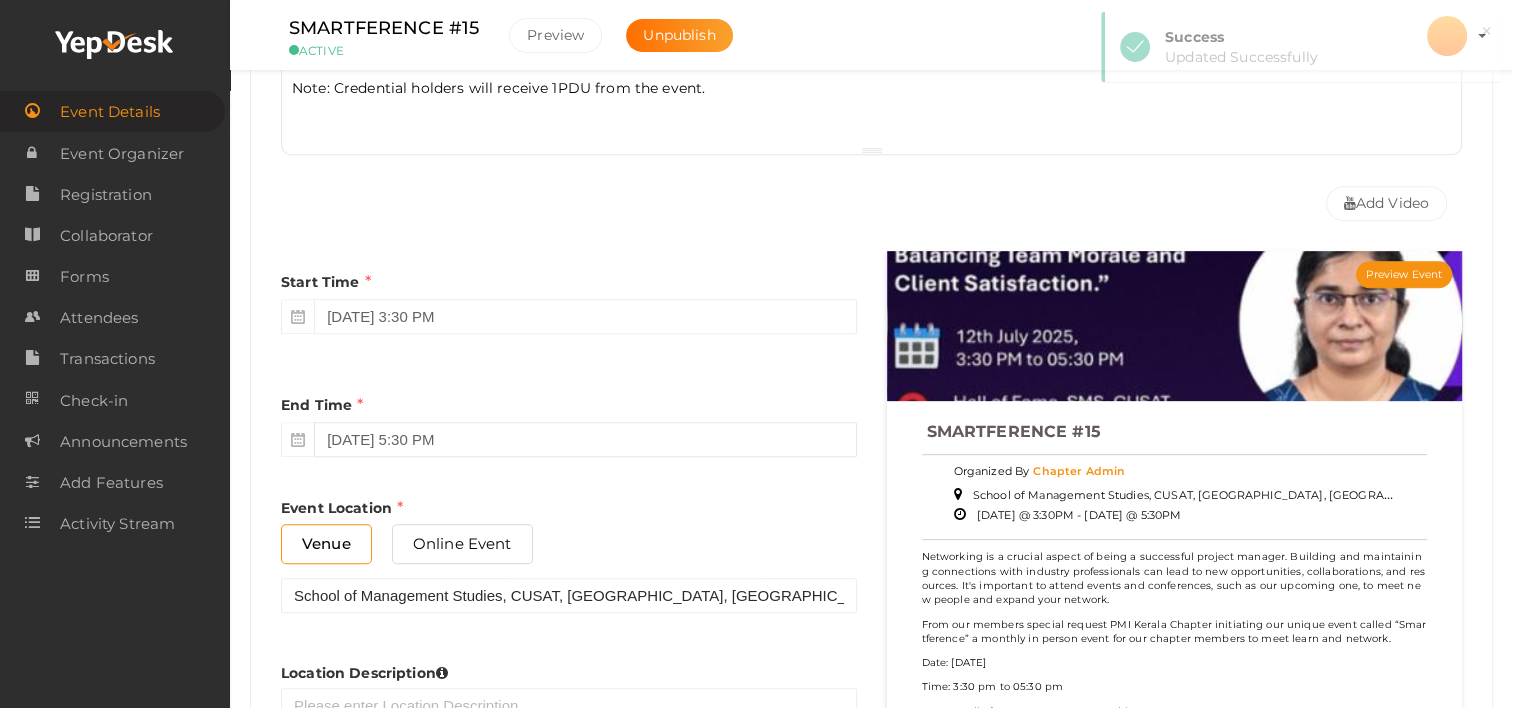 click on "July 14, 2025 5:30 PM" at bounding box center (585, 439) 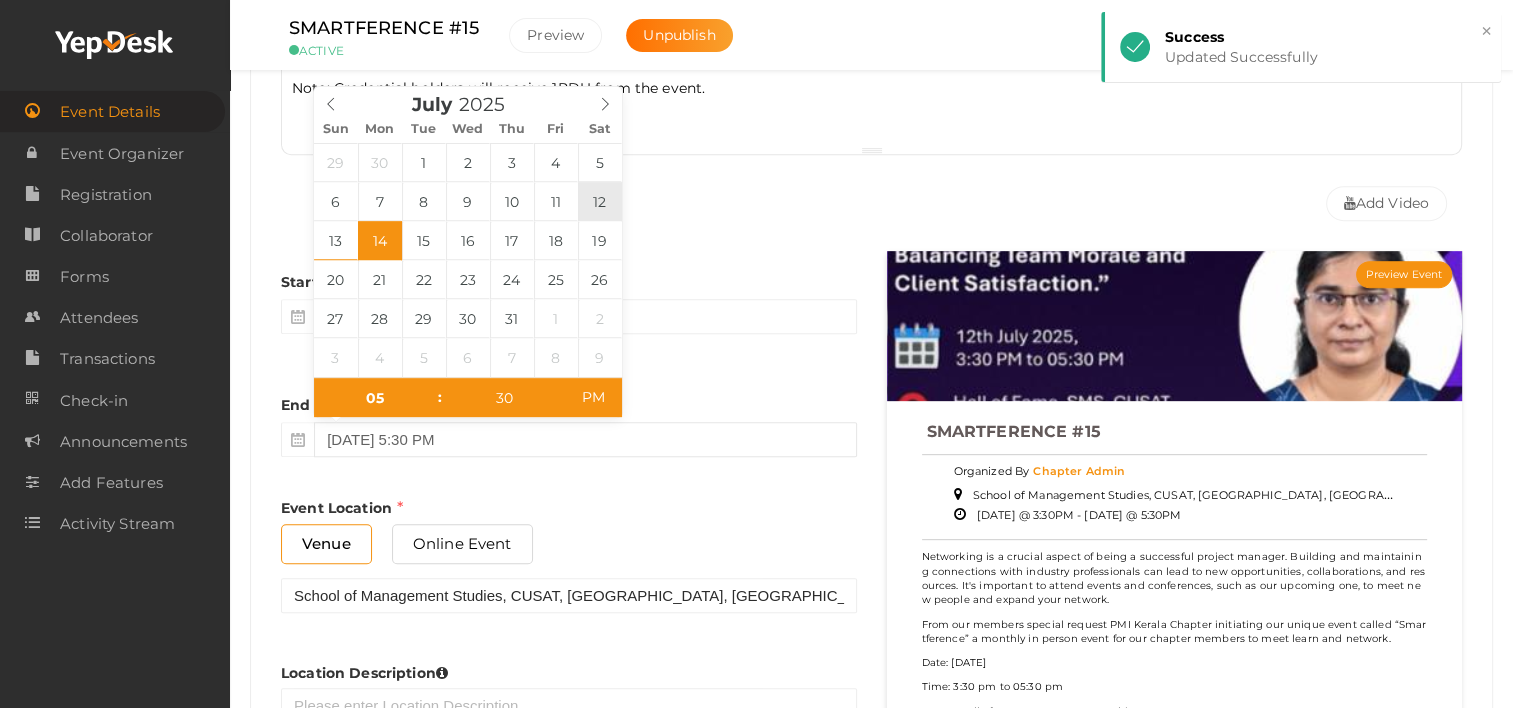 type on "July 12, 2025 5:30 PM" 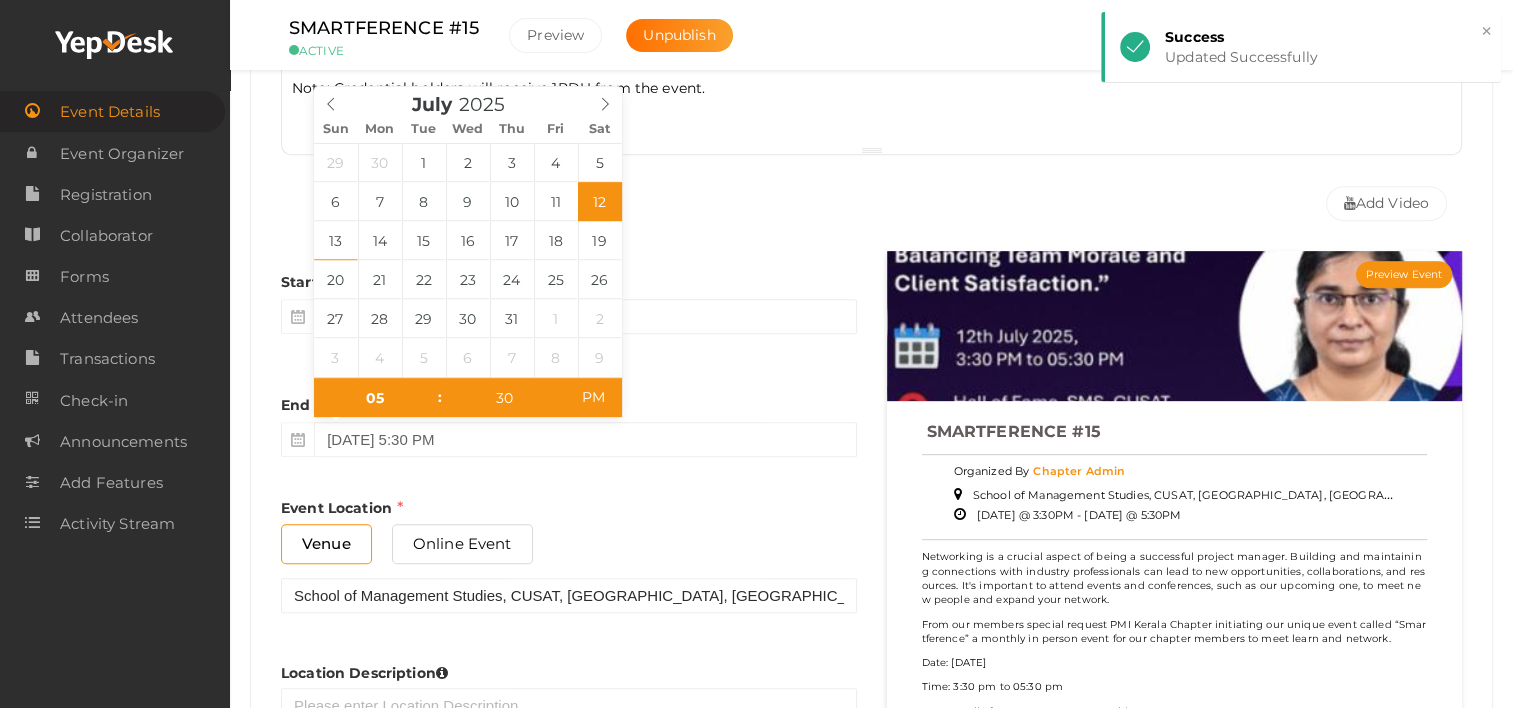click on "Start Time
July 12, 2025 3:30 PM" at bounding box center (569, 297) 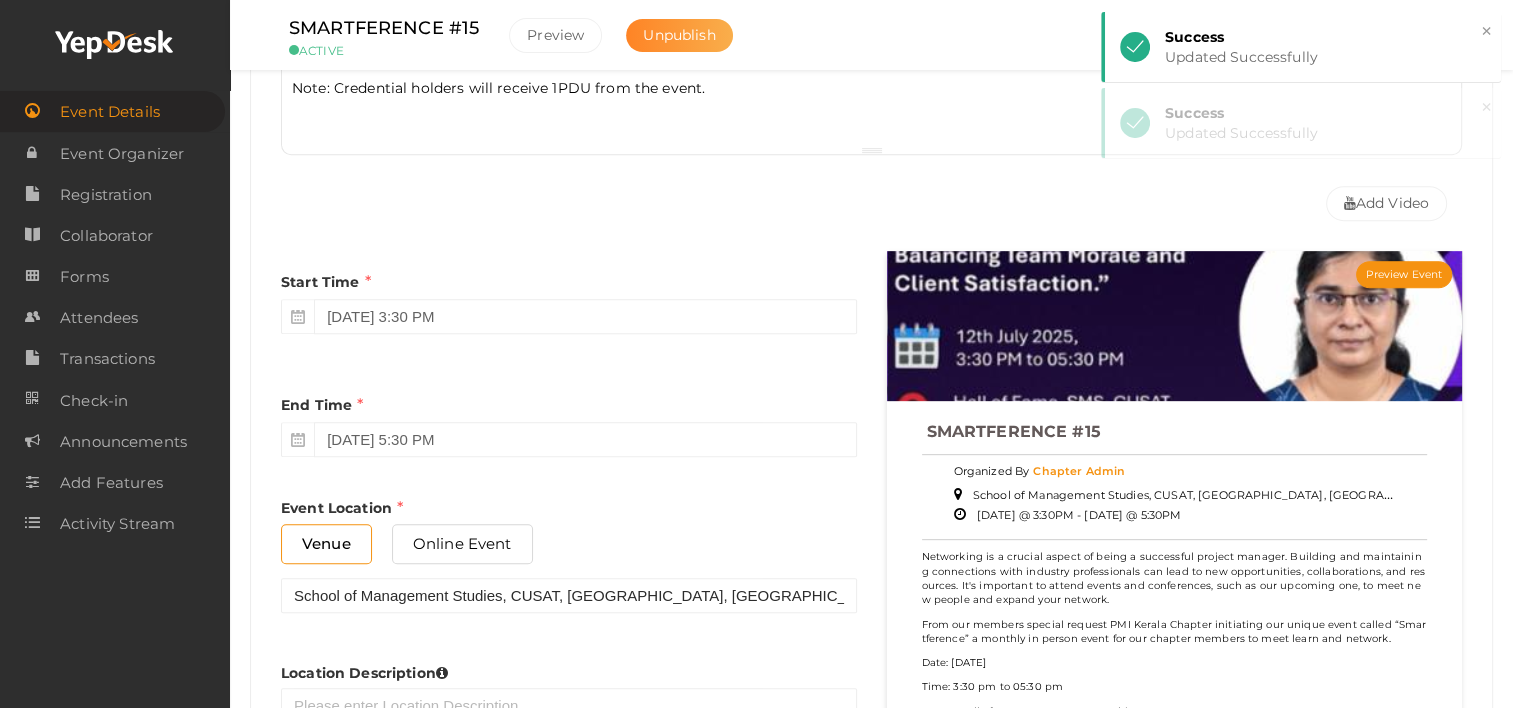 click on "Unpublish" at bounding box center [679, 35] 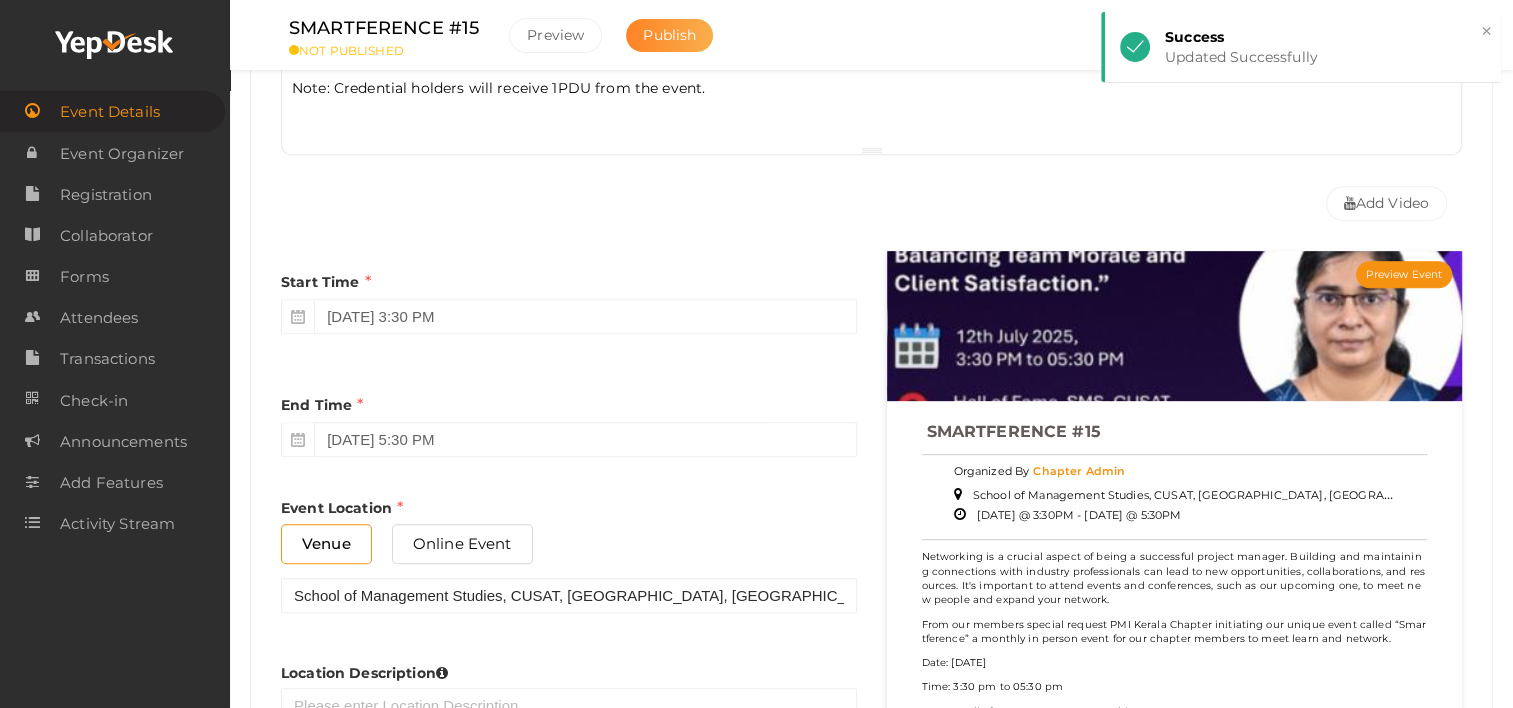 click on "Publish" at bounding box center (669, 35) 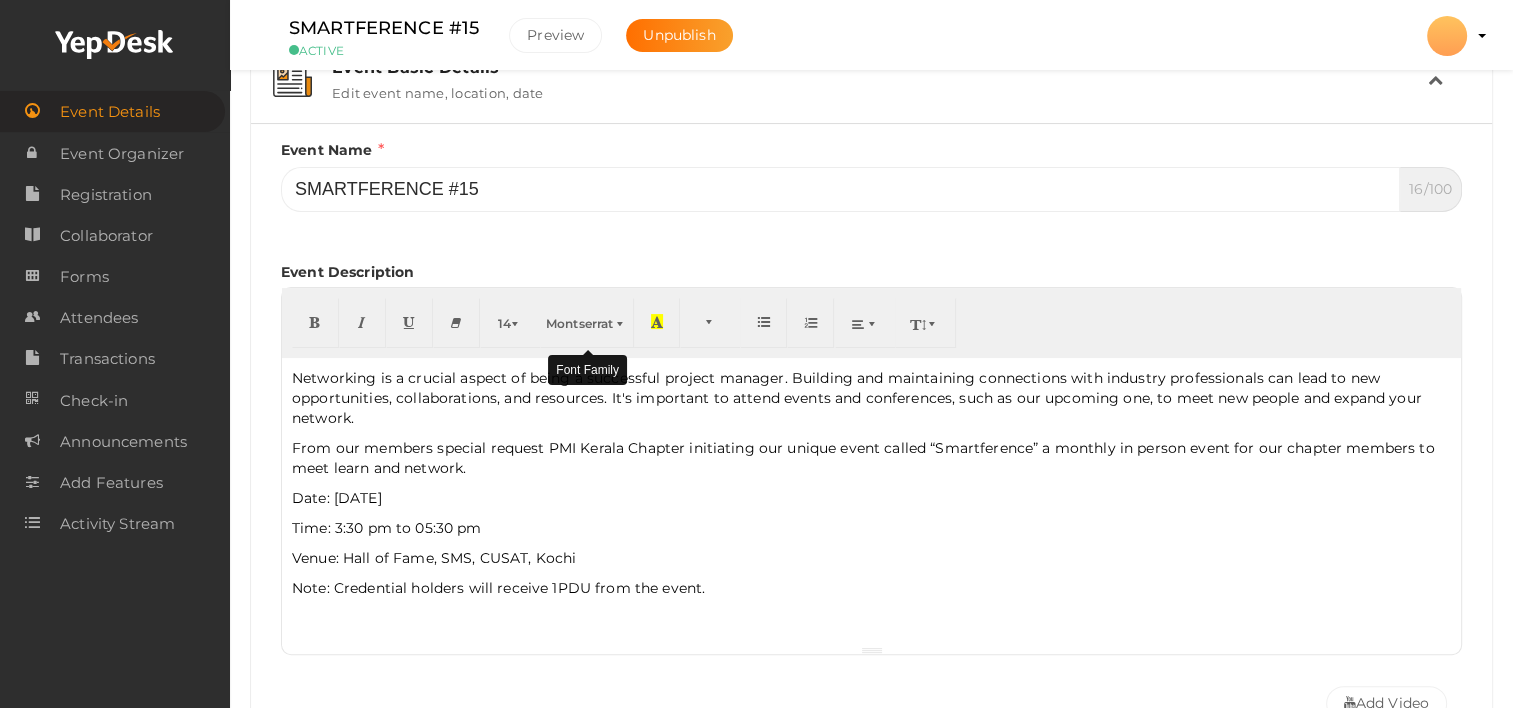 scroll, scrollTop: 300, scrollLeft: 0, axis: vertical 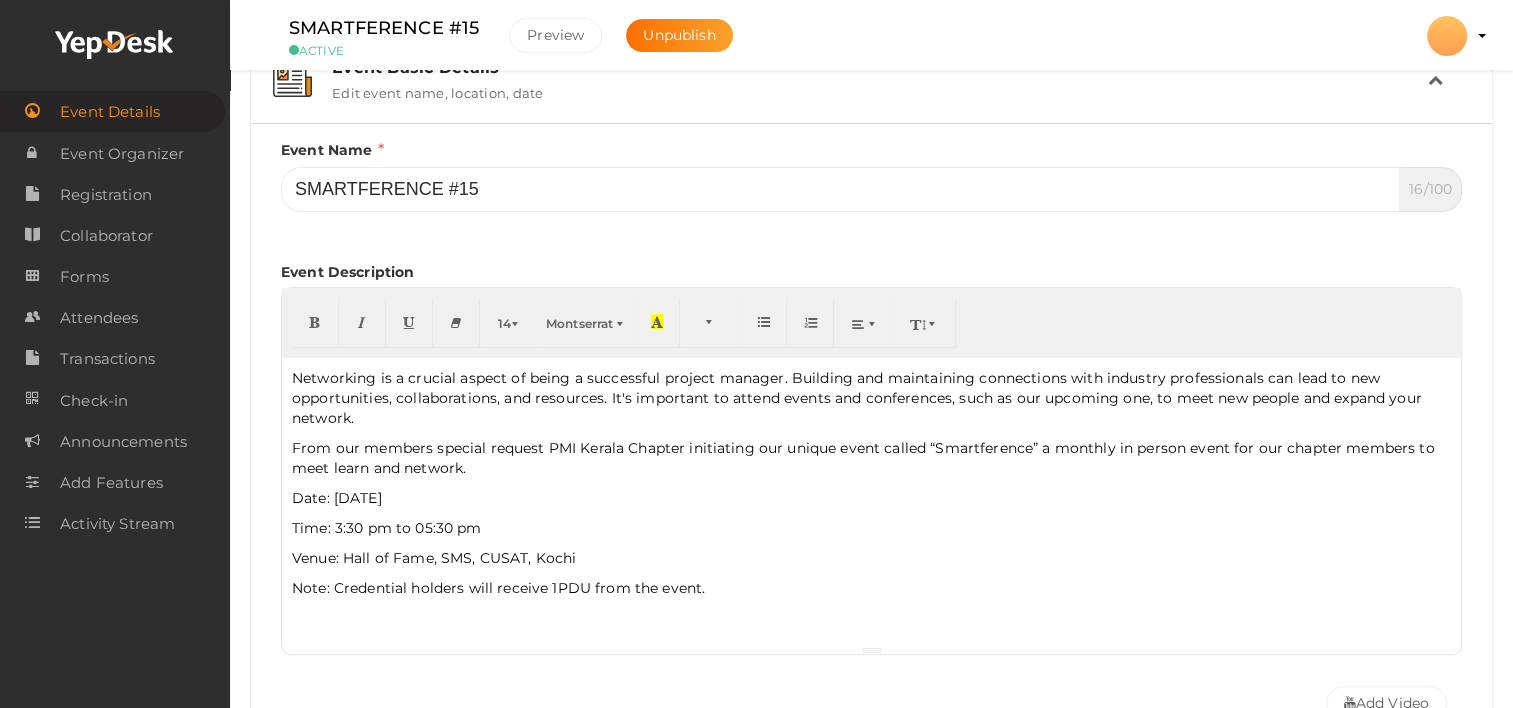 click on "Venue: Hall of Fame, SMS, CUSAT, Kochi" at bounding box center (871, 558) 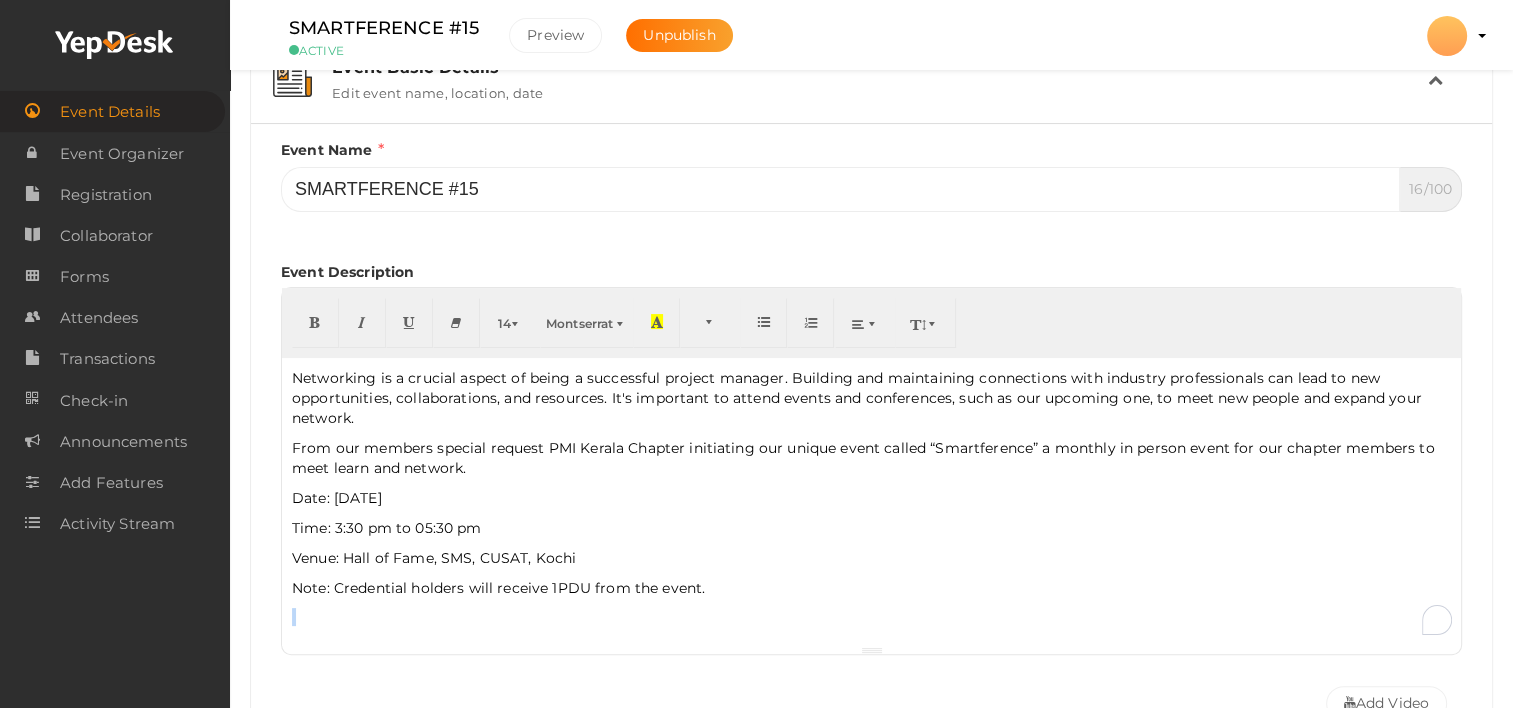 drag, startPoint x: 734, startPoint y: 601, endPoint x: 724, endPoint y: 596, distance: 11.18034 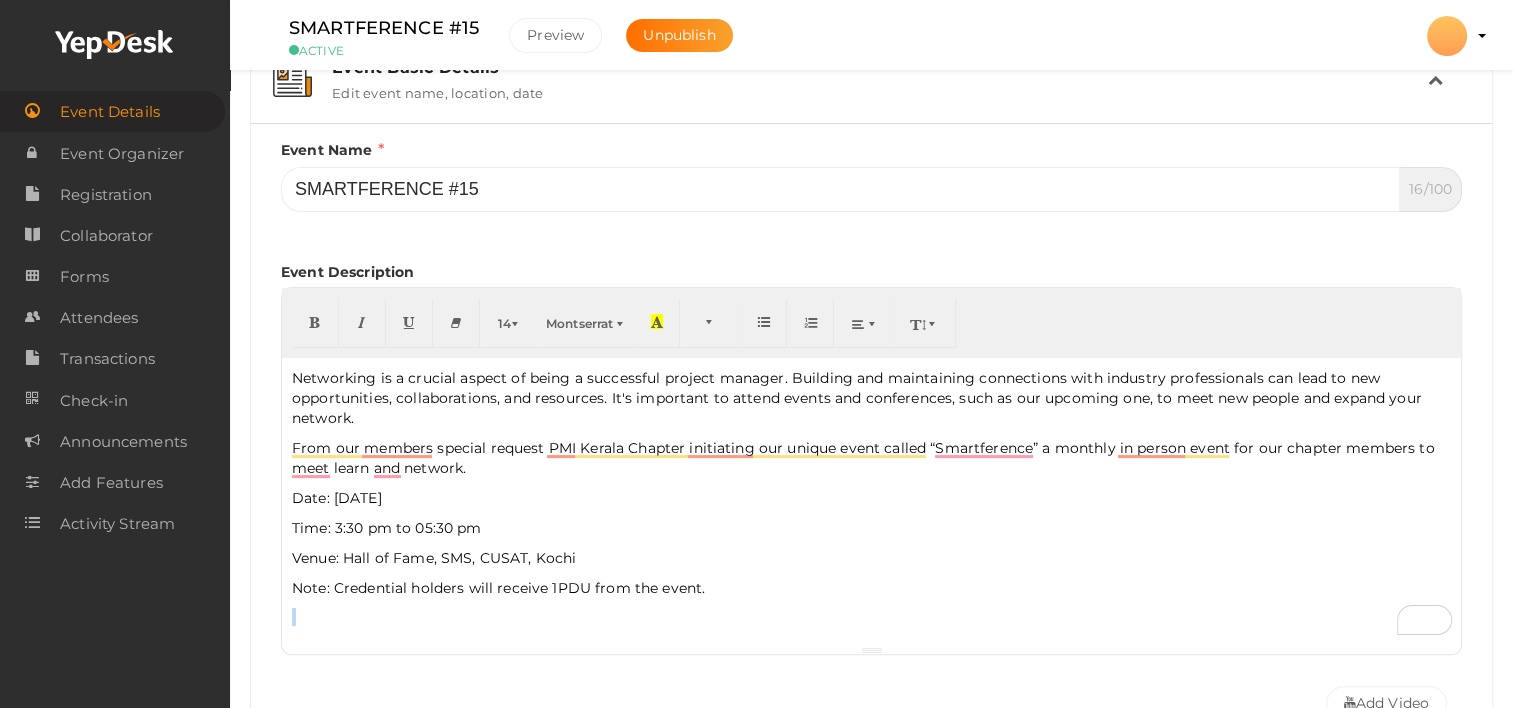 click on "Note: Credential holders will receive 1PDU from the event." at bounding box center [871, 588] 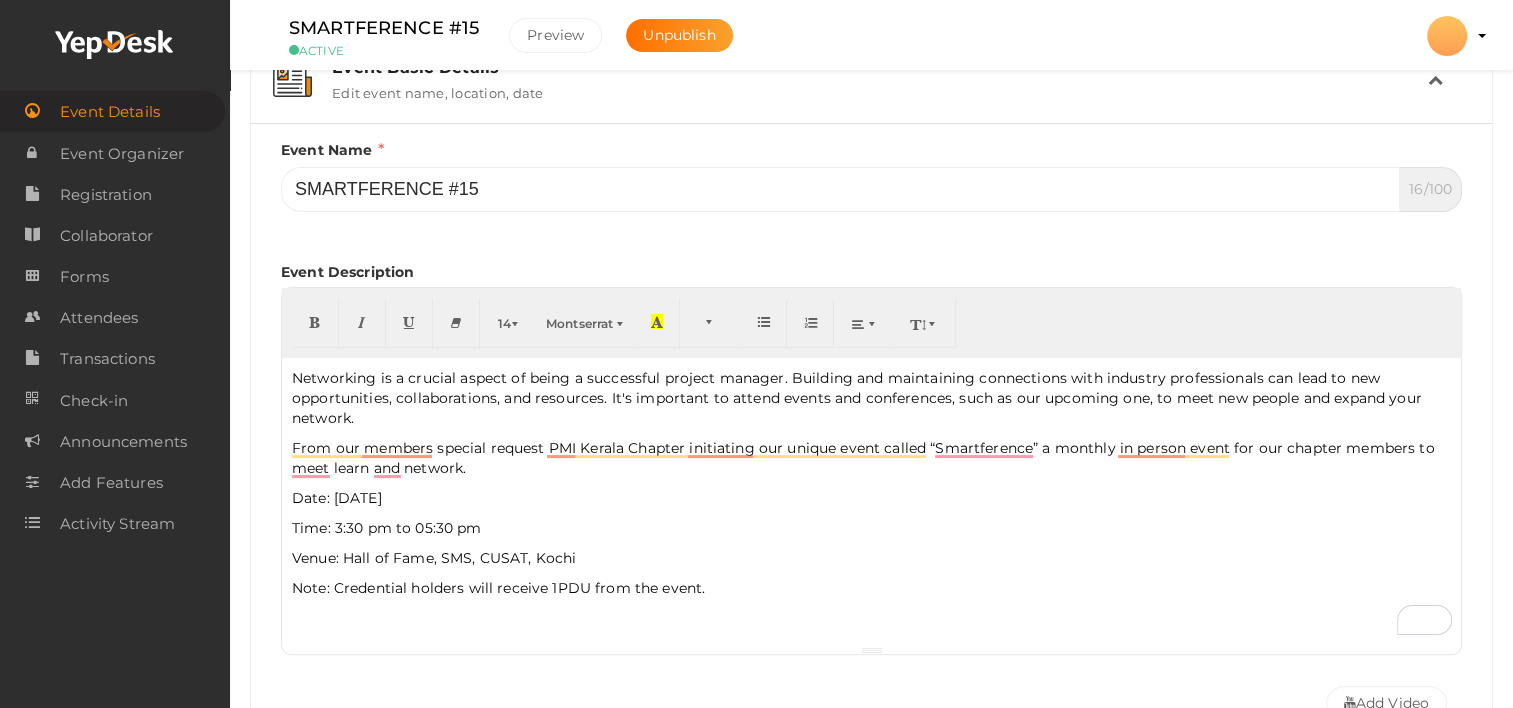click on "Networking is a crucial aspect of being a successful project manager. Building and maintaining connections with industry professionals can lead to new opportunities, collaborations, and resources. It's important to attend events and conferences, such as our upcoming one, to meet new people and expand your network.
From our members special request PMI Kerala Chapter initiating our unique event called “Smartference” a monthly in person event for our chapter members to meet learn and network.
Date: 12th July 2025
Time: 3:30 pm to 05:30 pm
Venue: Hall of Fame, SMS, CUSAT, Kochi  Note: Credential holders will receive 1PDU from the event." at bounding box center [871, 502] 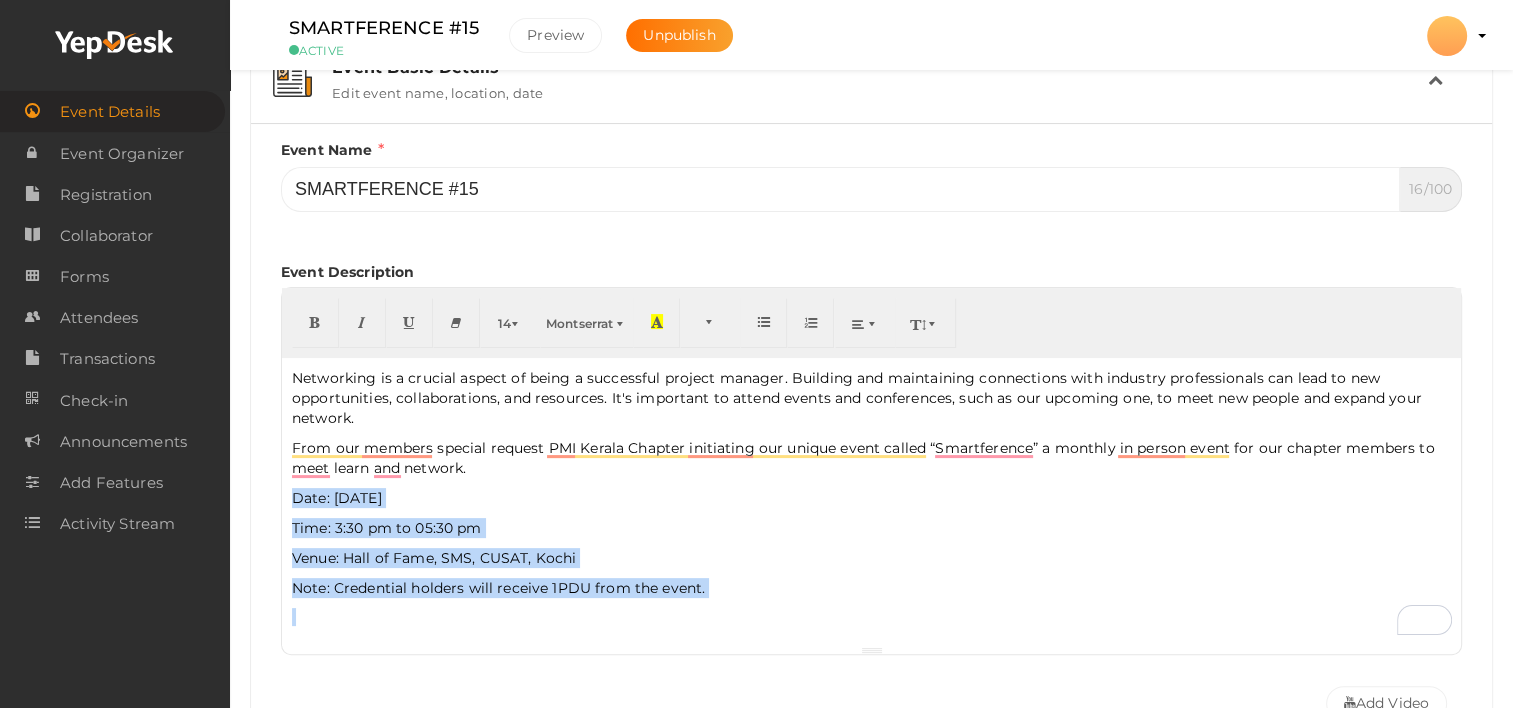 drag, startPoint x: 716, startPoint y: 635, endPoint x: 275, endPoint y: 489, distance: 464.53955 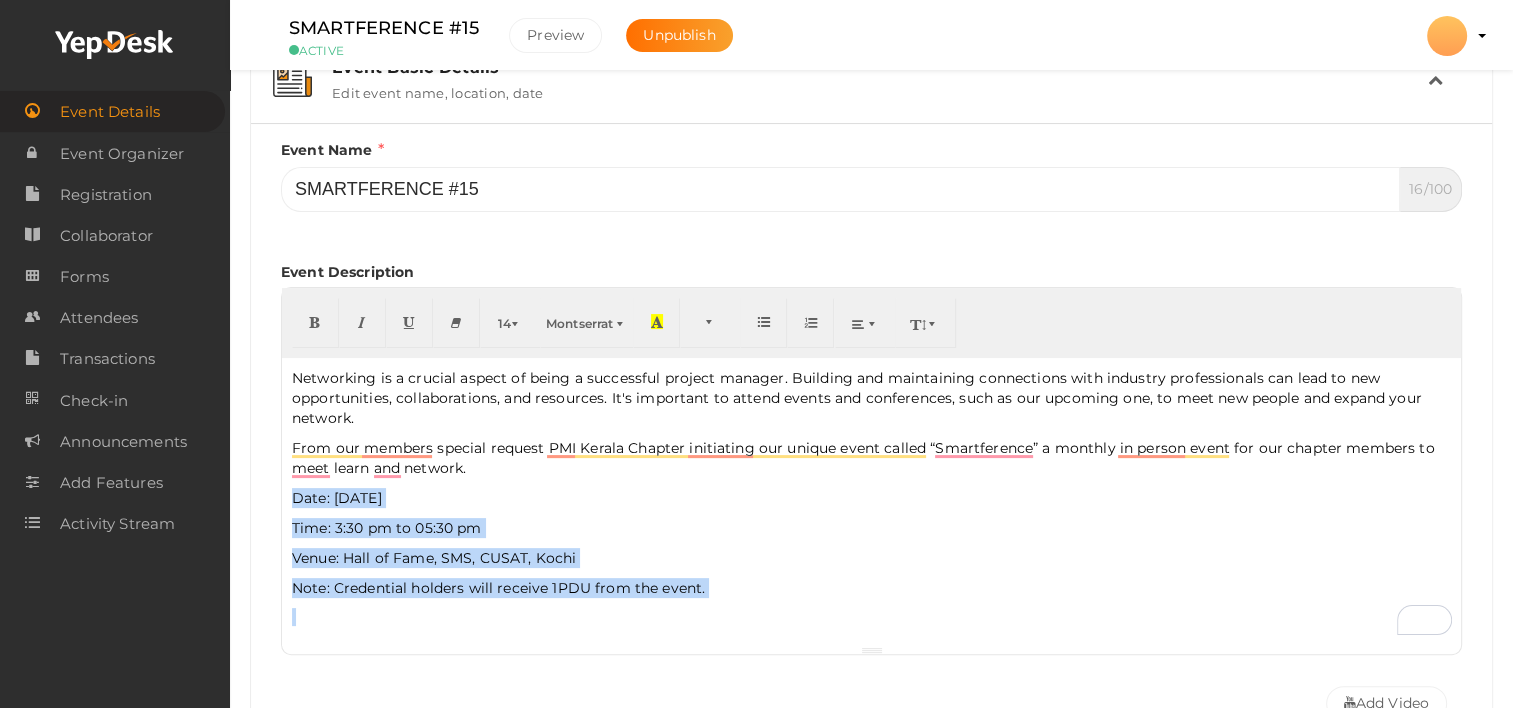 click on "Event Name
SMARTFERENCE #15
16/100
Invalid Event Name
Event Name length exceeded
Event Name required
Event Description
Networking is a crucial aspect of being a successful project manager. Building and maintaining connections with industry professionals can lead to new opportunities, collaborations, and resources. It's important to attend events and conferences, such as our upcoming one, to meet new people and expand your network.
From our members special request PMI Kerala Chapter initiating our unique event called “Smartference” a monthly in person event for our chapter members to meet learn and network.
Date: 12th July 2025
Time: 3:30 pm to 05:30 pm
Venue: Hall of Fame, SMS, CUSAT, Kochi  Note: Credential holders will receive 1PDU from the event." at bounding box center (871, 435) 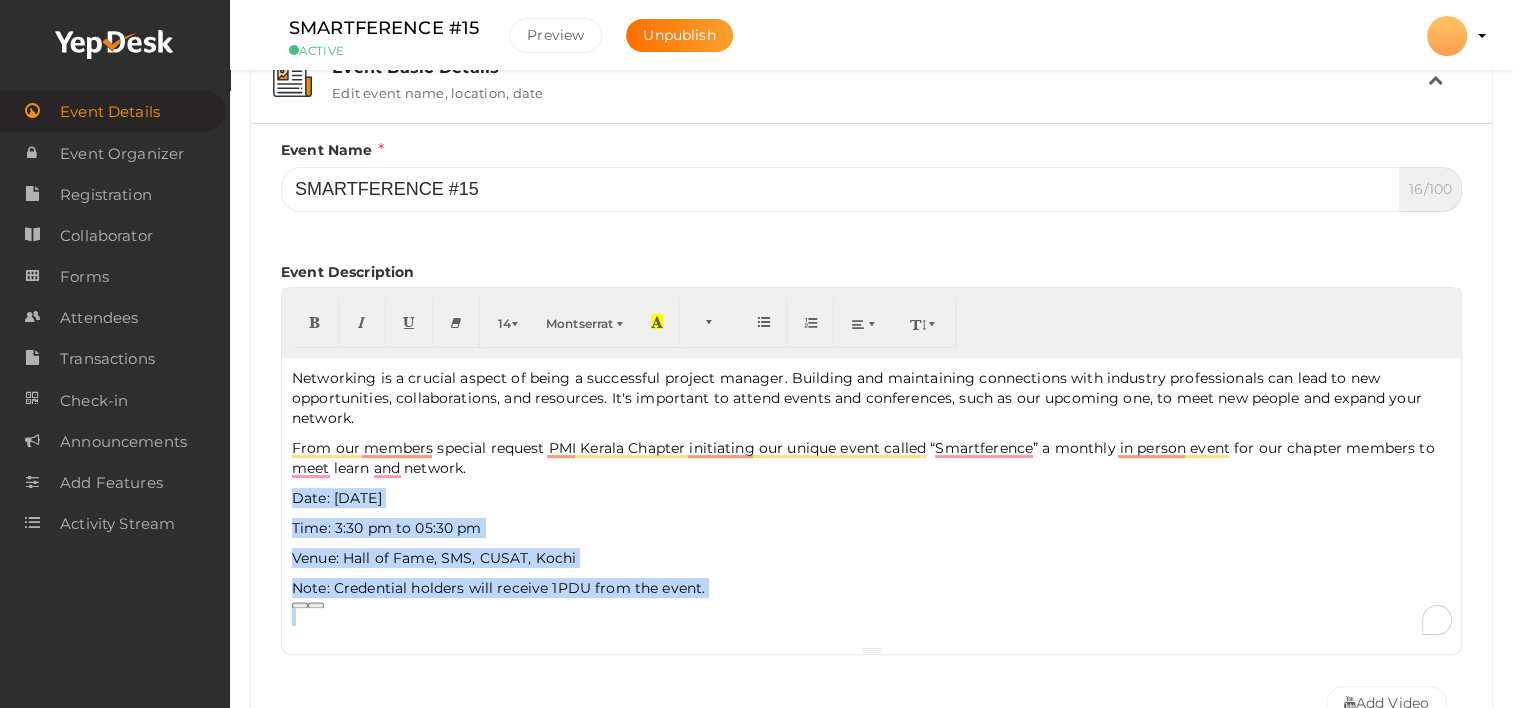 copy on "Date: 12th July 2025
Time: 3:30 pm to 05:30 pm
Venue: Hall of Fame, SMS, CUSAT, Kochi  Note: Credential holders will receive 1PDU from the event." 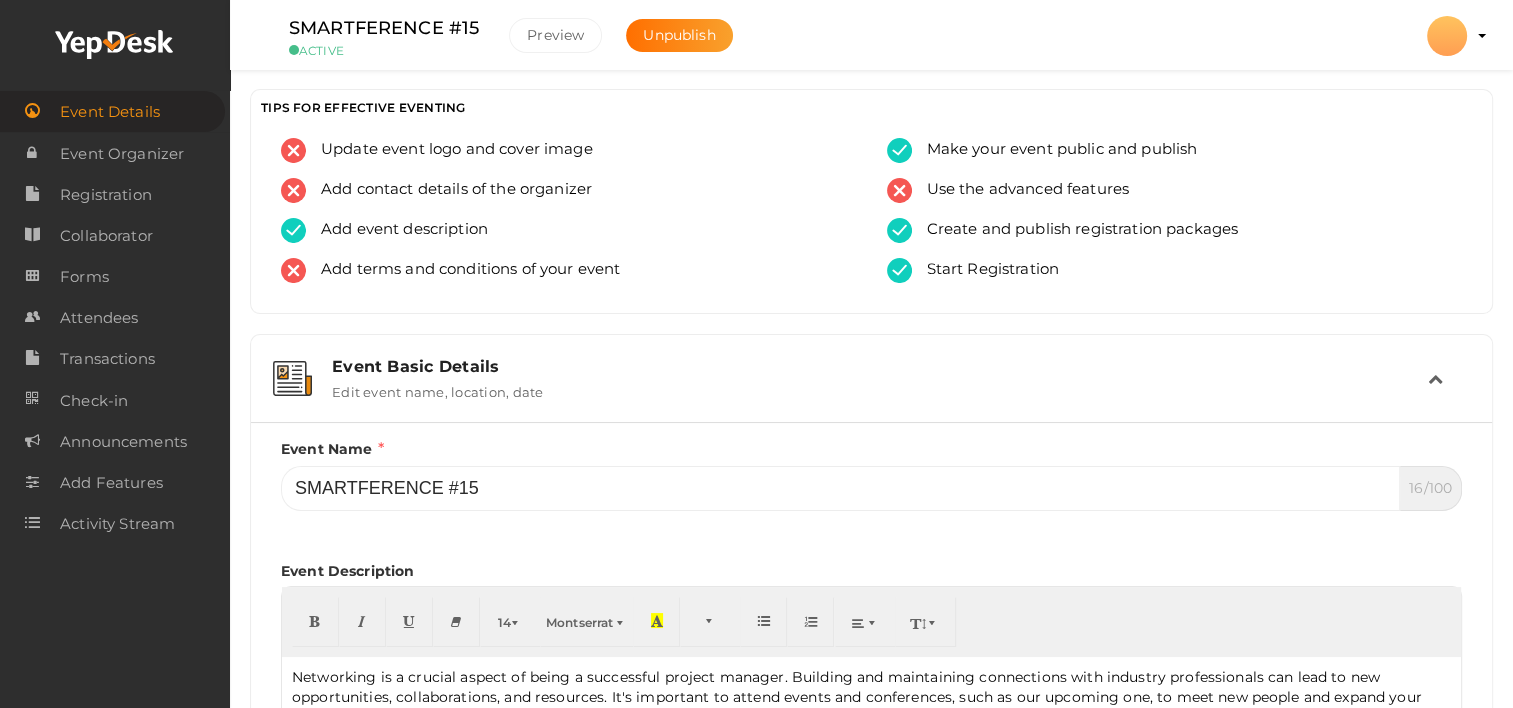 scroll, scrollTop: 0, scrollLeft: 0, axis: both 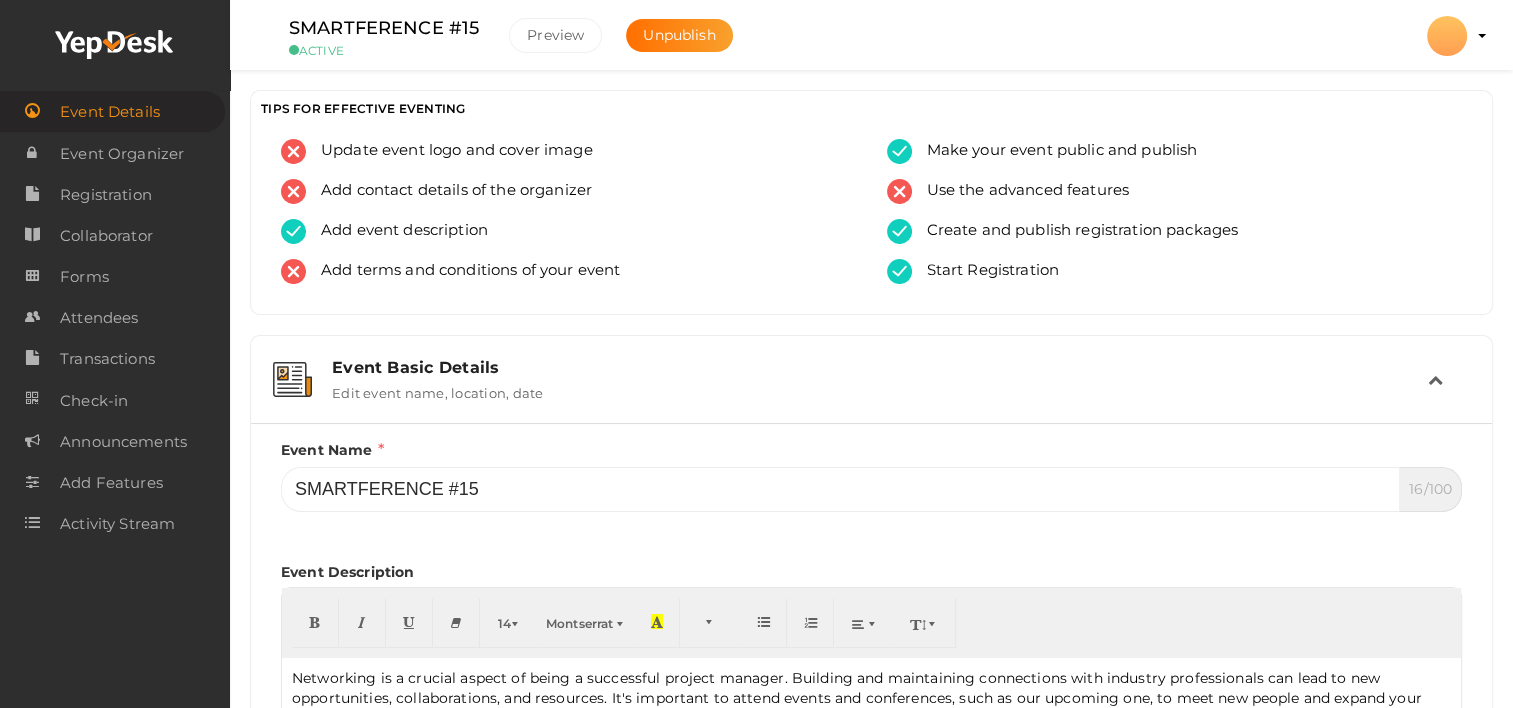 click on "Event Details" at bounding box center (110, 112) 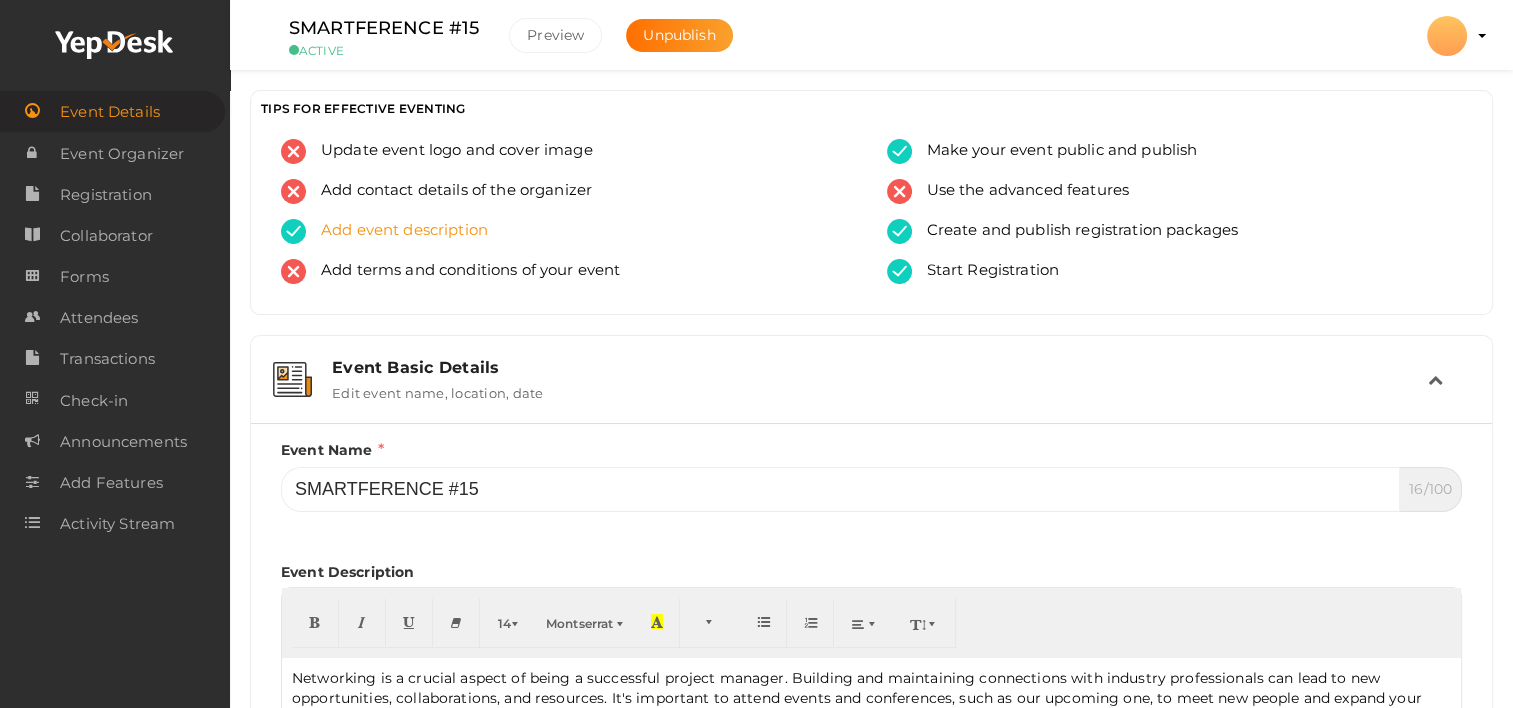 click on "Add event description" at bounding box center (397, 231) 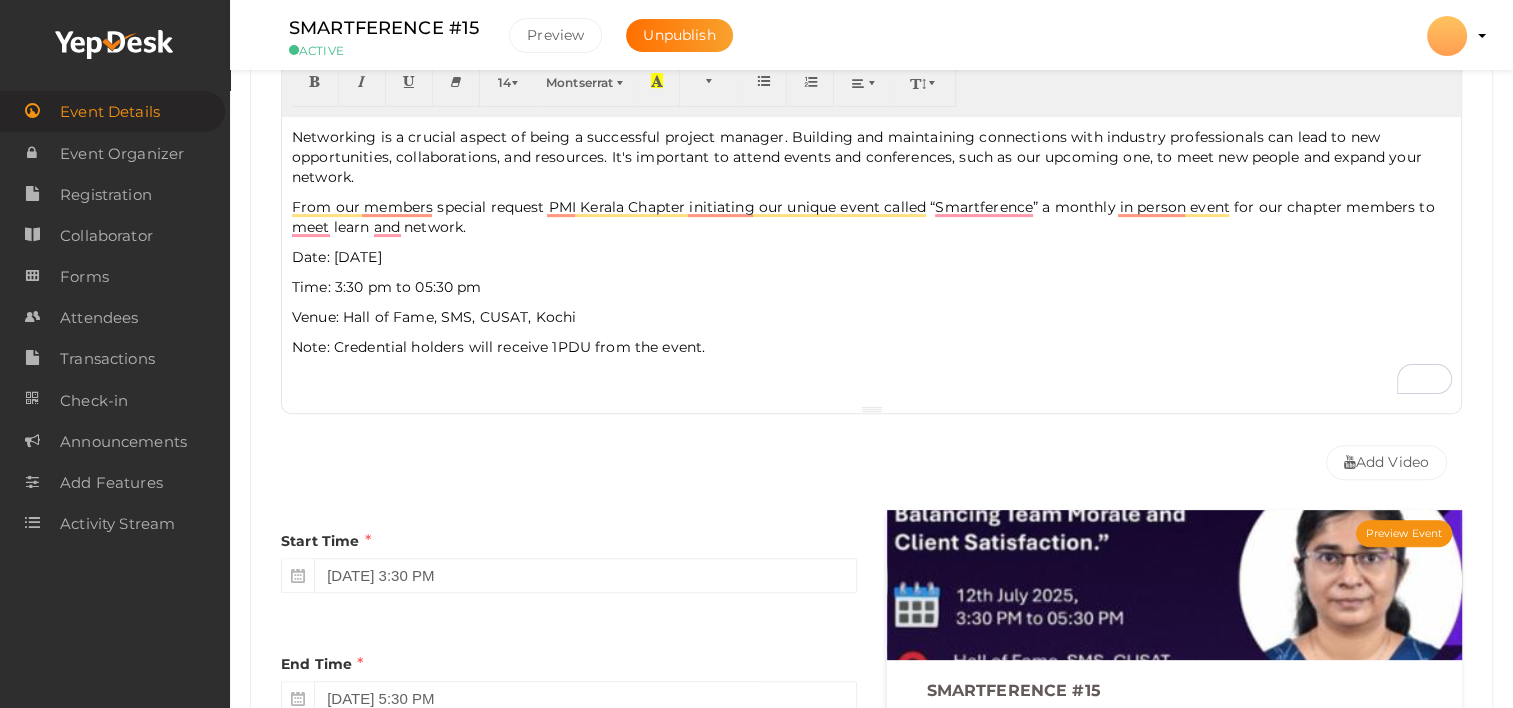 click on "Event Details" at bounding box center [110, 112] 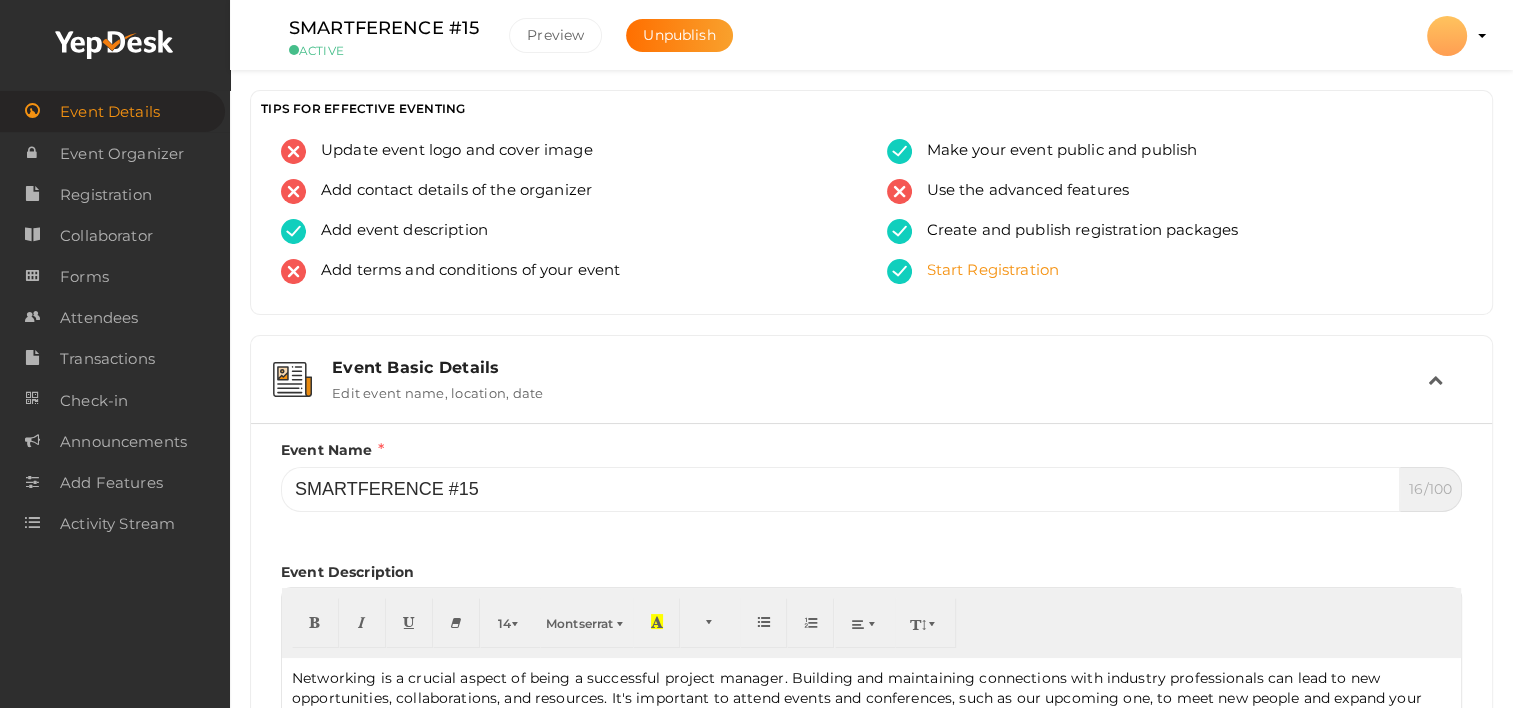 click on "Start Registration" at bounding box center (986, 271) 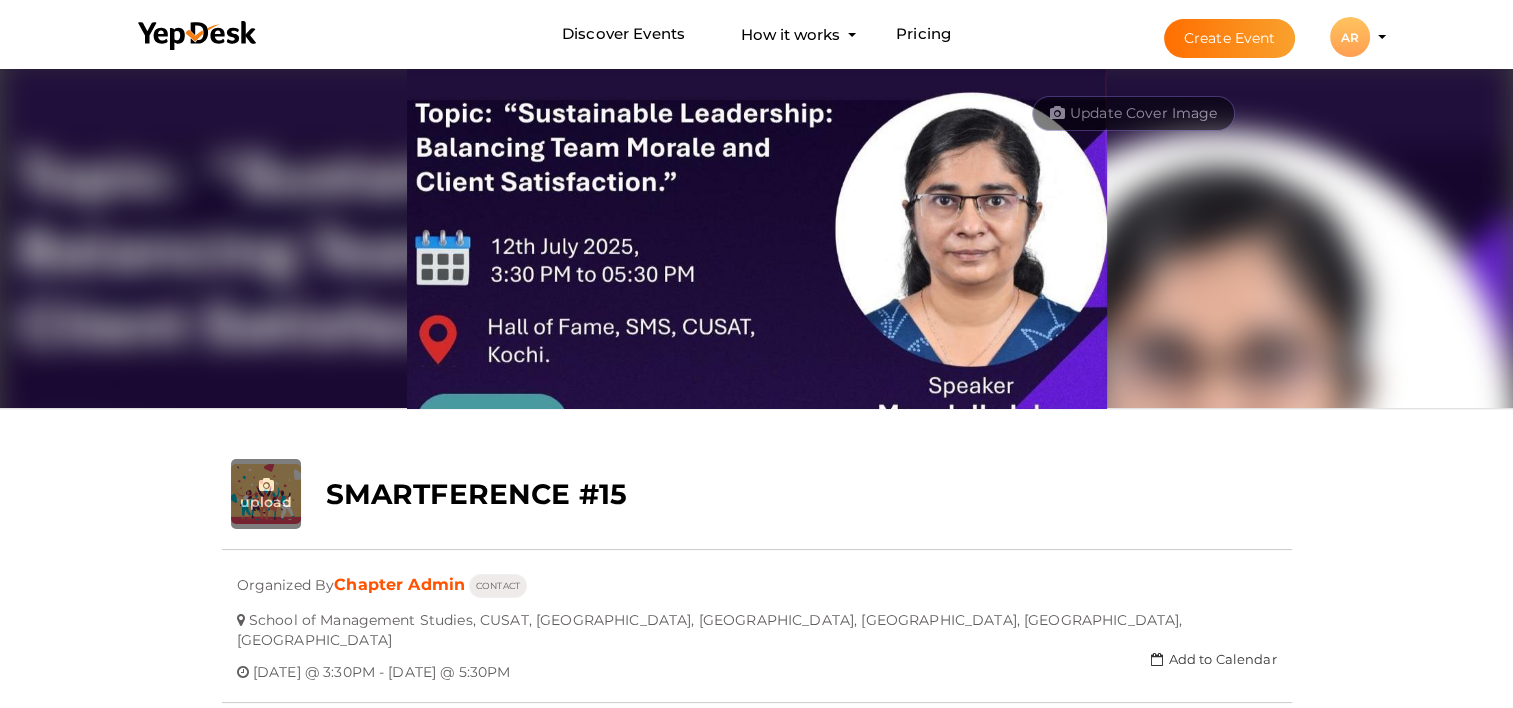 scroll, scrollTop: 0, scrollLeft: 0, axis: both 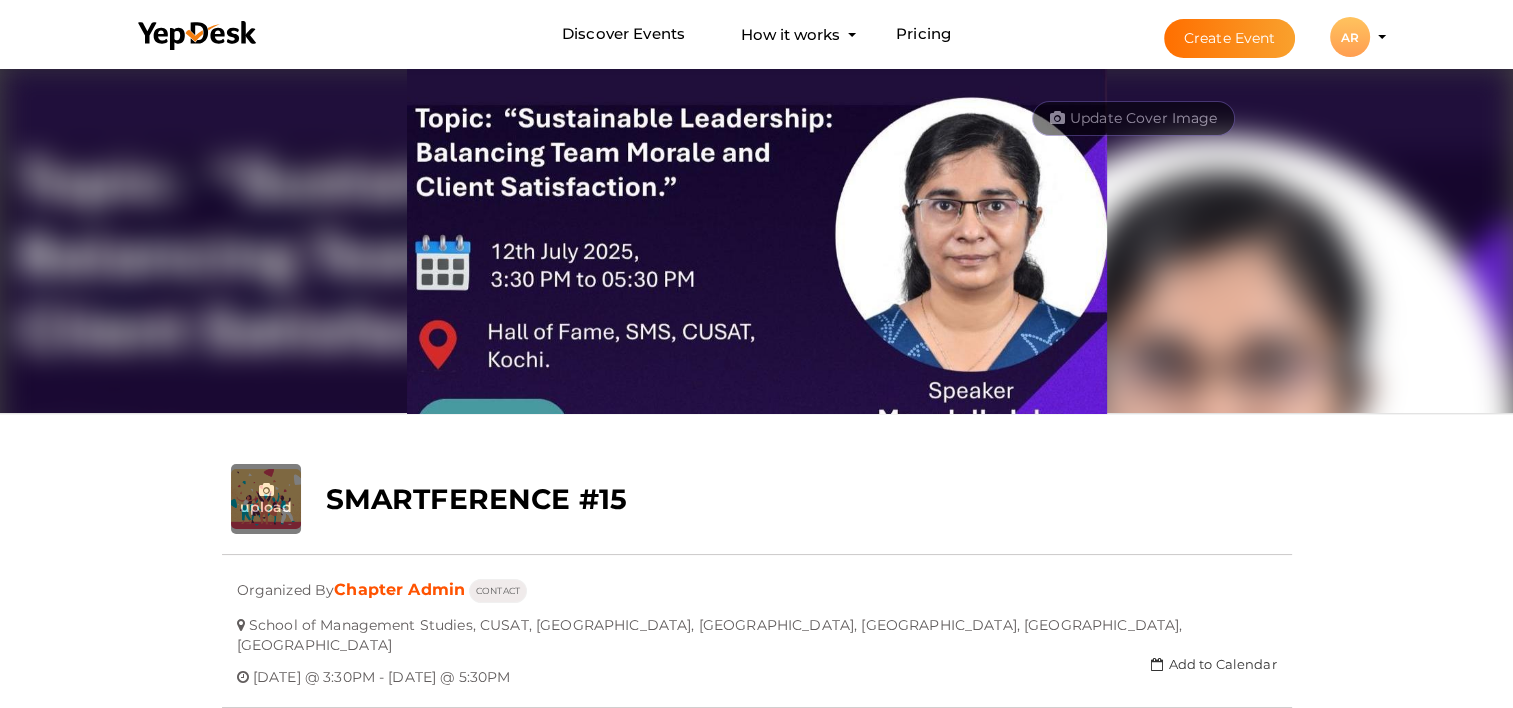 click on "Create Event" at bounding box center [1230, 38] 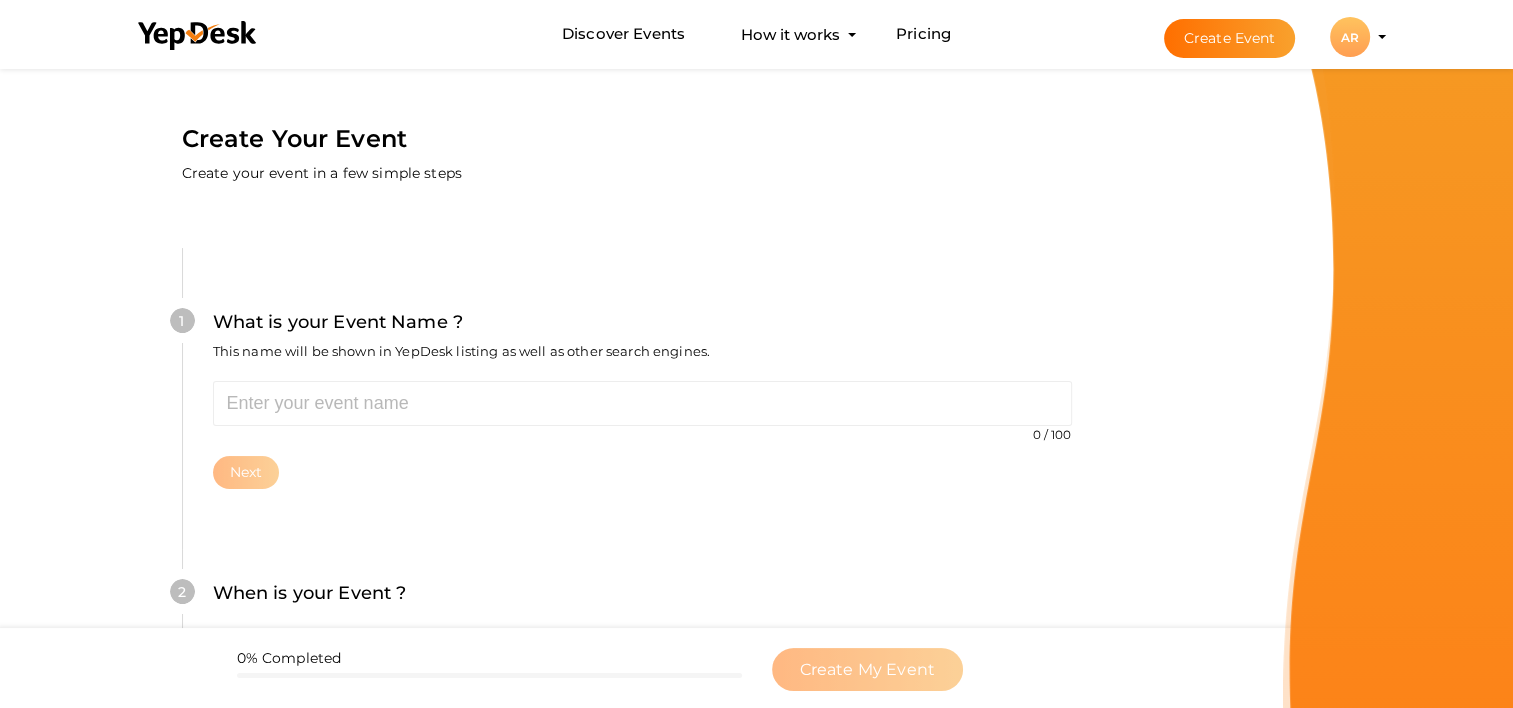 scroll, scrollTop: 0, scrollLeft: 0, axis: both 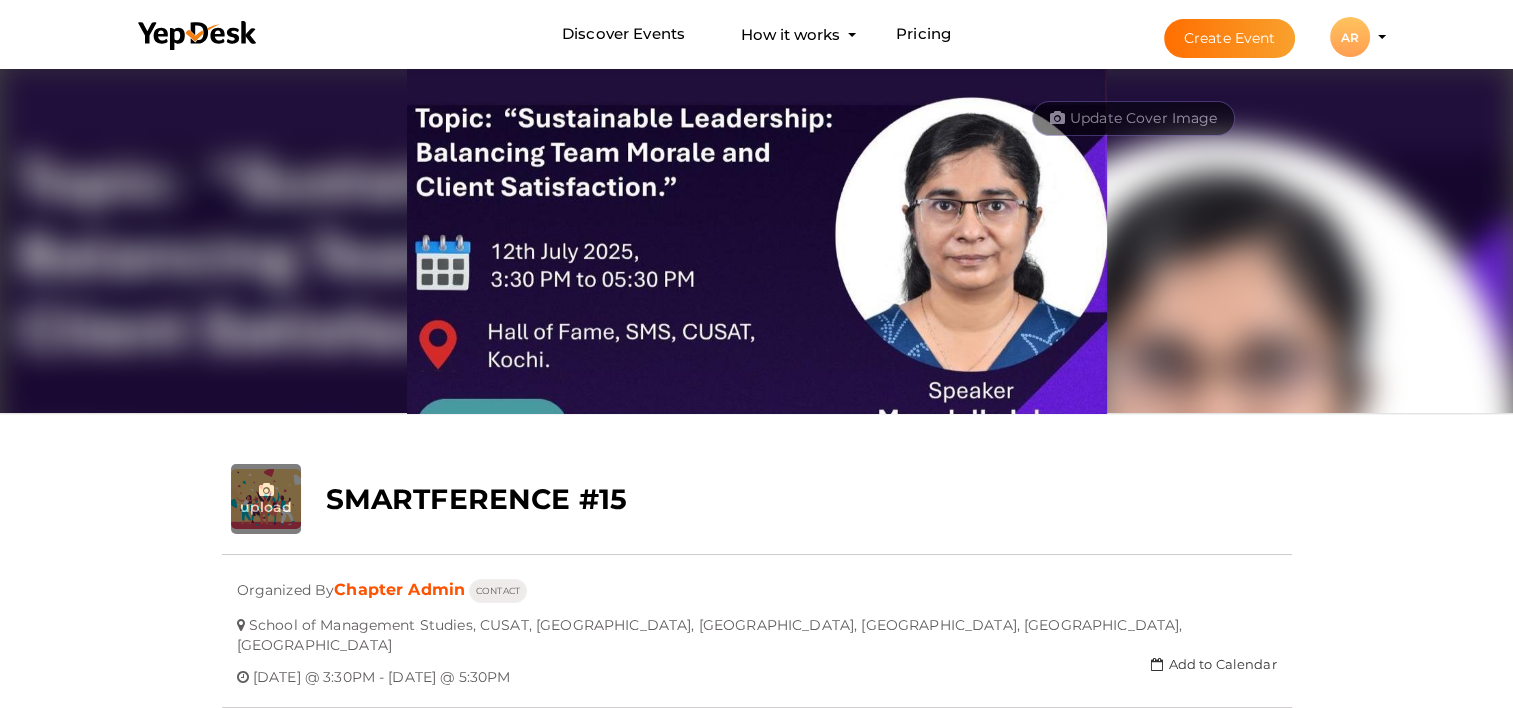 click on "Create Event" at bounding box center (1230, 38) 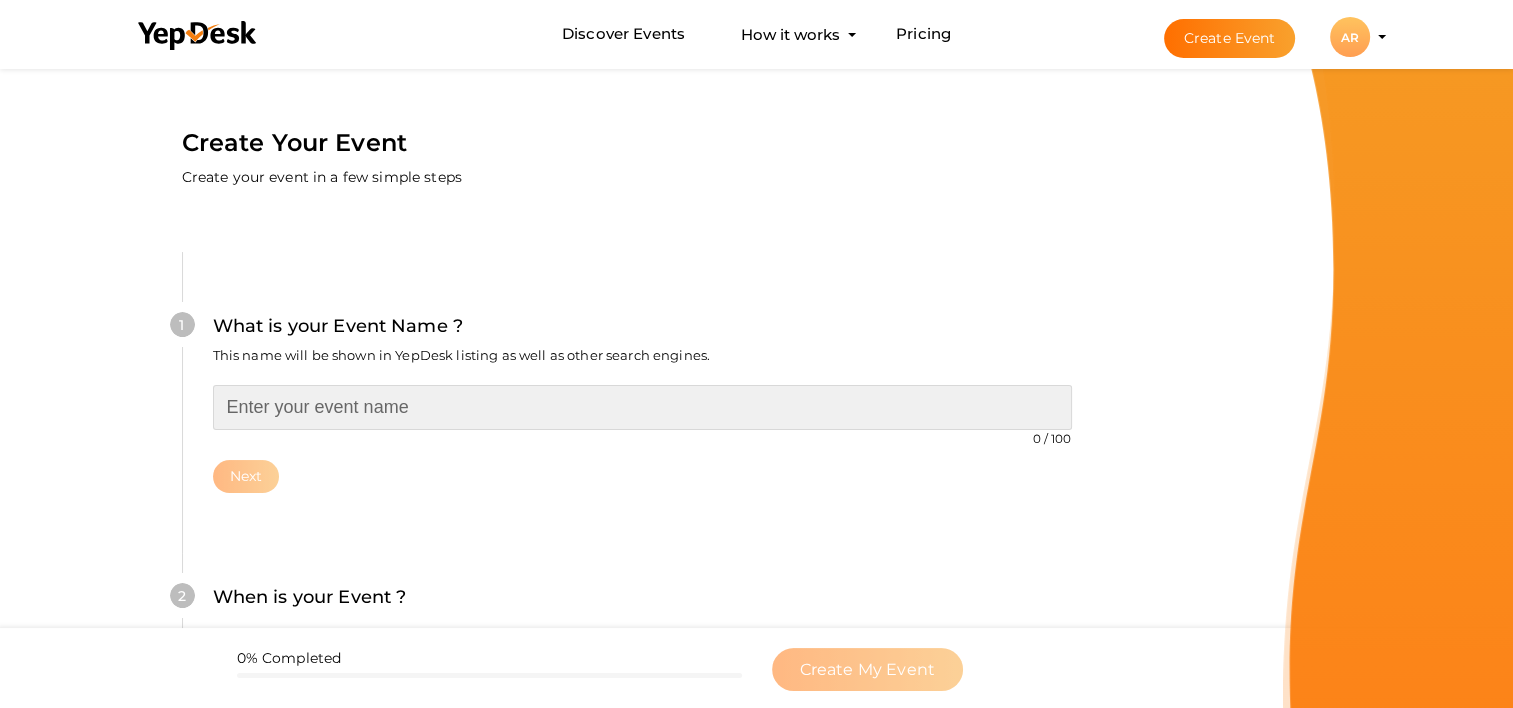 click at bounding box center (642, 407) 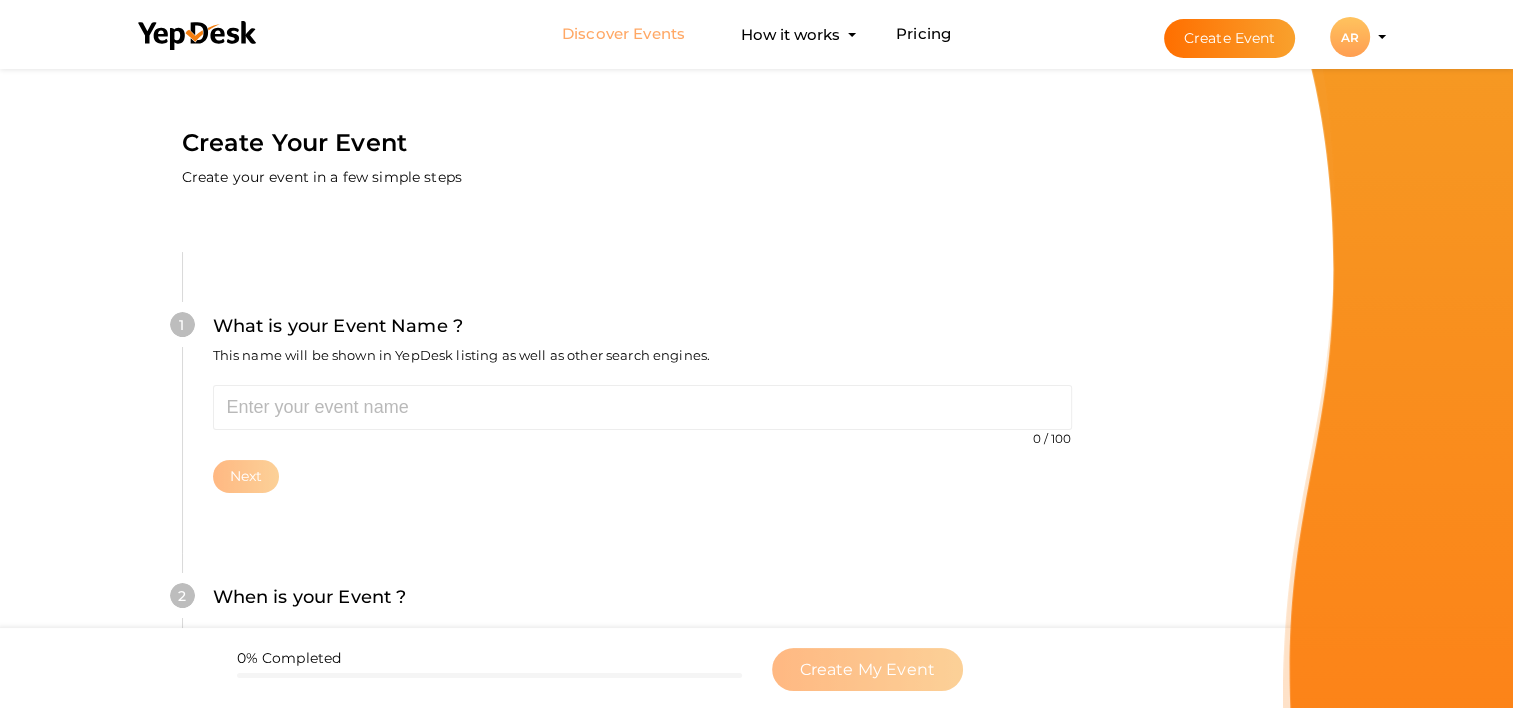 click on "Discover Events" at bounding box center [623, 34] 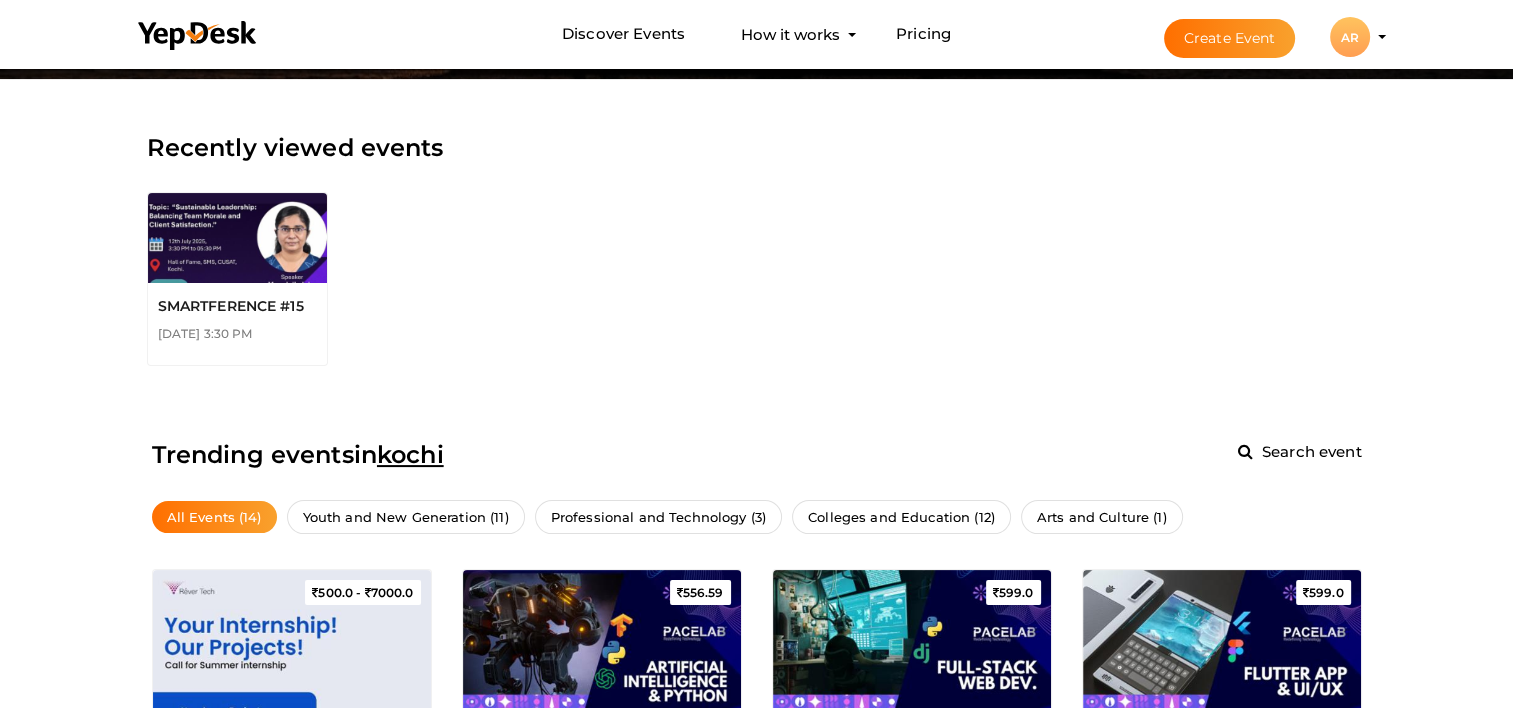 scroll, scrollTop: 200, scrollLeft: 0, axis: vertical 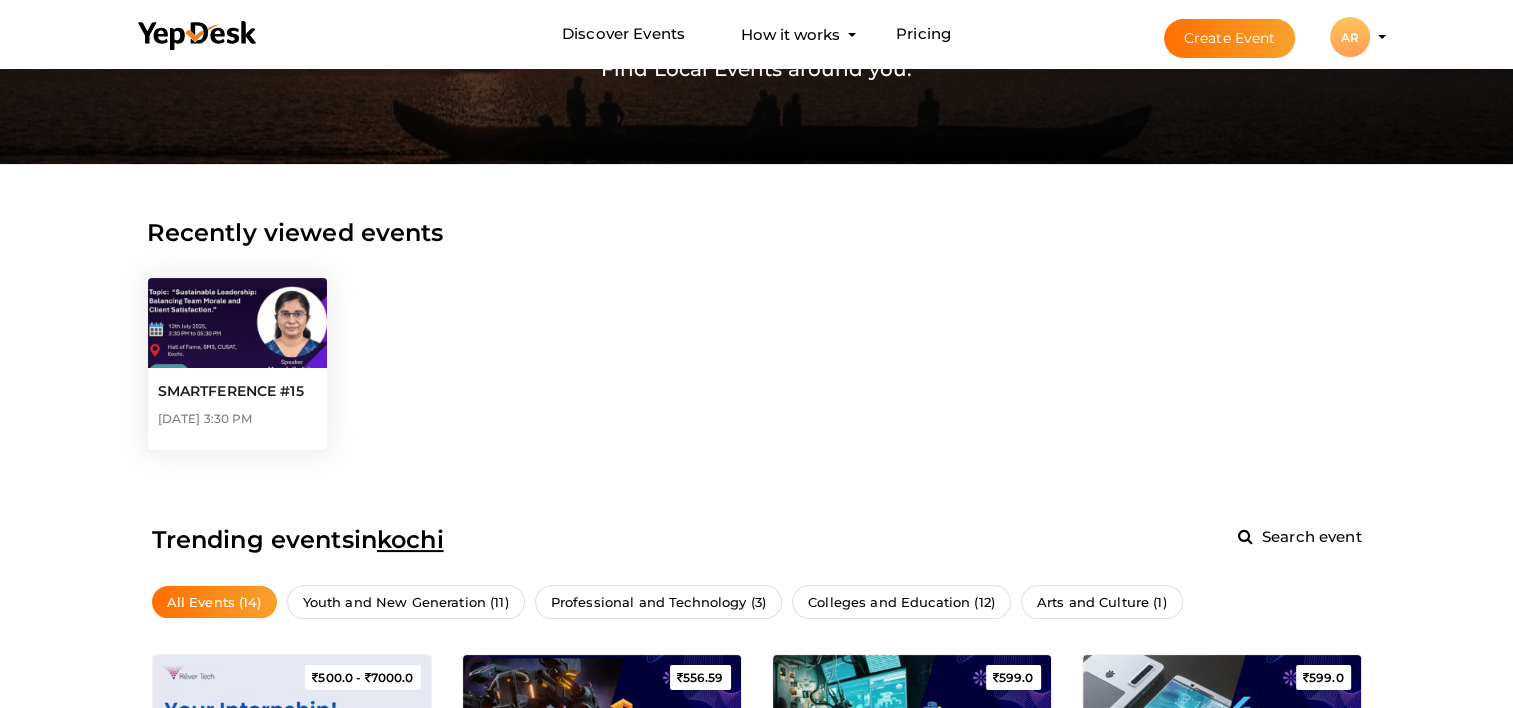 click on "SMARTFERENCE #15" at bounding box center (238, 391) 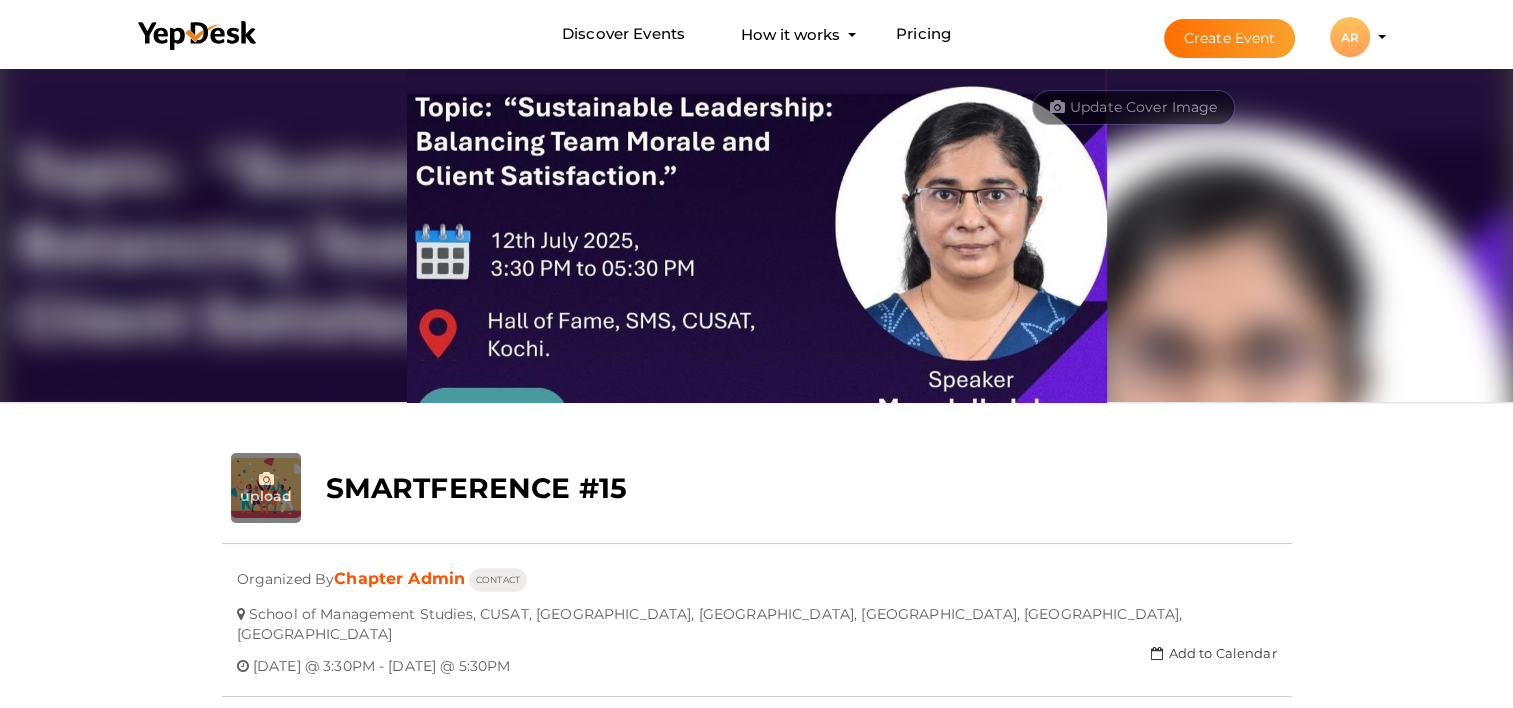 scroll, scrollTop: 0, scrollLeft: 0, axis: both 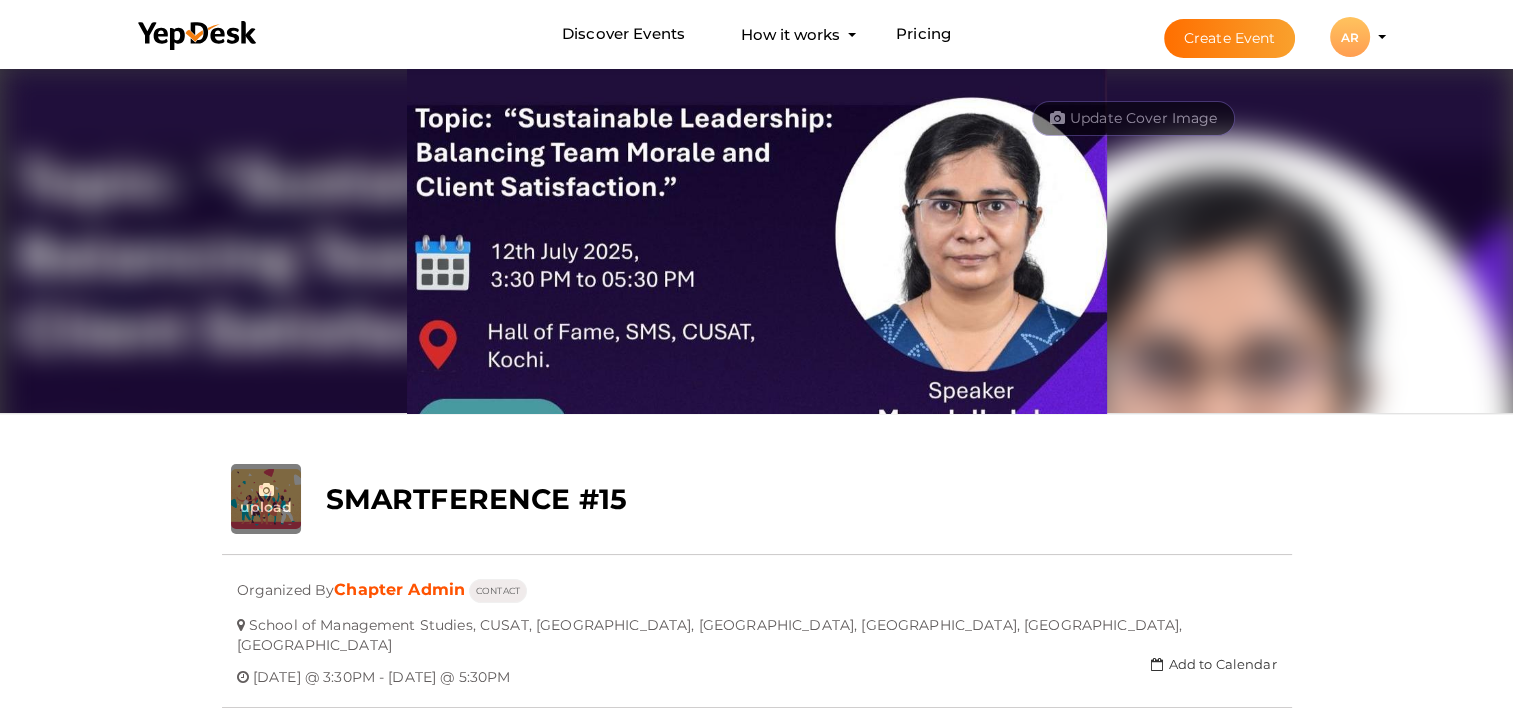 click on "Create Event" at bounding box center (1230, 38) 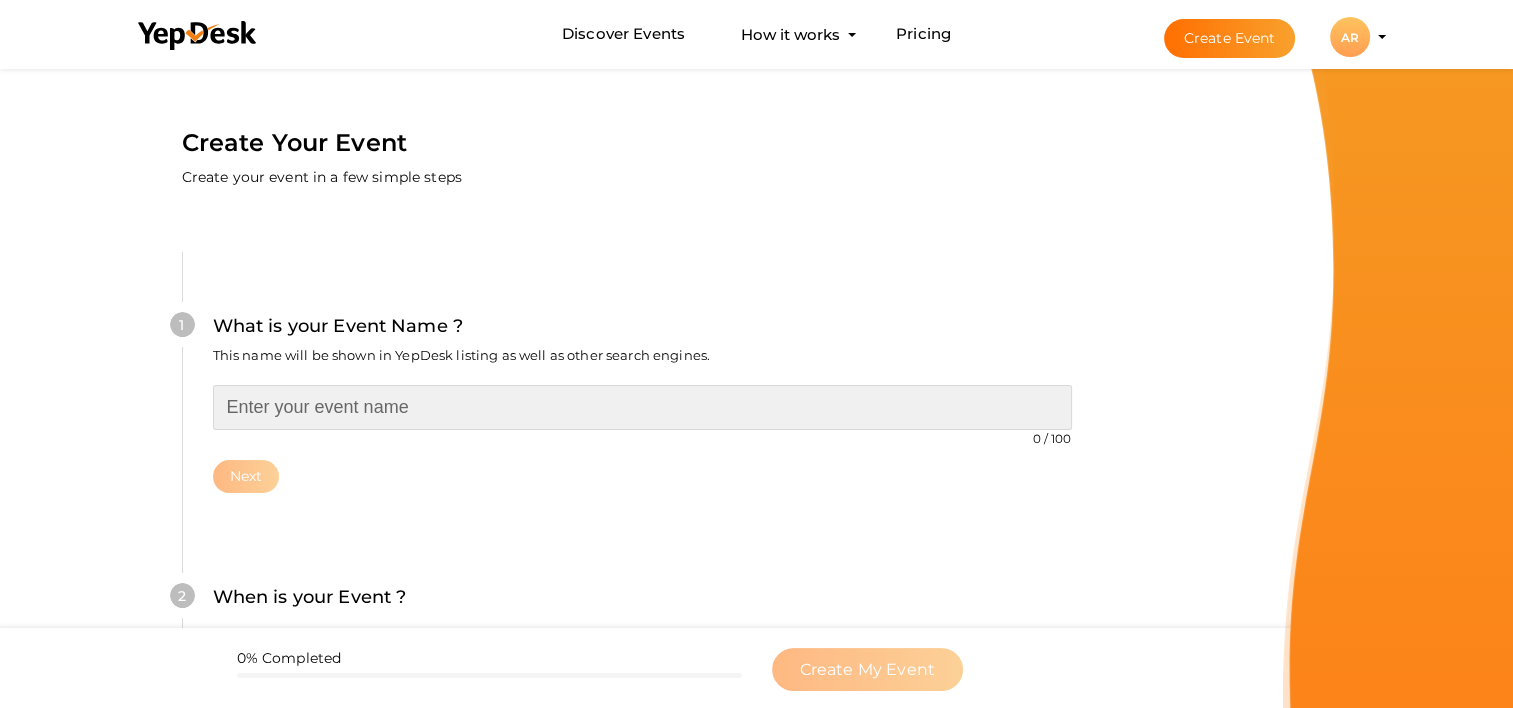 click at bounding box center [642, 407] 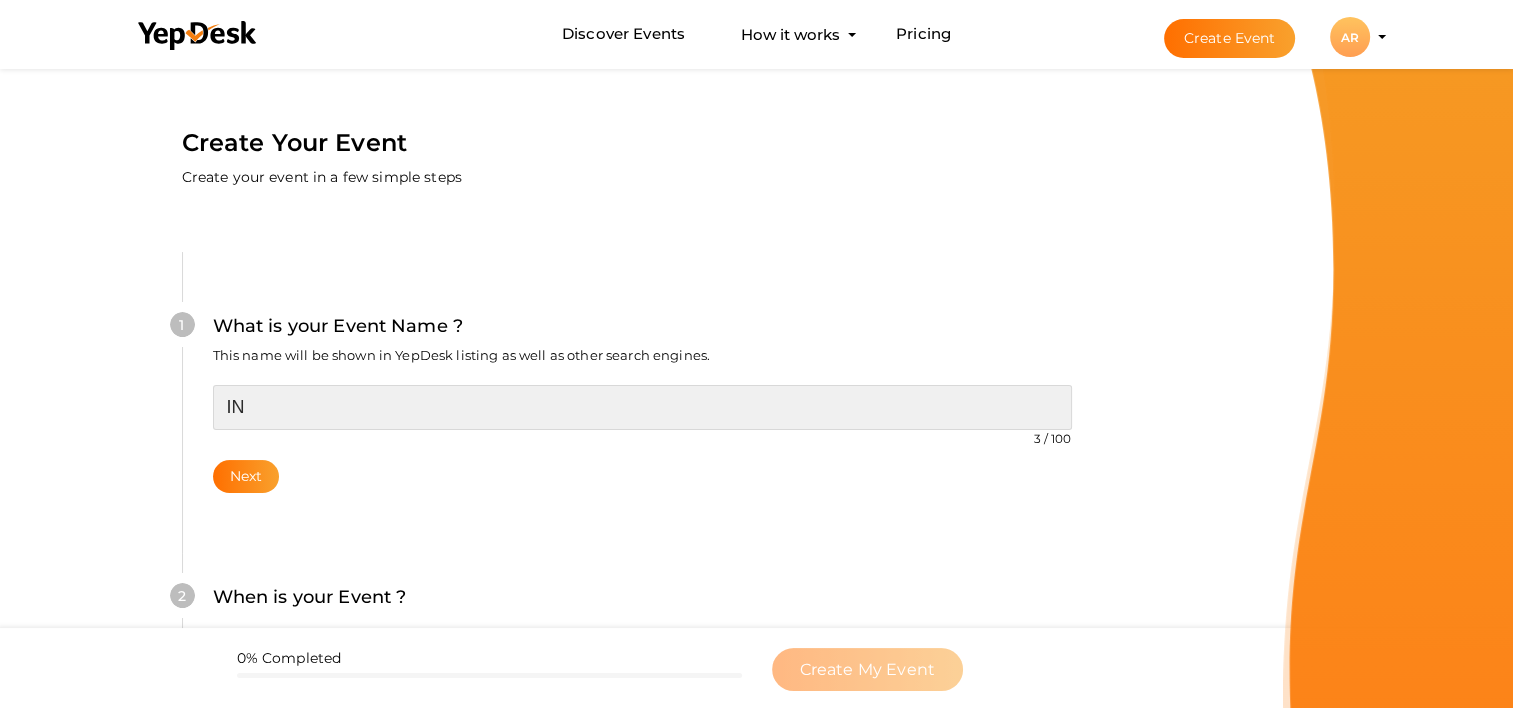 type on "I" 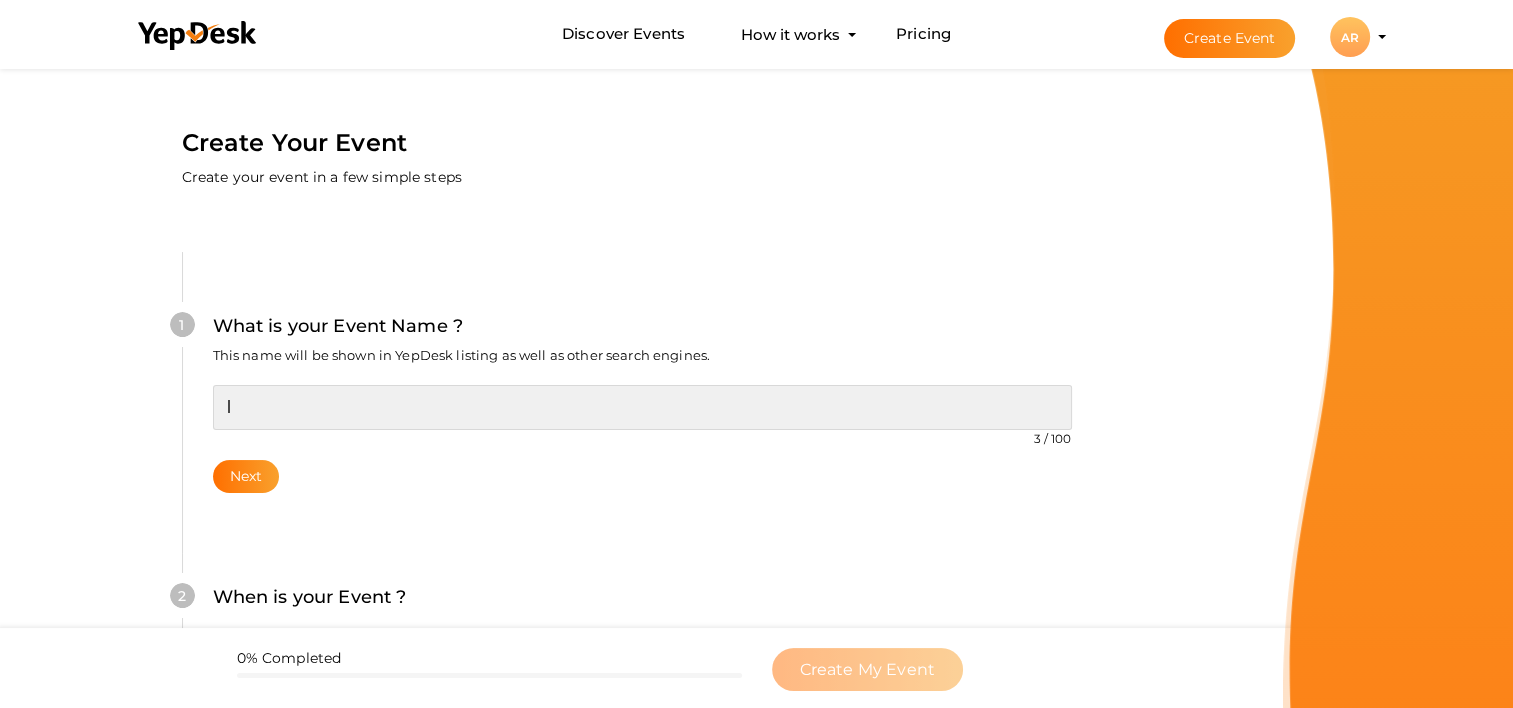 type 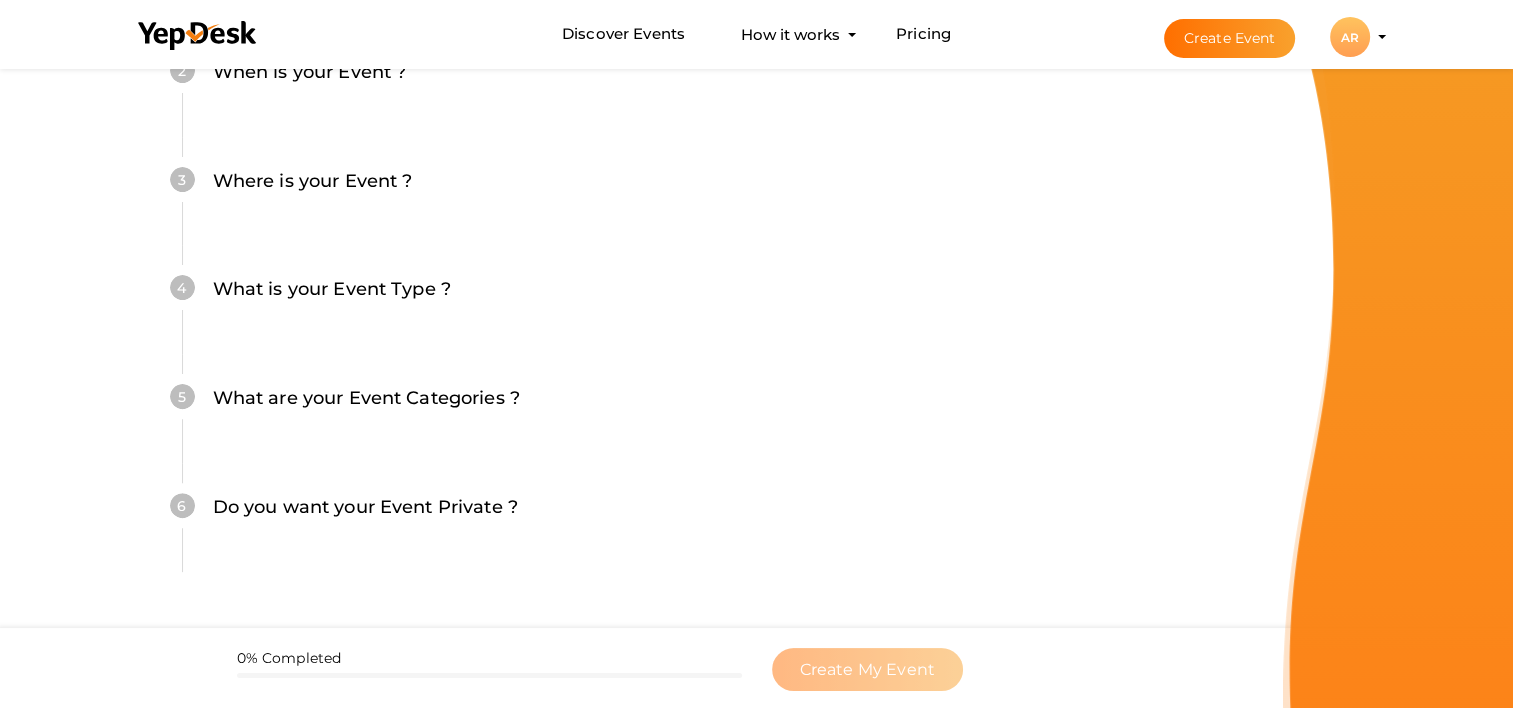 scroll, scrollTop: 600, scrollLeft: 0, axis: vertical 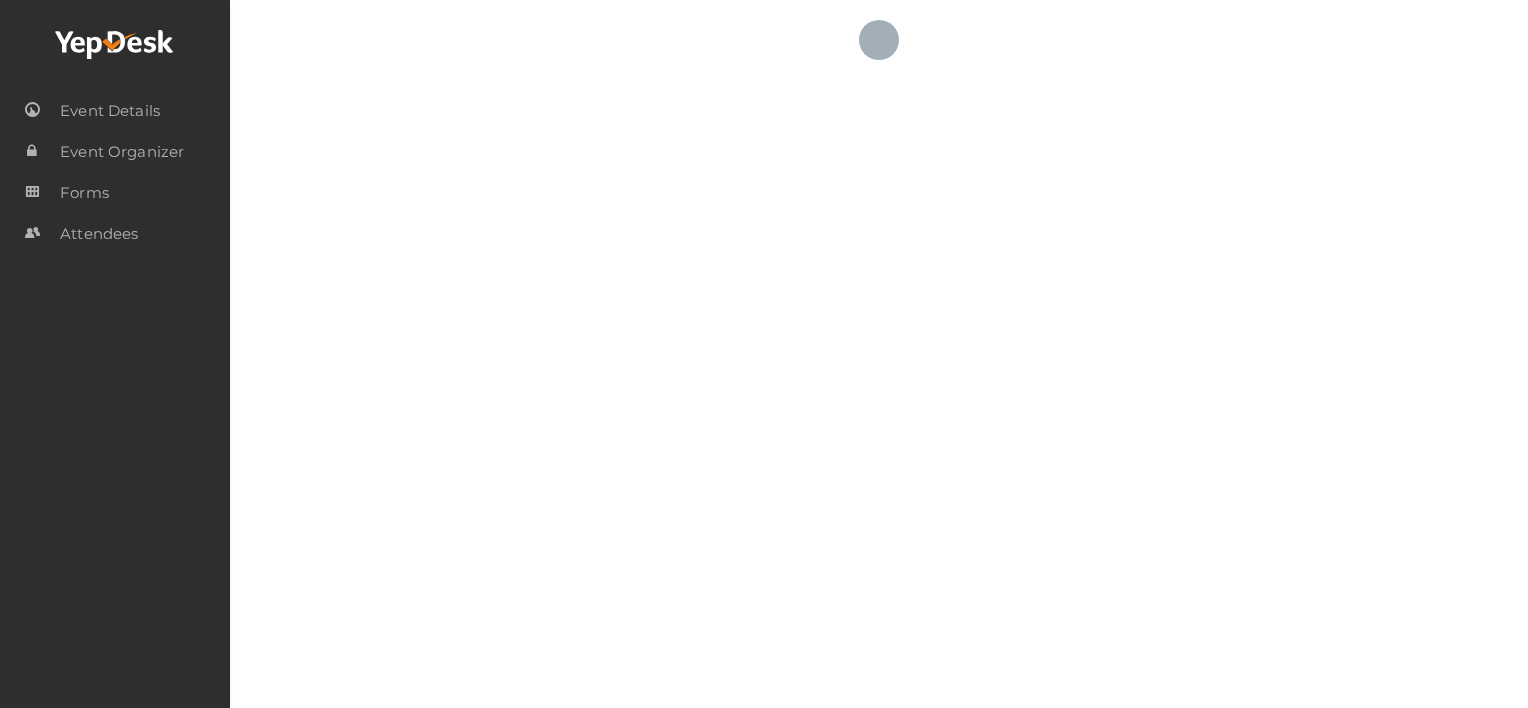 checkbox on "true" 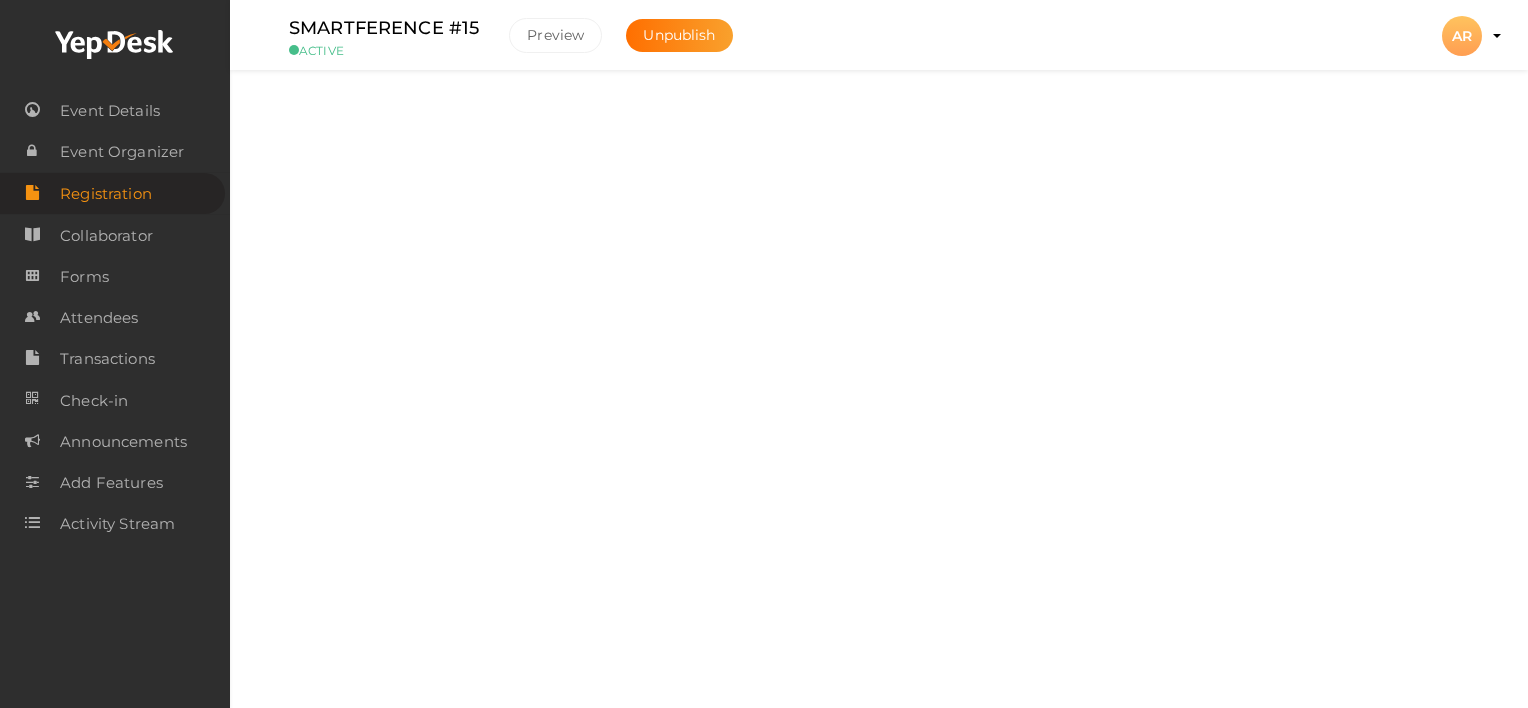 click on "Packages" at bounding box center (887, 182) 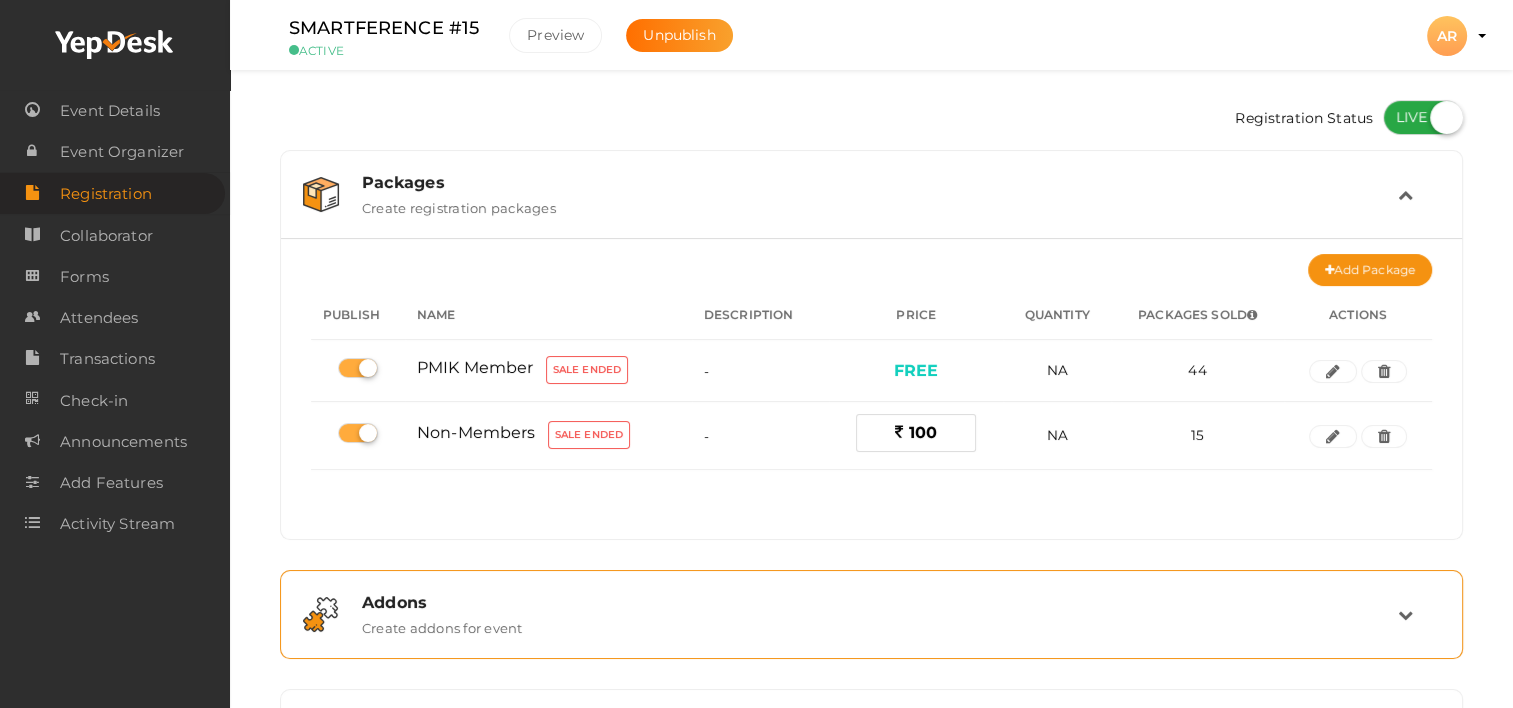 click on "Create addons for event" at bounding box center (442, 624) 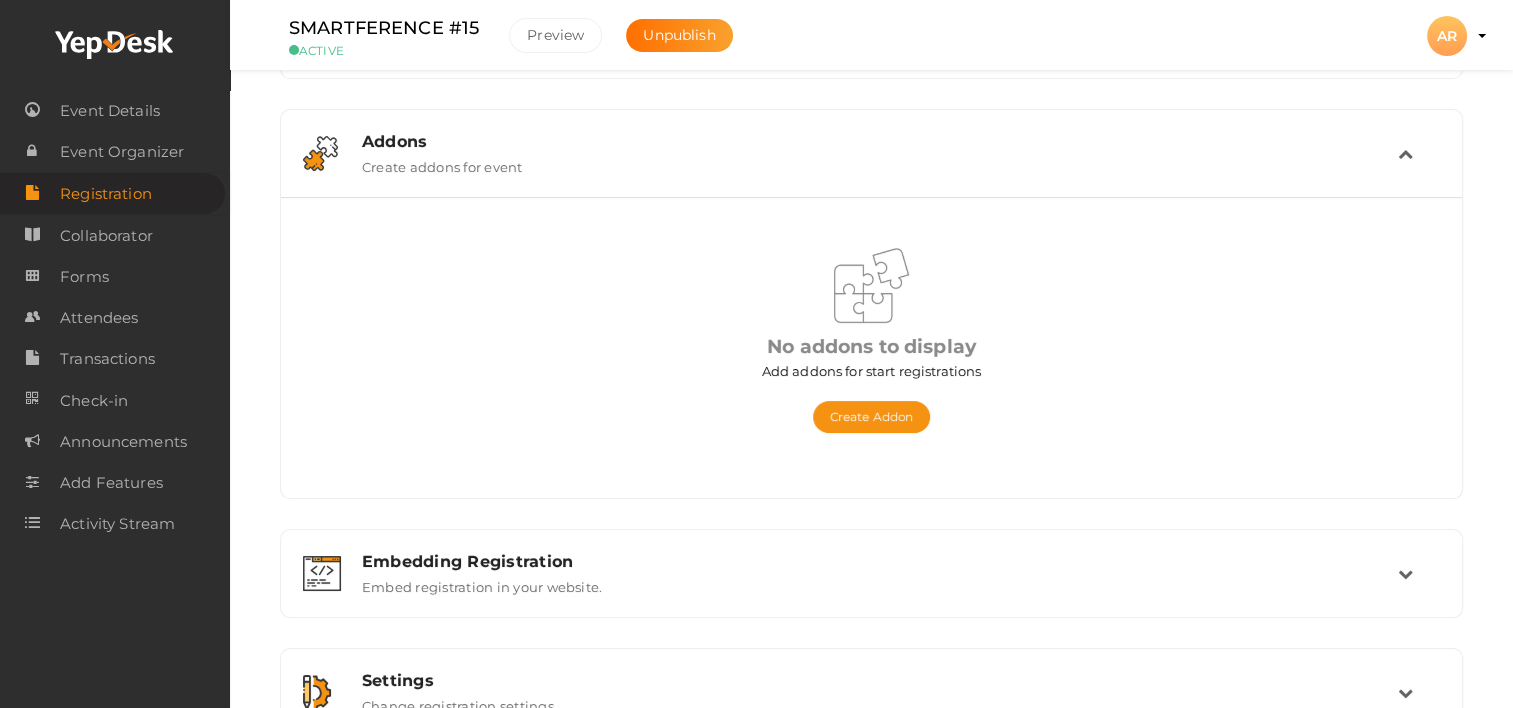scroll, scrollTop: 288, scrollLeft: 0, axis: vertical 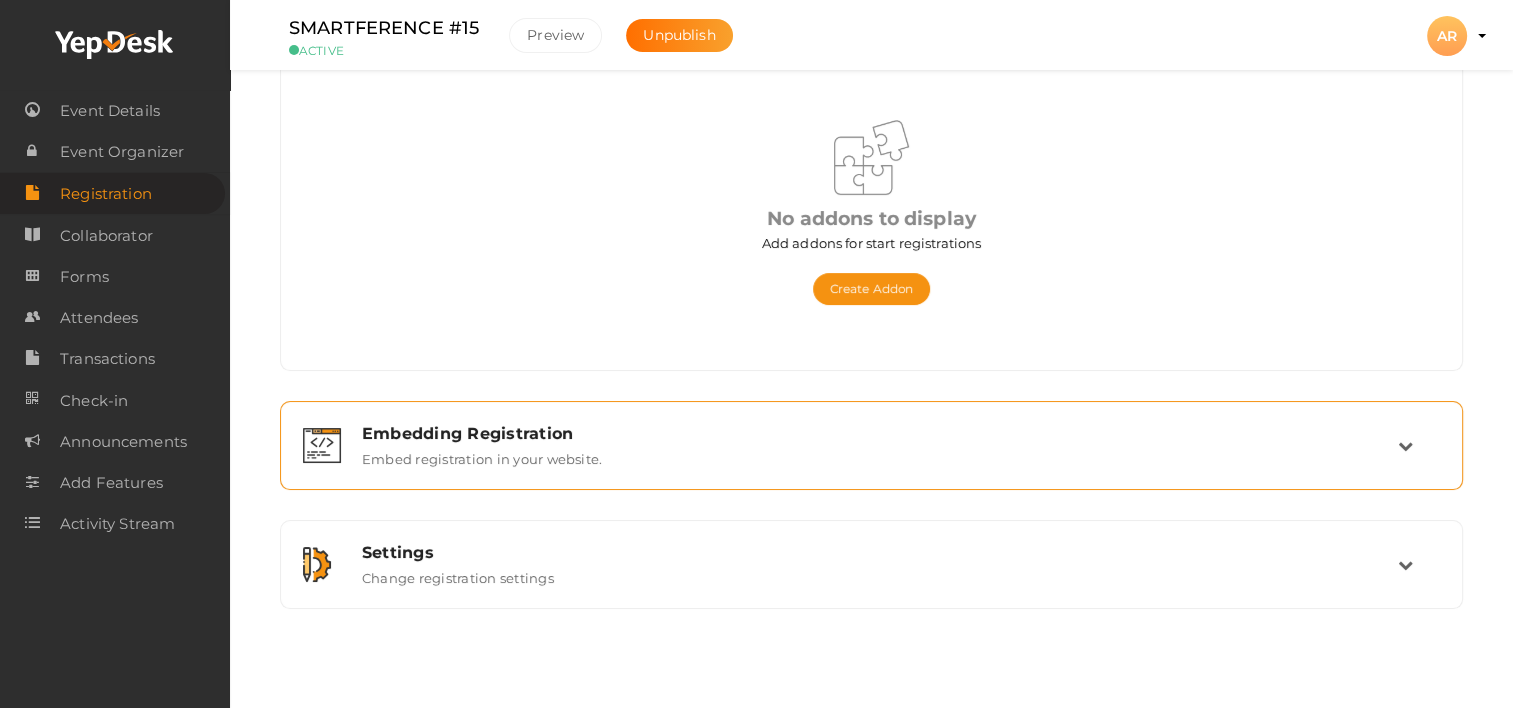 click on "Embed registration in your website." at bounding box center (482, 455) 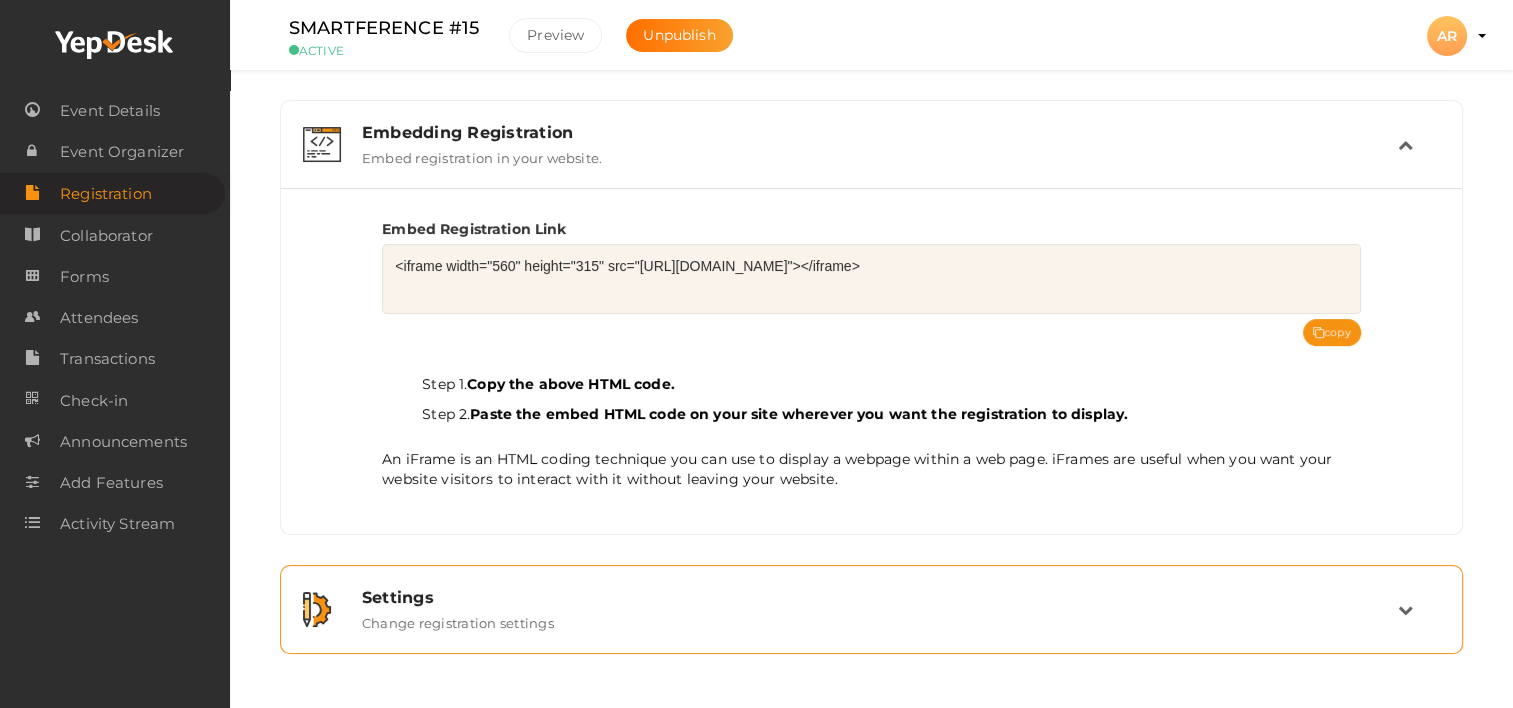 click on "Settings" at bounding box center [880, 597] 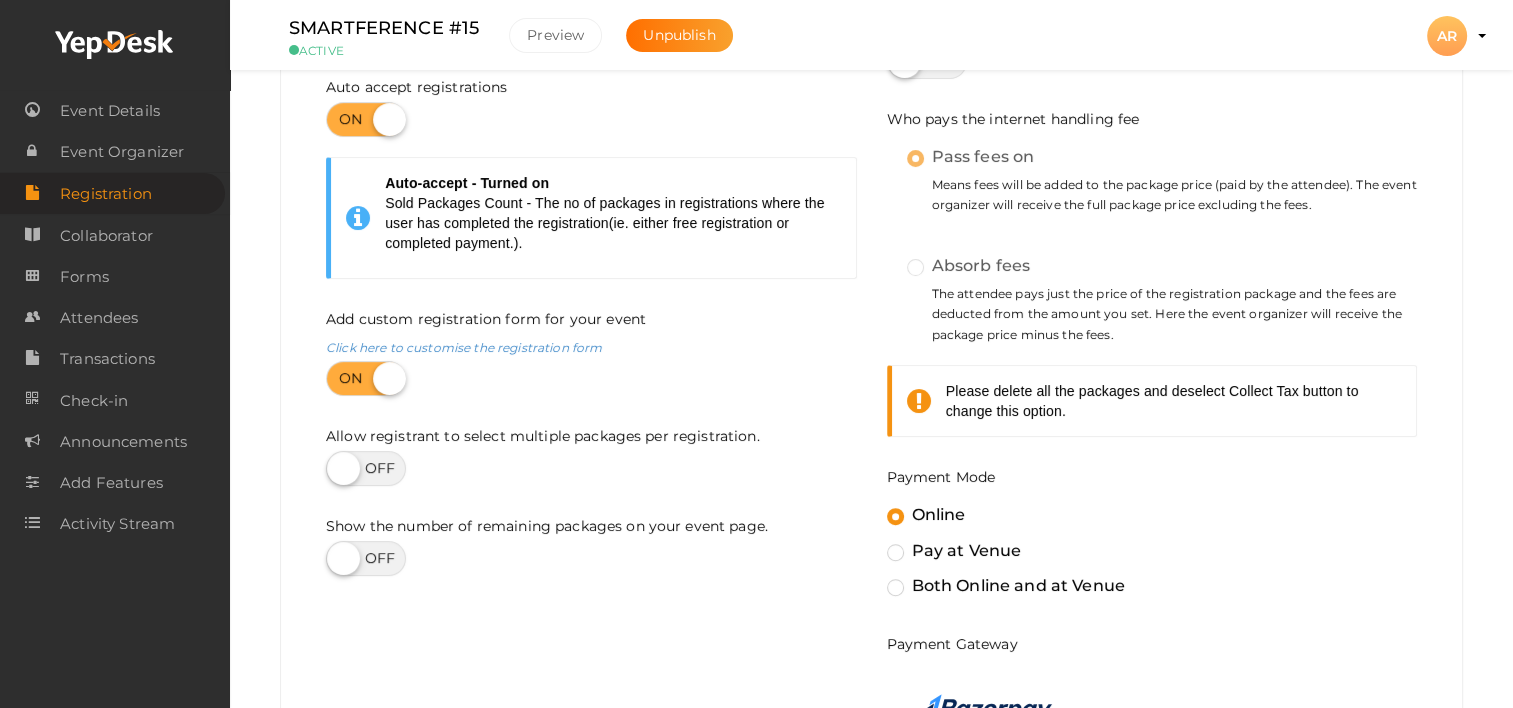 scroll, scrollTop: 588, scrollLeft: 0, axis: vertical 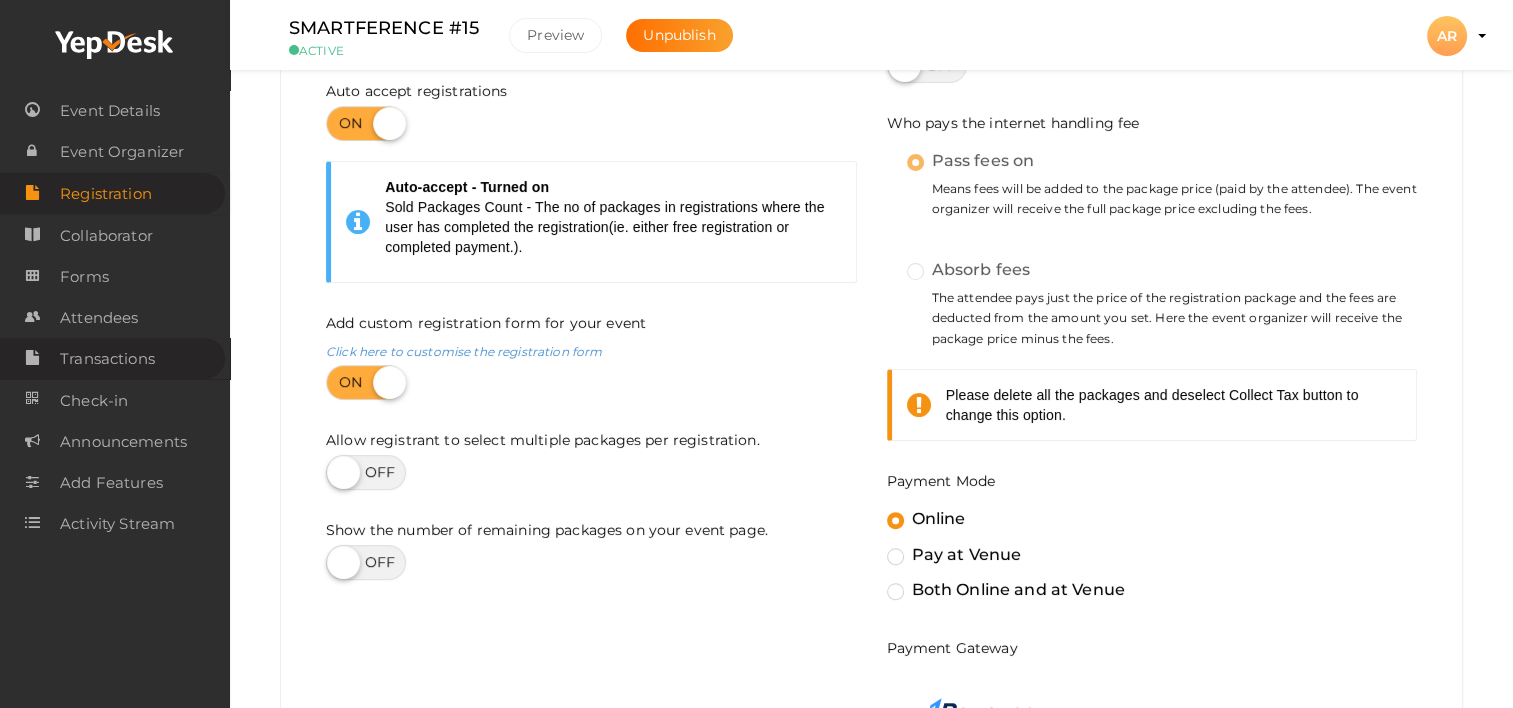 click on "Transactions" at bounding box center [107, 359] 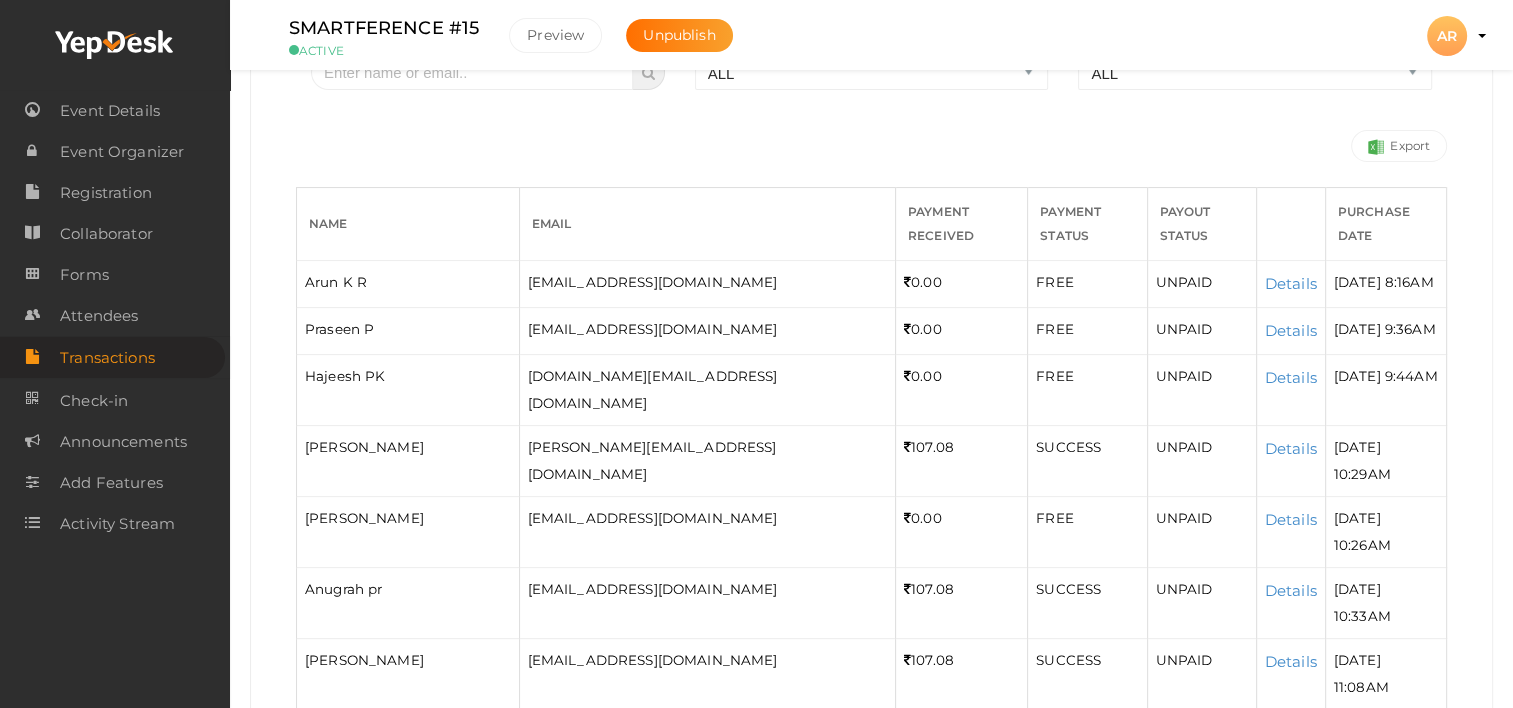 scroll, scrollTop: 300, scrollLeft: 0, axis: vertical 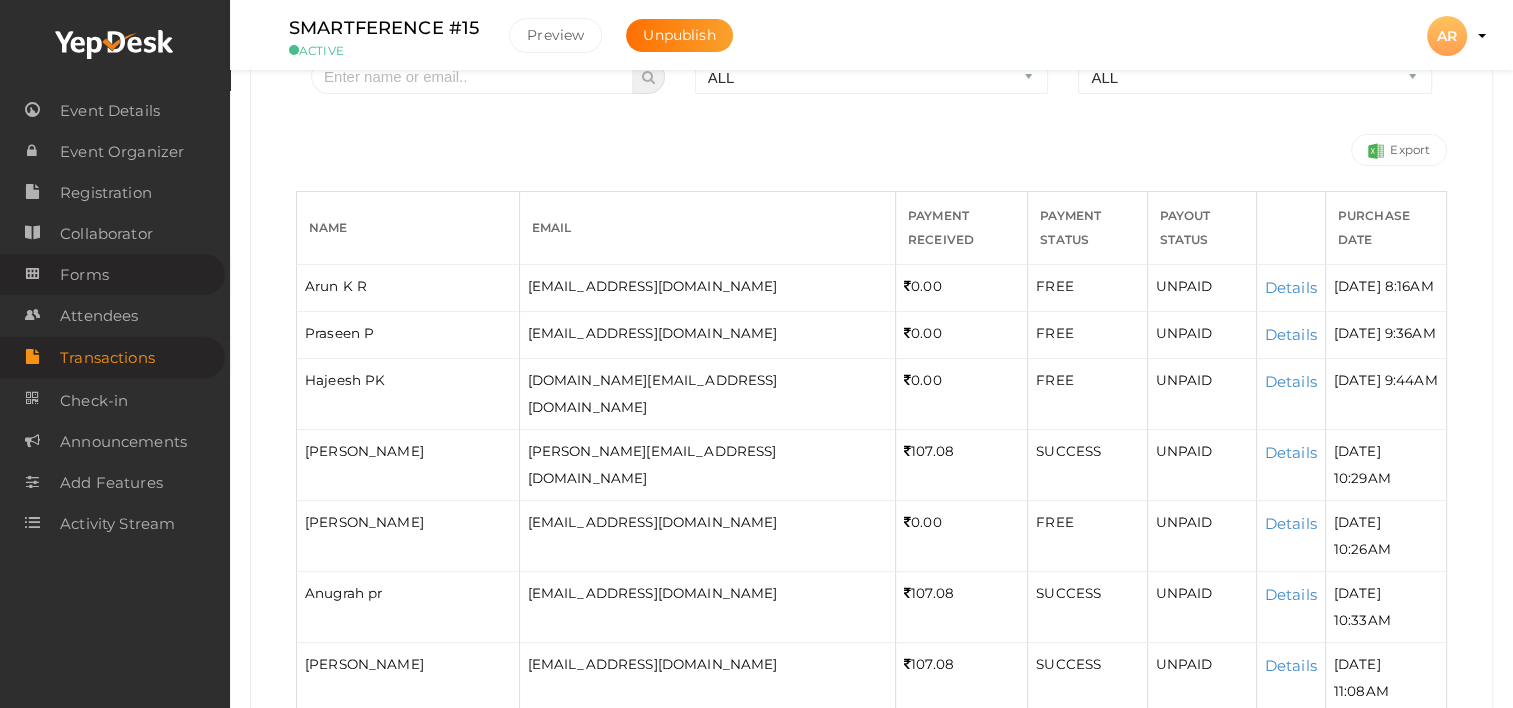 click on "Forms" at bounding box center (84, 275) 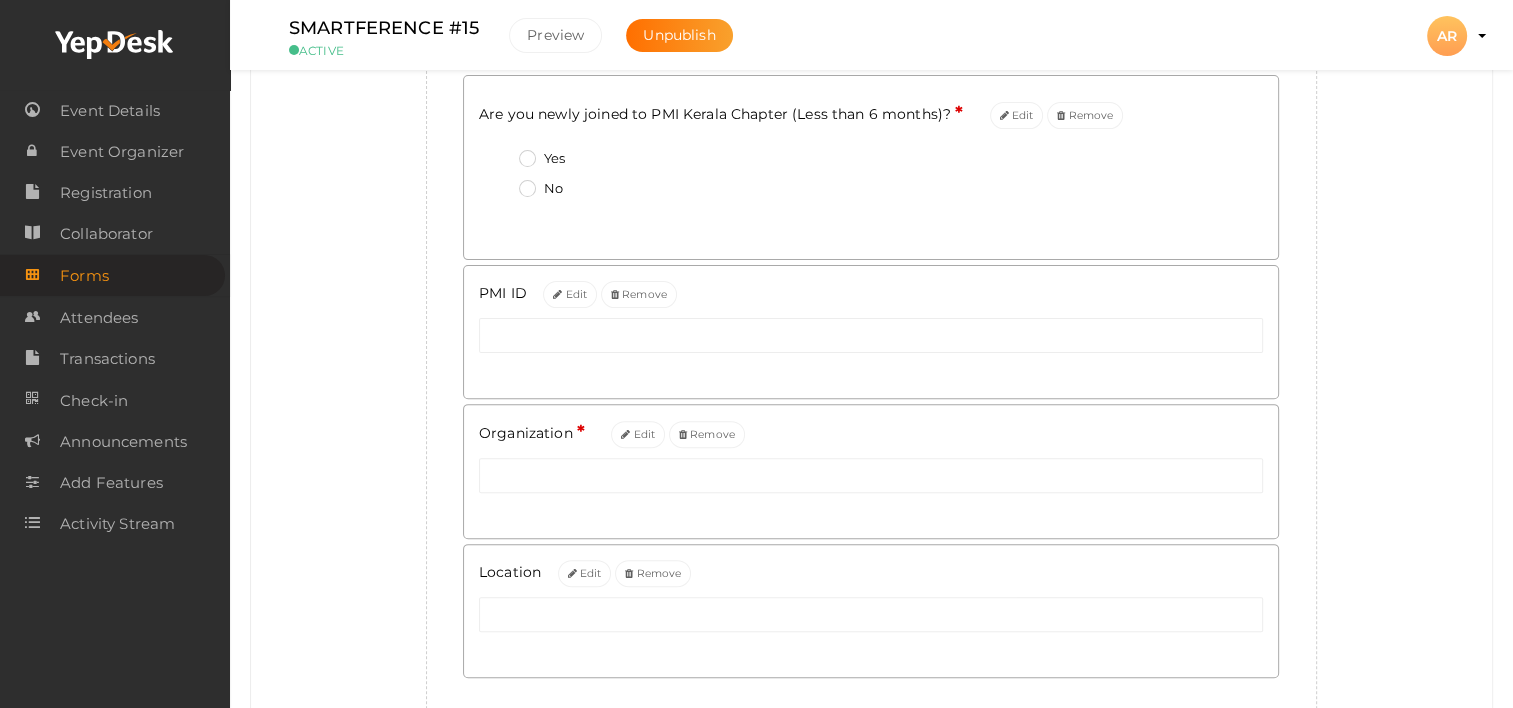scroll, scrollTop: 567, scrollLeft: 0, axis: vertical 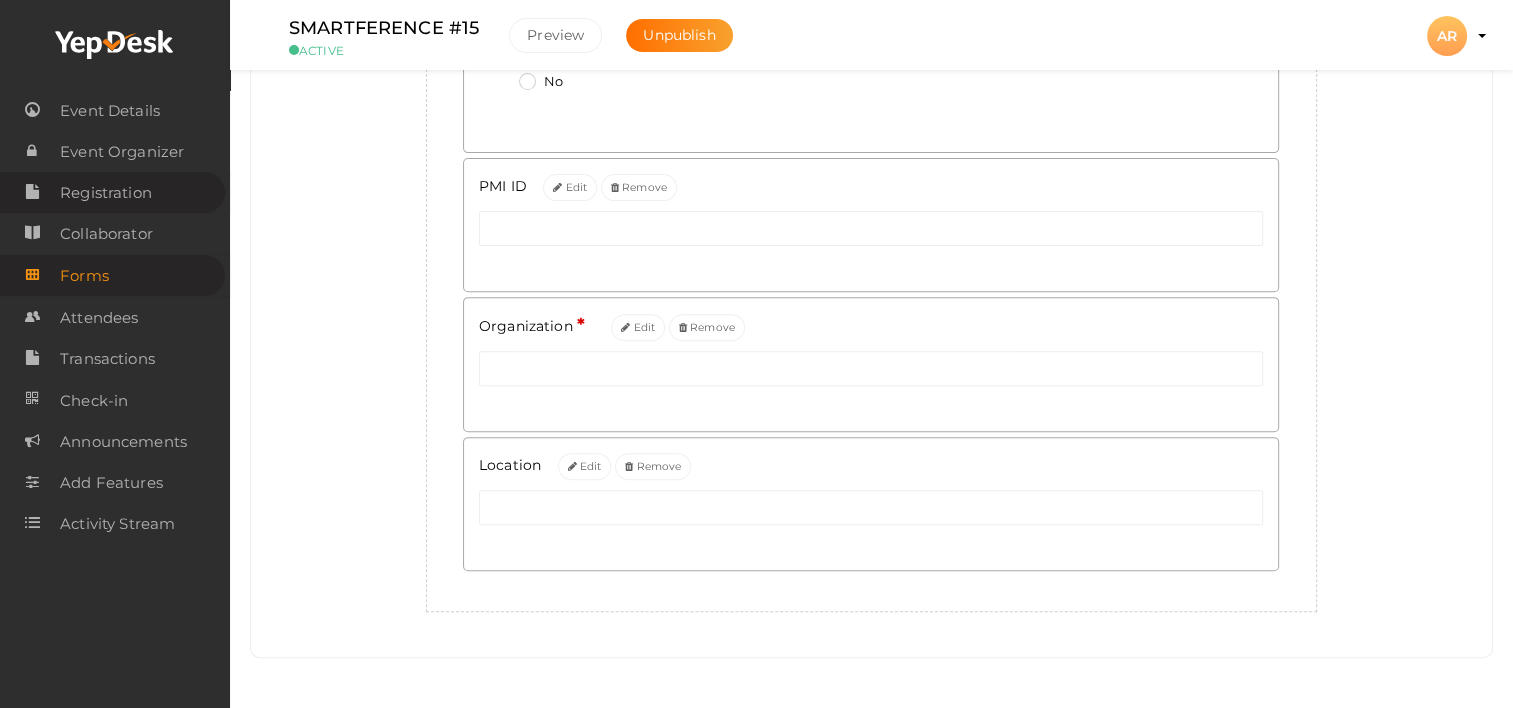 click on "Registration" at bounding box center [106, 193] 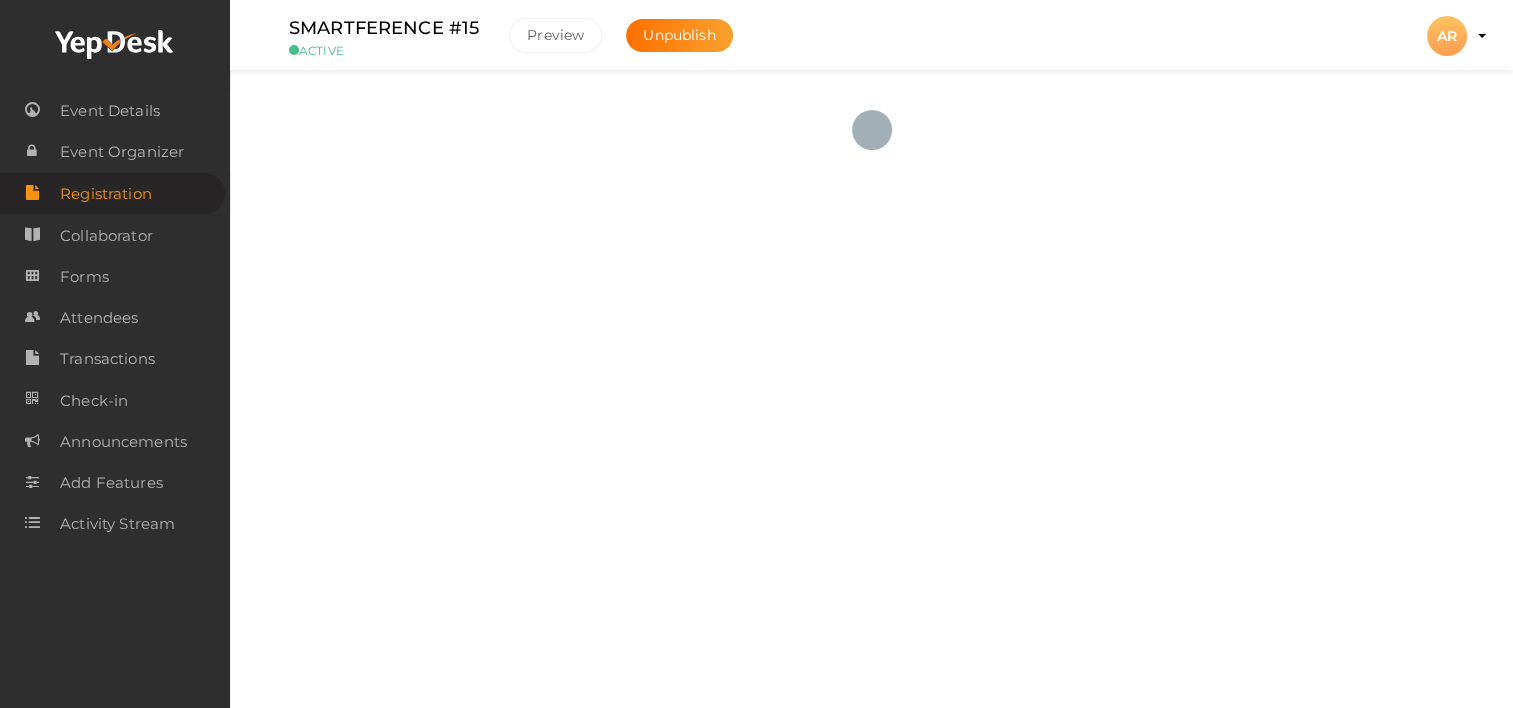 scroll, scrollTop: 0, scrollLeft: 0, axis: both 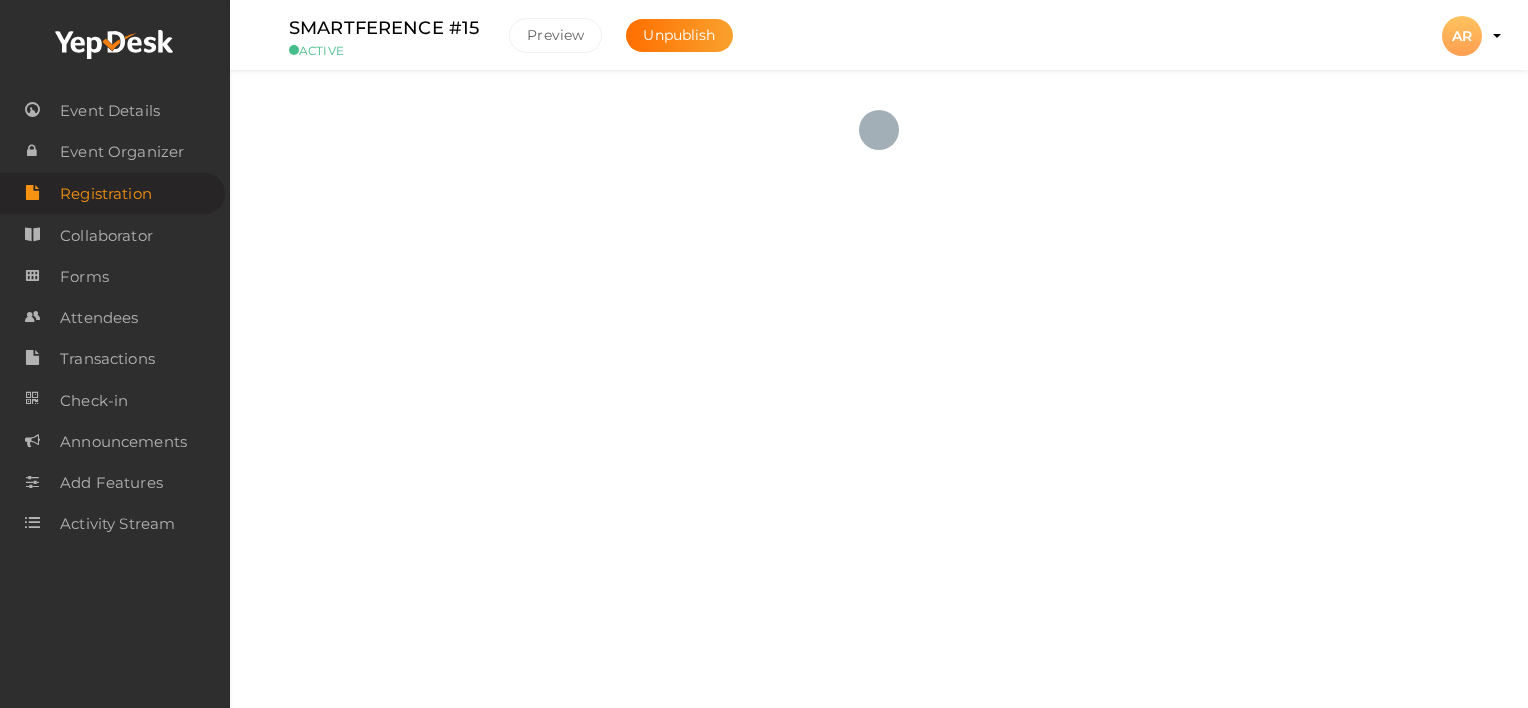 checkbox on "true" 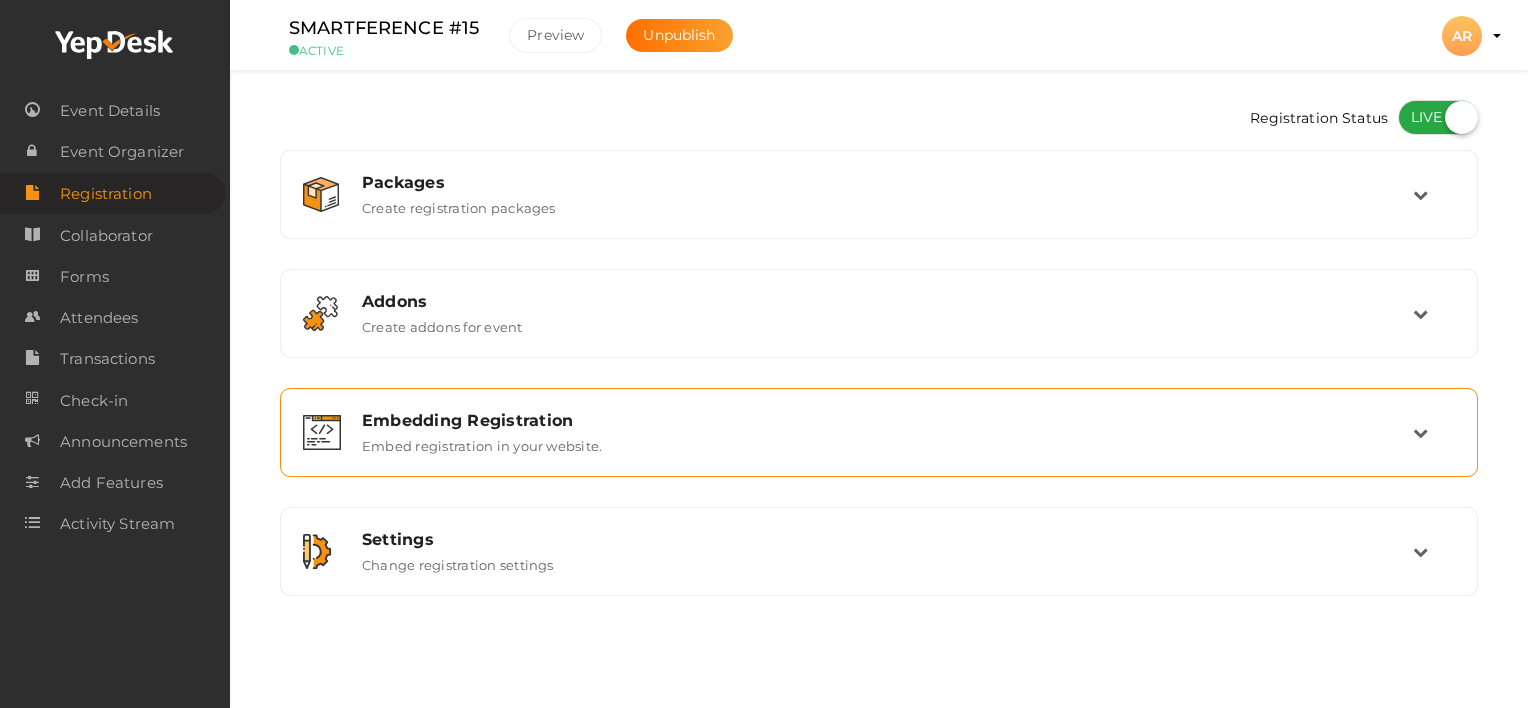 click on "Embedding Registration" at bounding box center (887, 420) 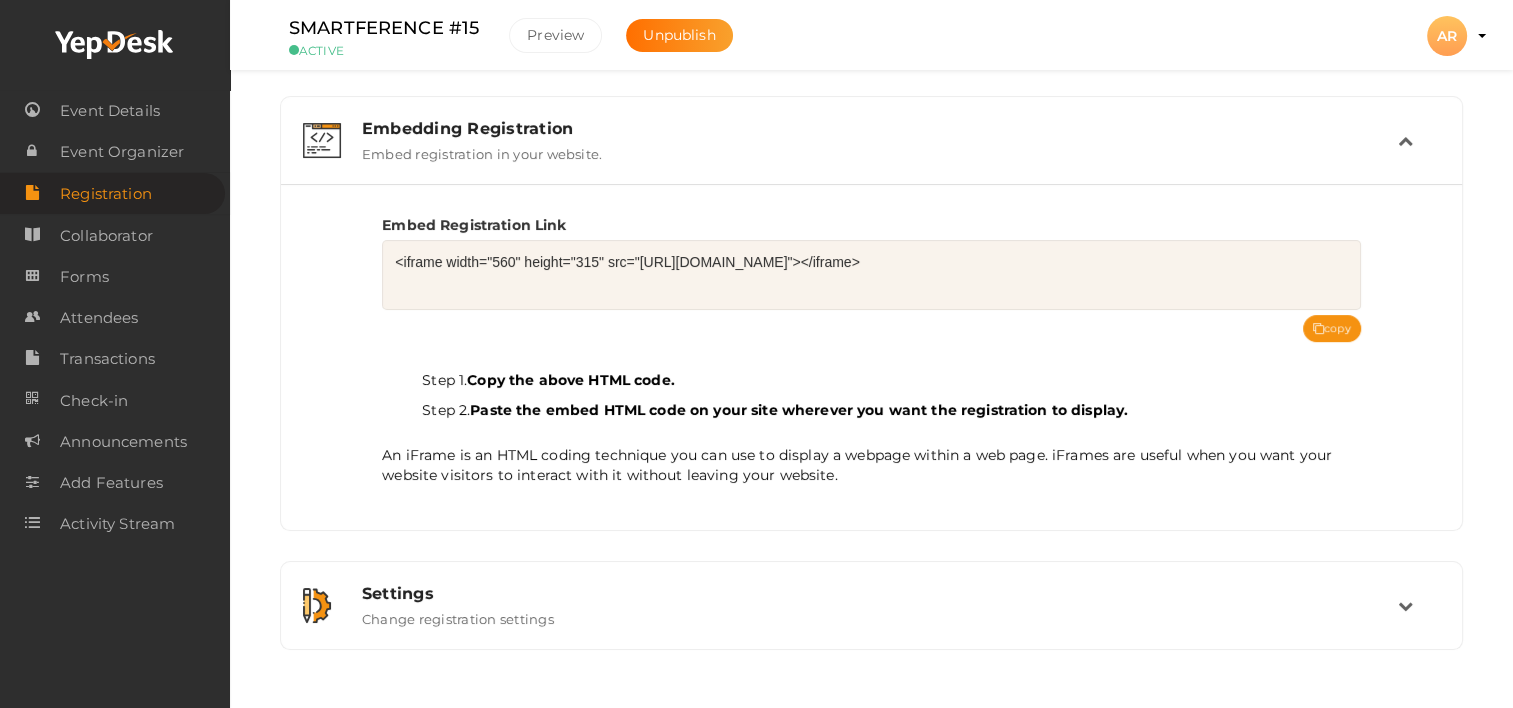 scroll, scrollTop: 300, scrollLeft: 0, axis: vertical 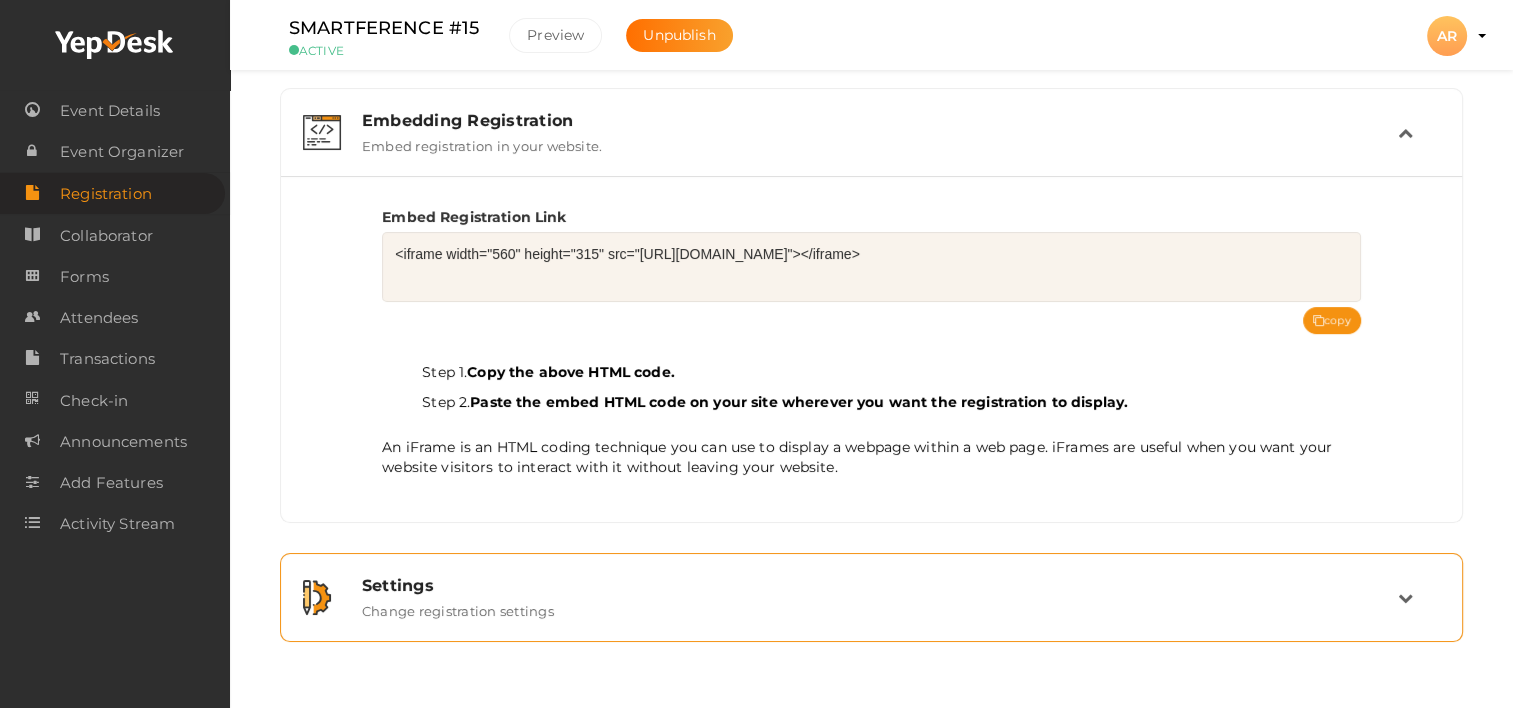 click on "Settings" at bounding box center (880, 585) 